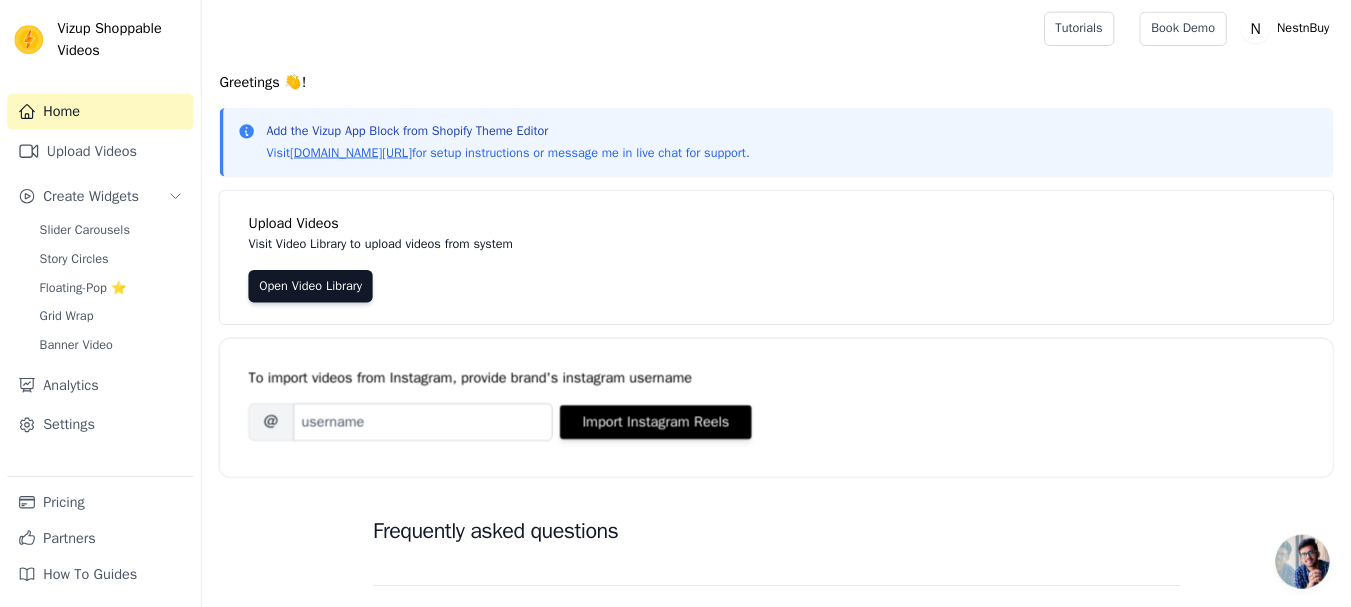 scroll, scrollTop: 0, scrollLeft: 0, axis: both 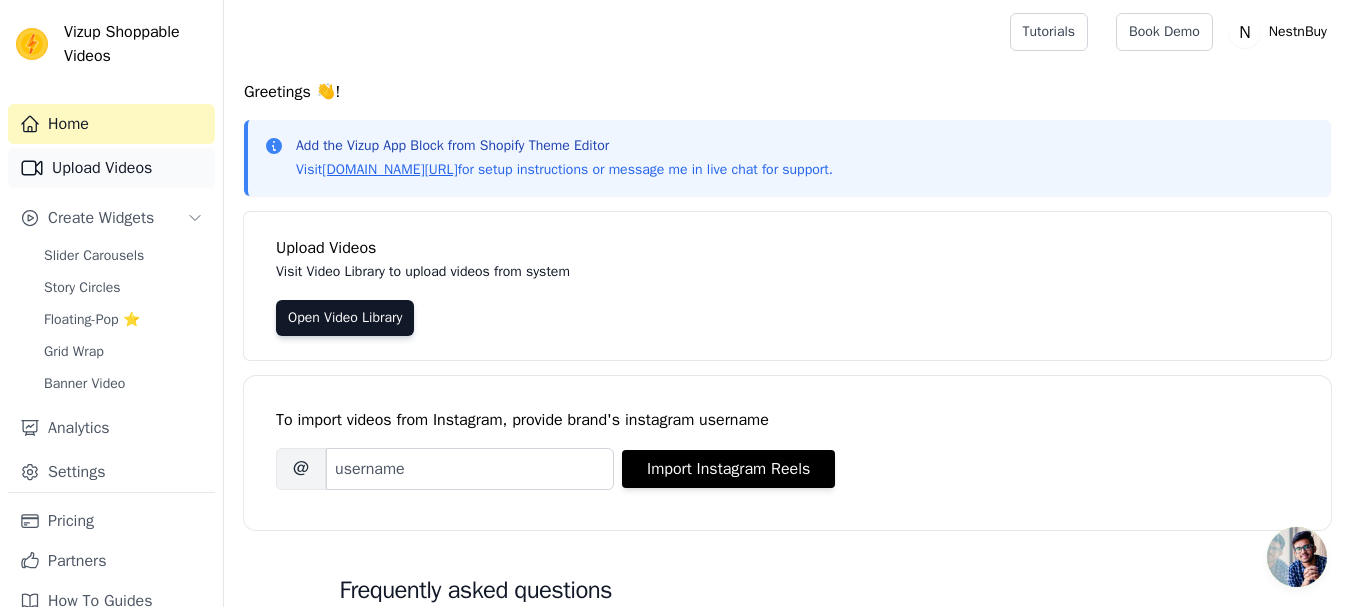 click on "Upload Videos" at bounding box center (111, 168) 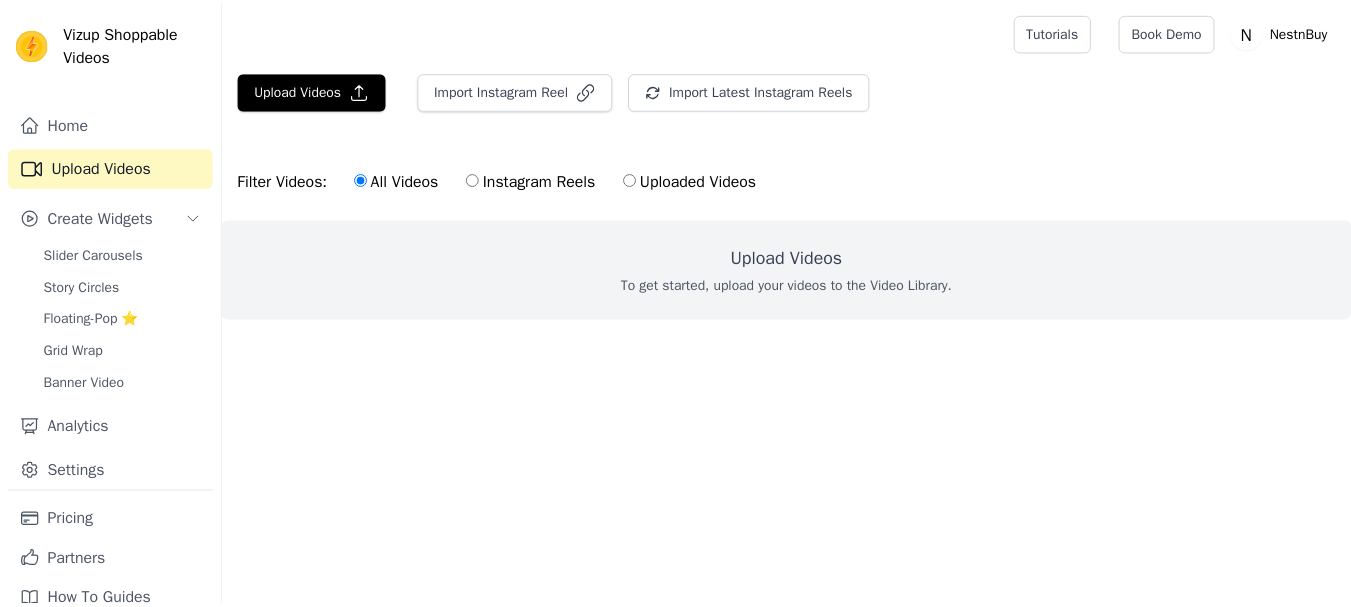 scroll, scrollTop: 0, scrollLeft: 0, axis: both 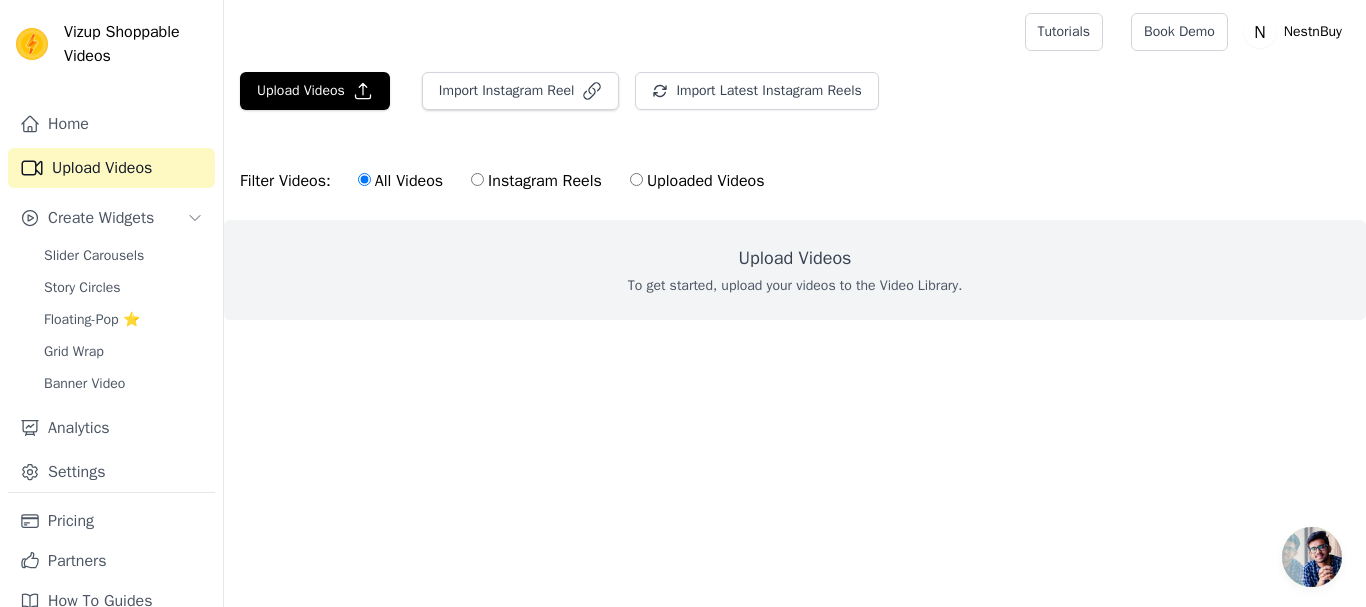 click on "Upload Videos" at bounding box center [795, 258] 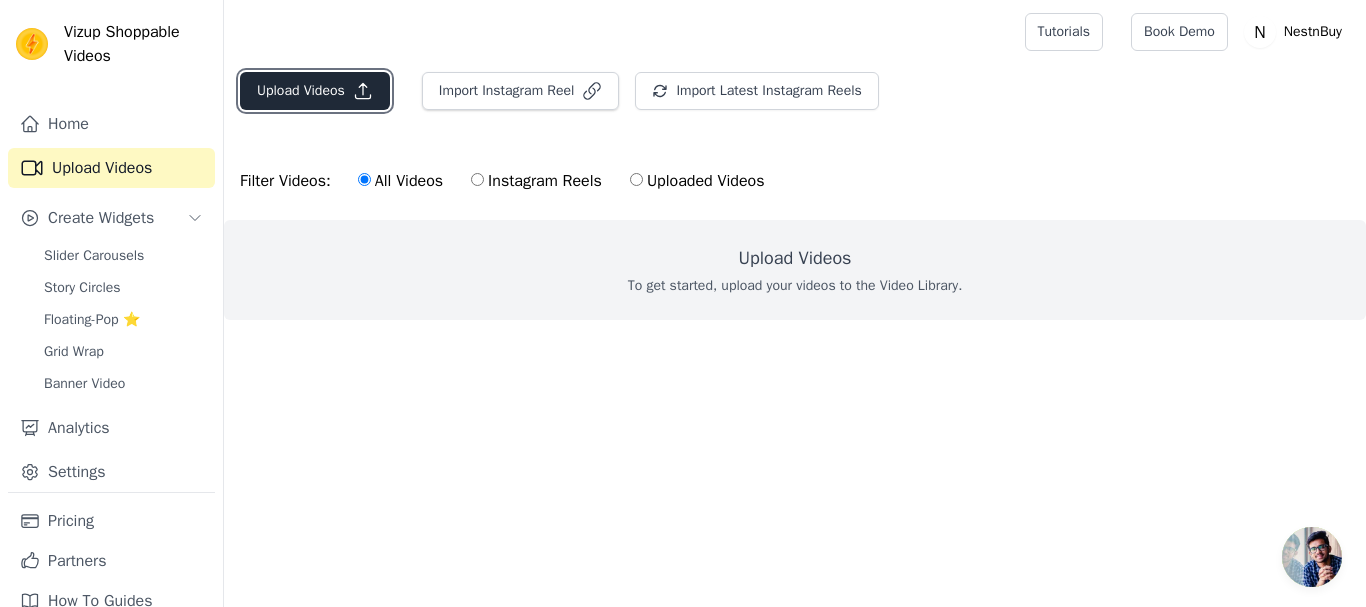 click on "Upload Videos" at bounding box center (315, 91) 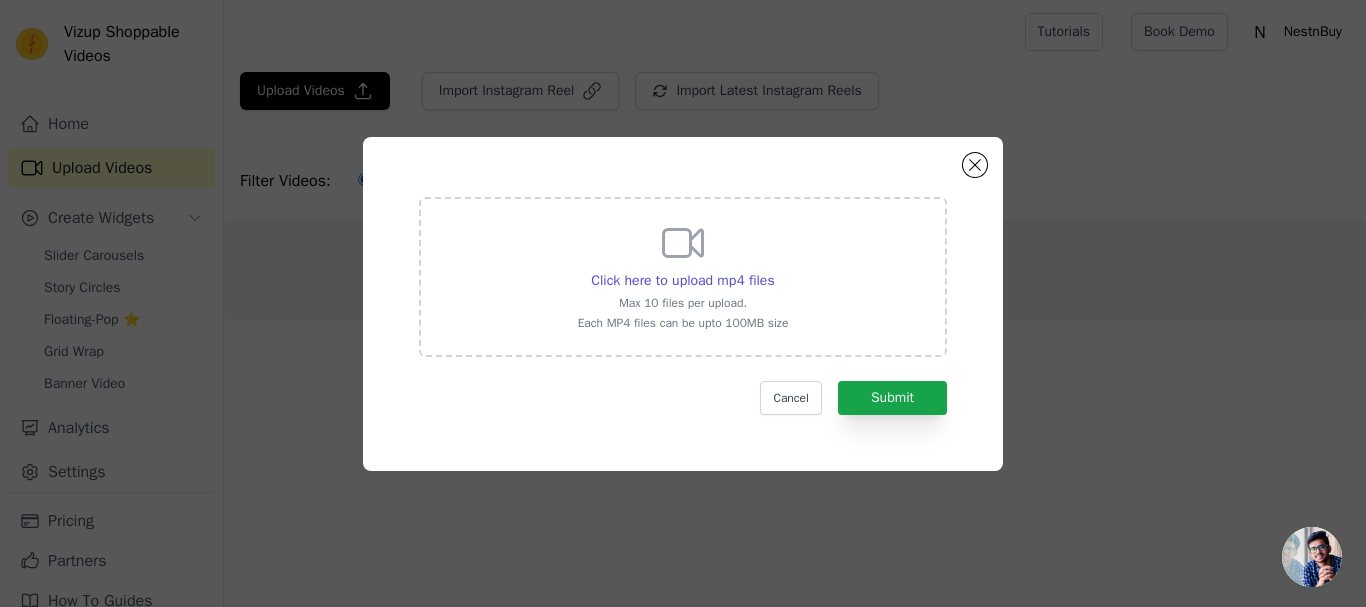click on "Click here to upload mp4 files     Max 10 files per upload.   Each MP4 files can be upto 100MB size" at bounding box center (683, 275) 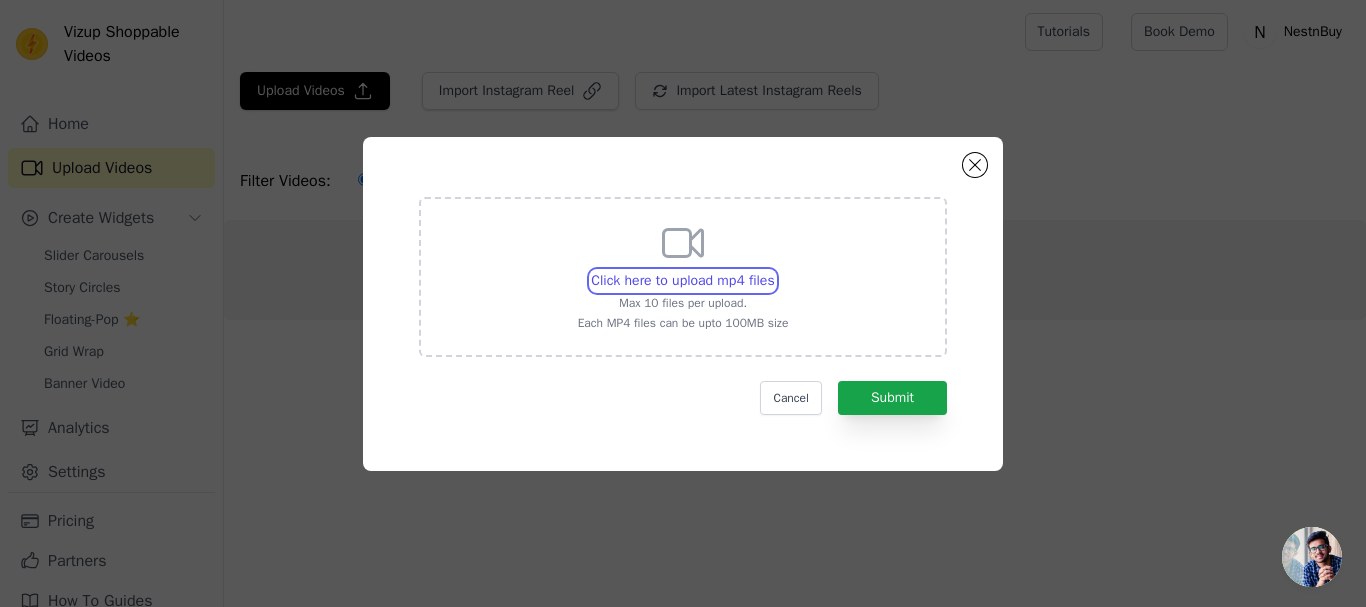 click on "Click here to upload mp4 files     Max 10 files per upload.   Each MP4 files can be upto 100MB size" at bounding box center (774, 270) 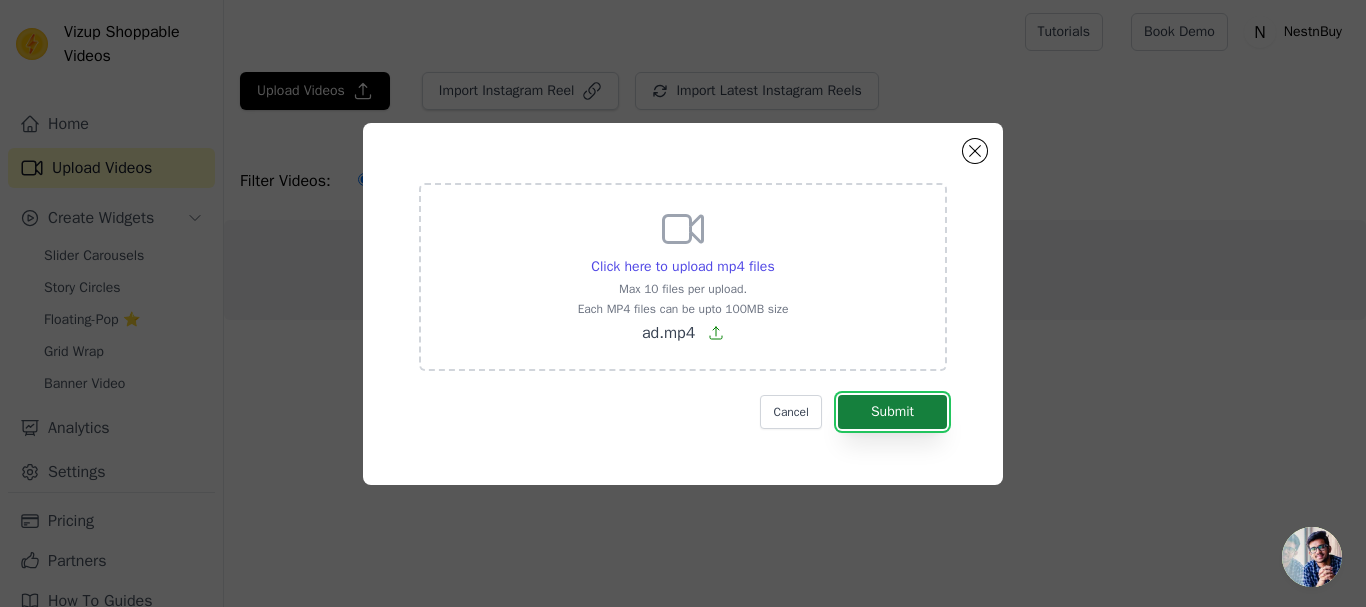 click on "Submit" at bounding box center (892, 412) 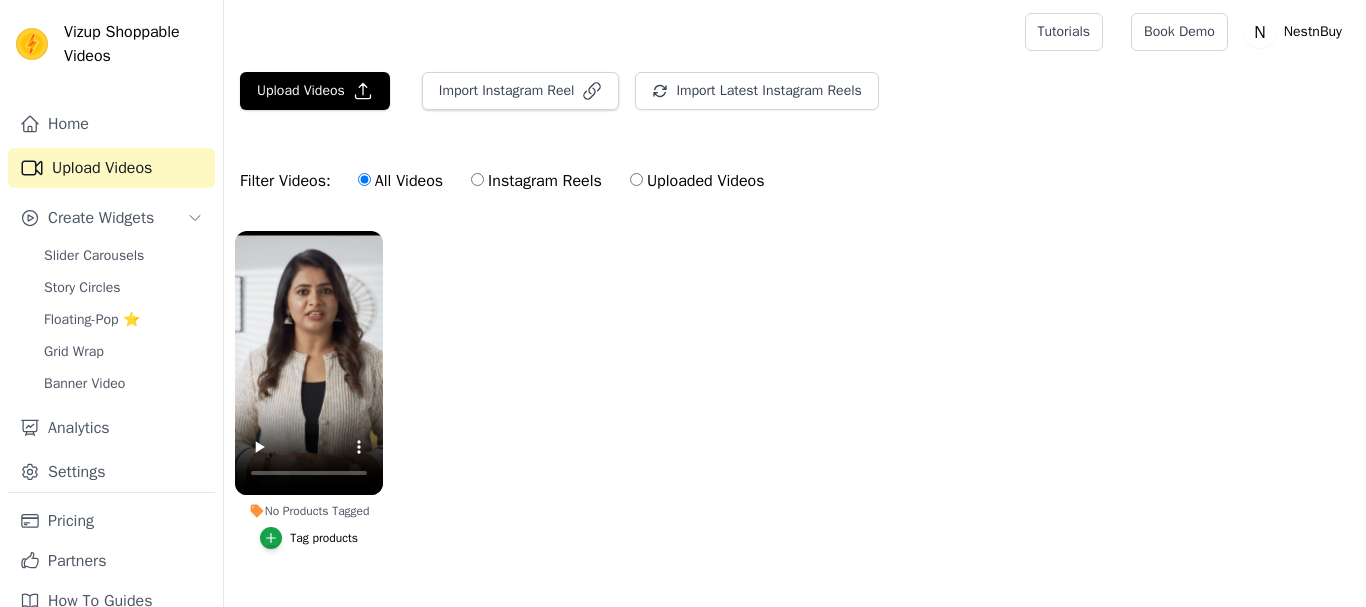 scroll, scrollTop: 0, scrollLeft: 0, axis: both 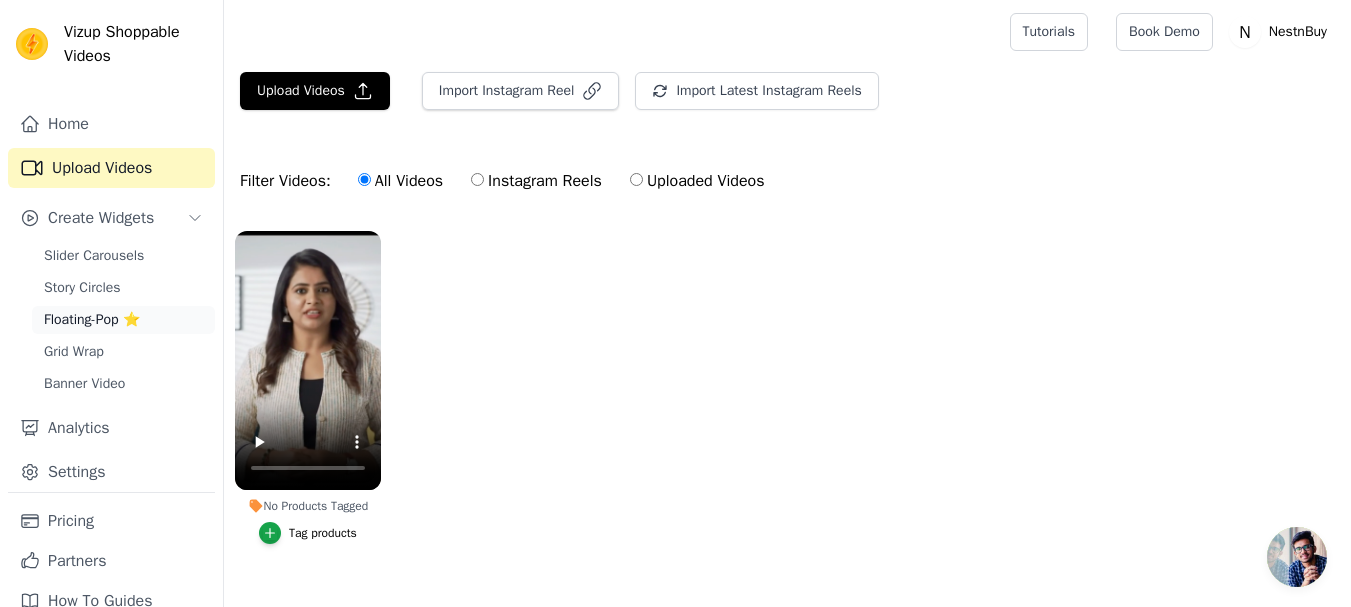 click on "Floating-Pop ⭐" at bounding box center (92, 320) 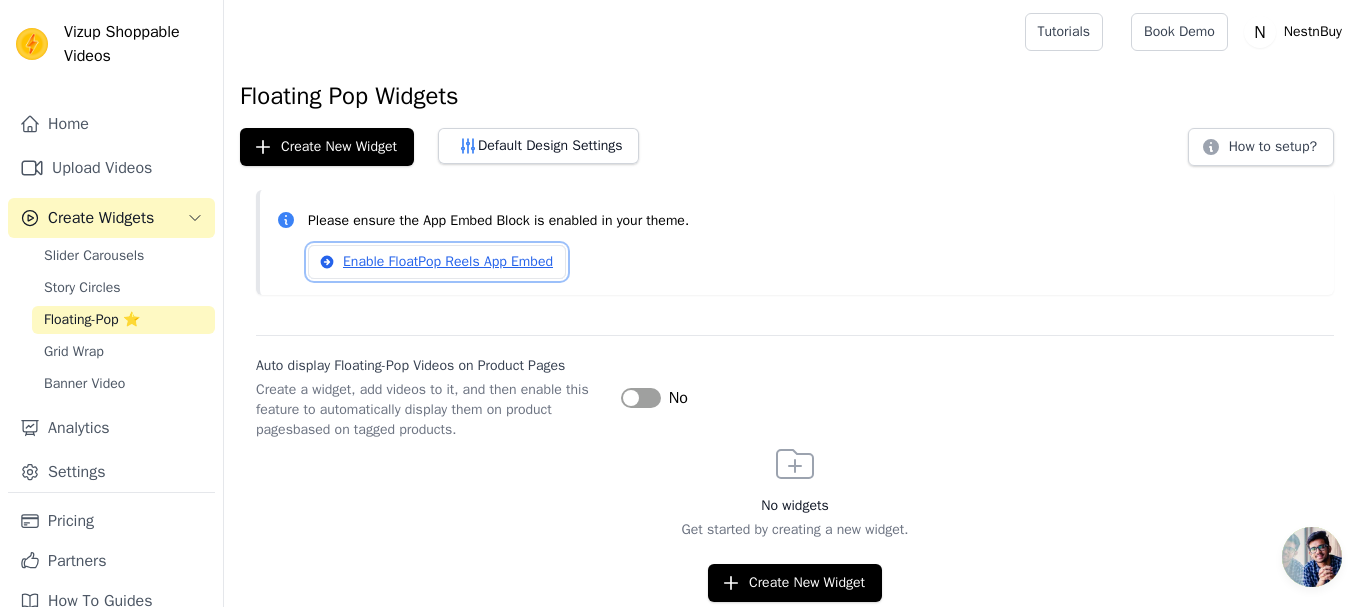 click on "Enable FloatPop Reels App Embed" at bounding box center (437, 262) 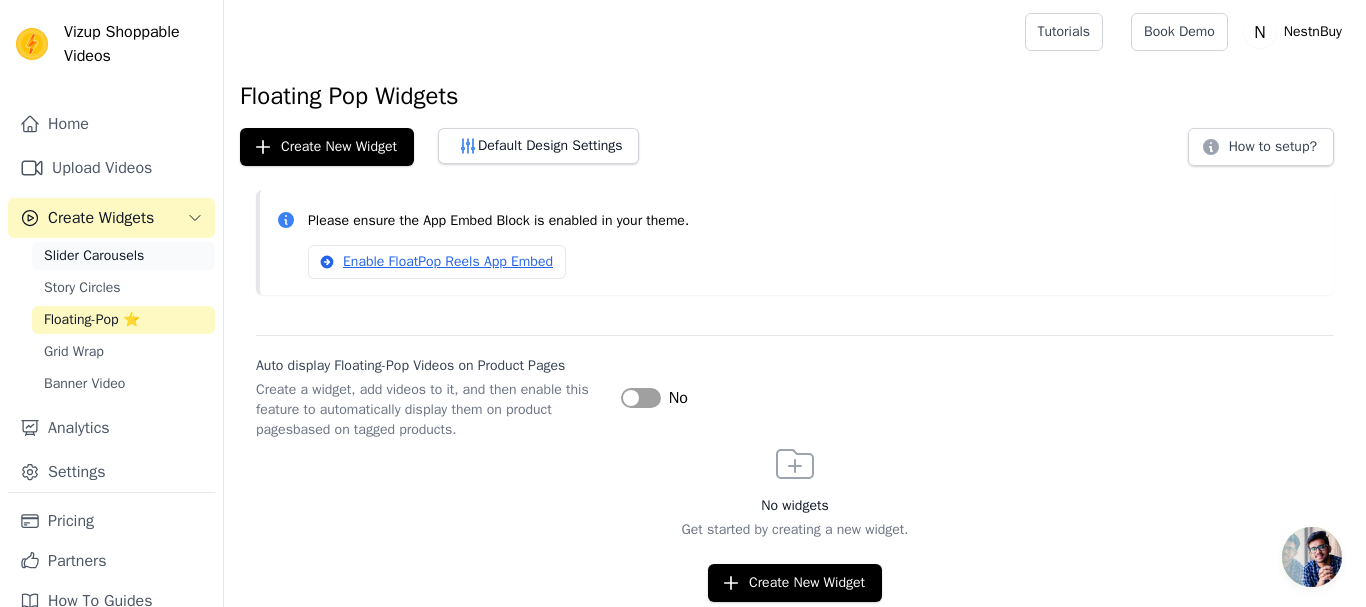 click on "Slider Carousels" at bounding box center [94, 256] 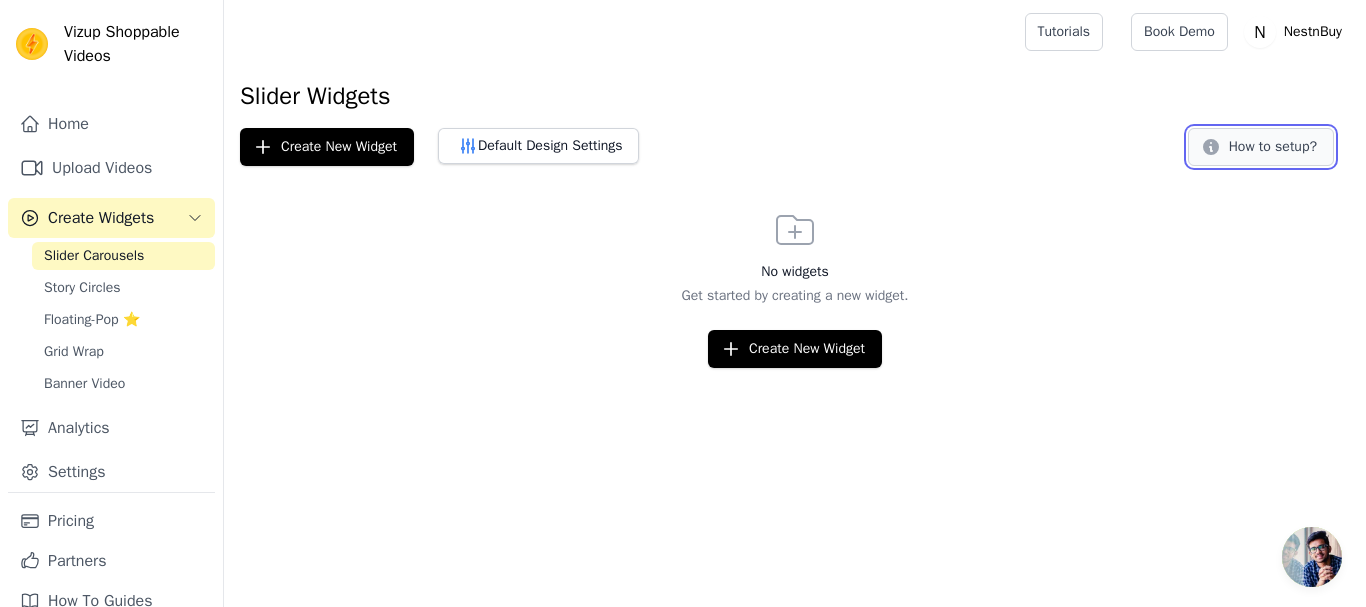 click on "How to setup?" at bounding box center [1261, 147] 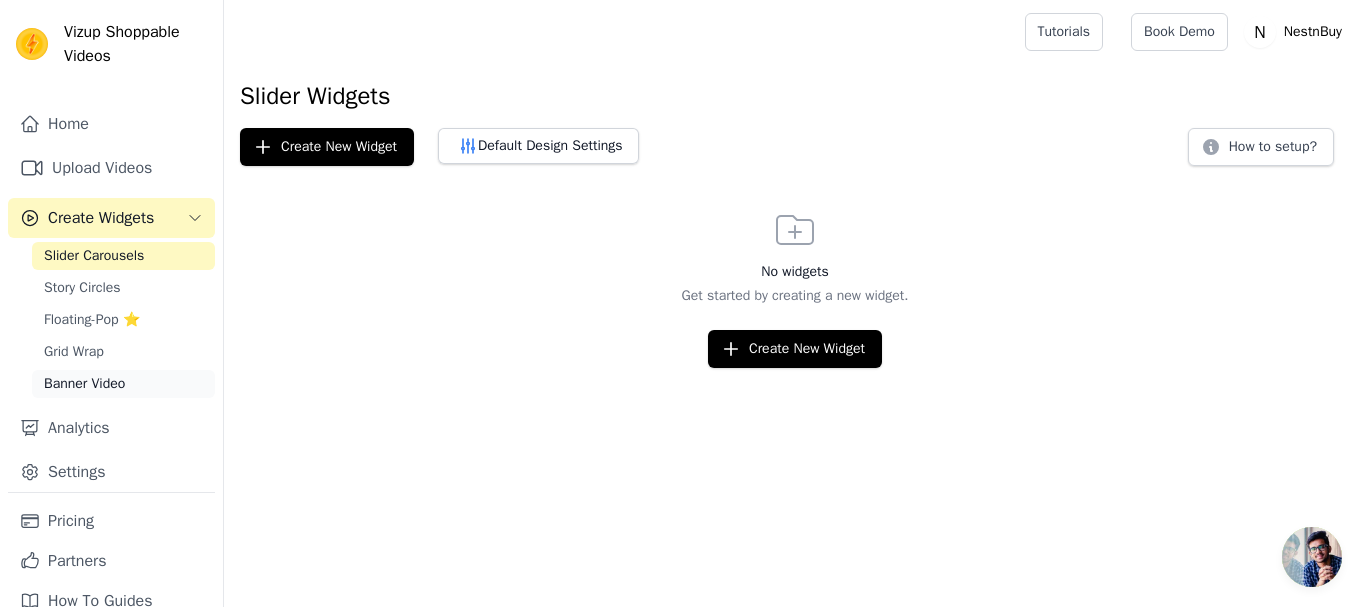 click on "Banner Video" at bounding box center [84, 384] 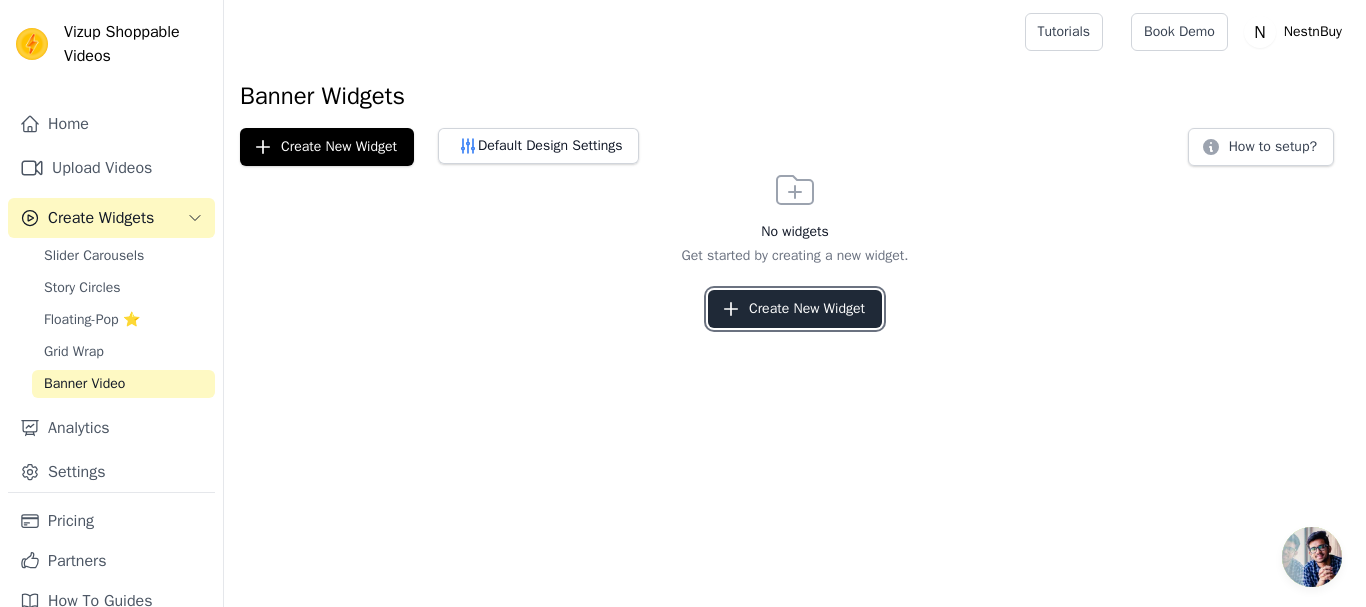 click on "Create New Widget" at bounding box center [795, 309] 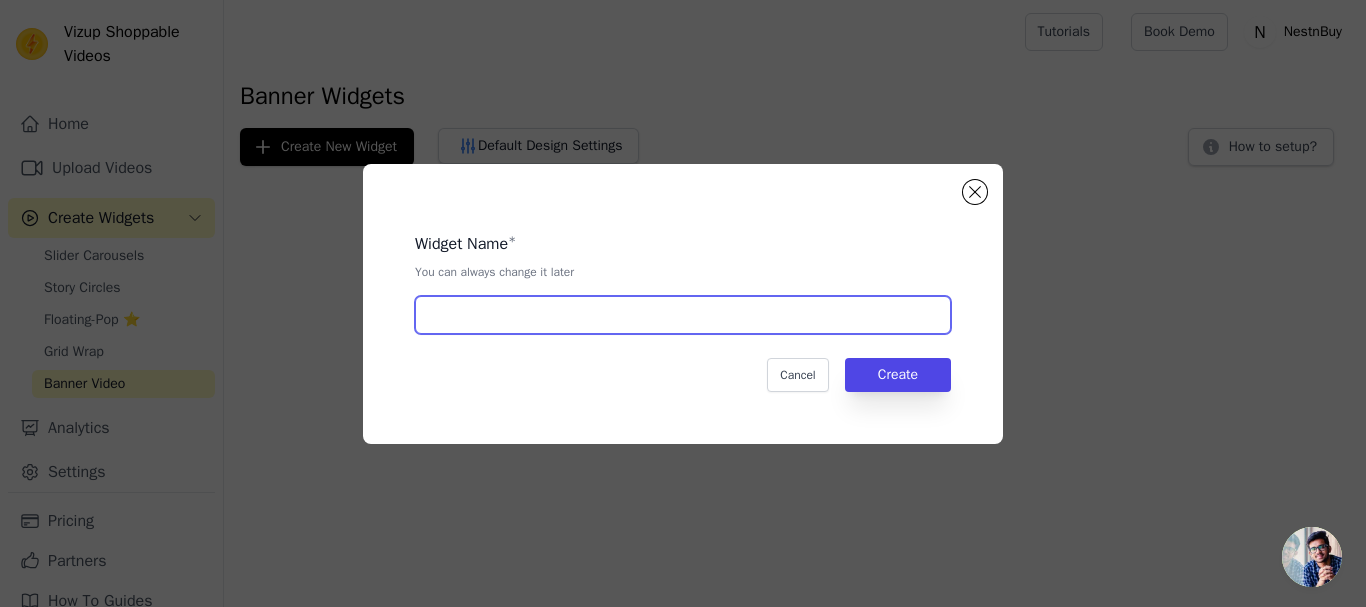 click at bounding box center (683, 315) 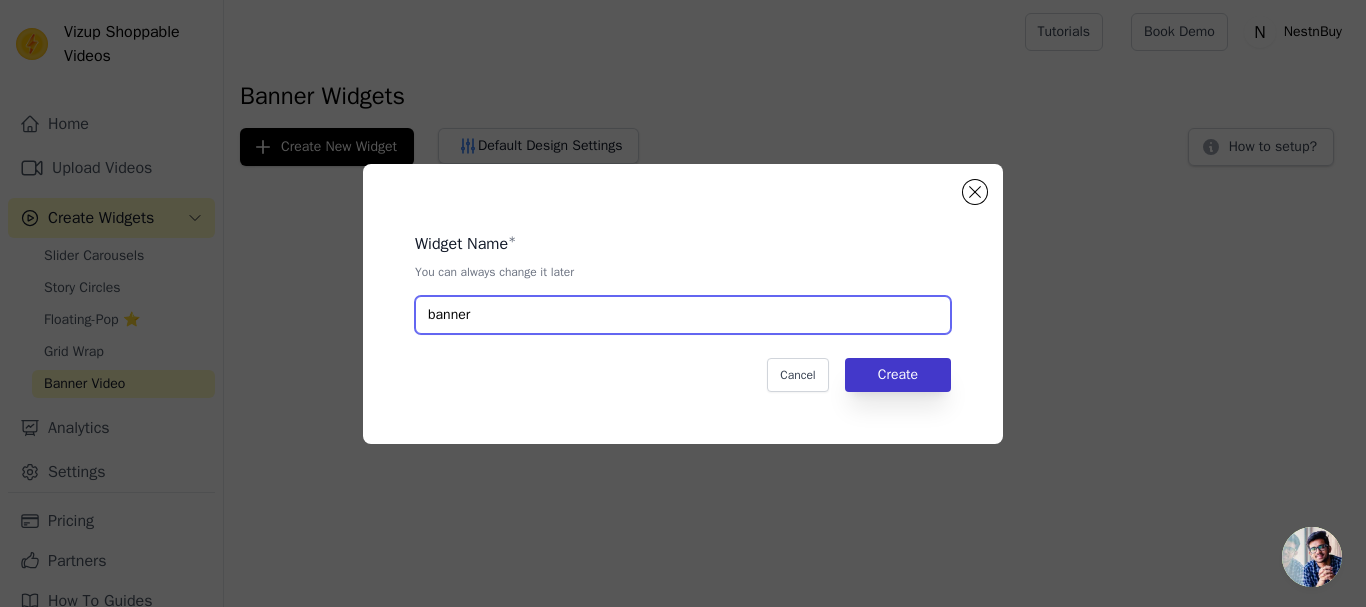 type on "banner" 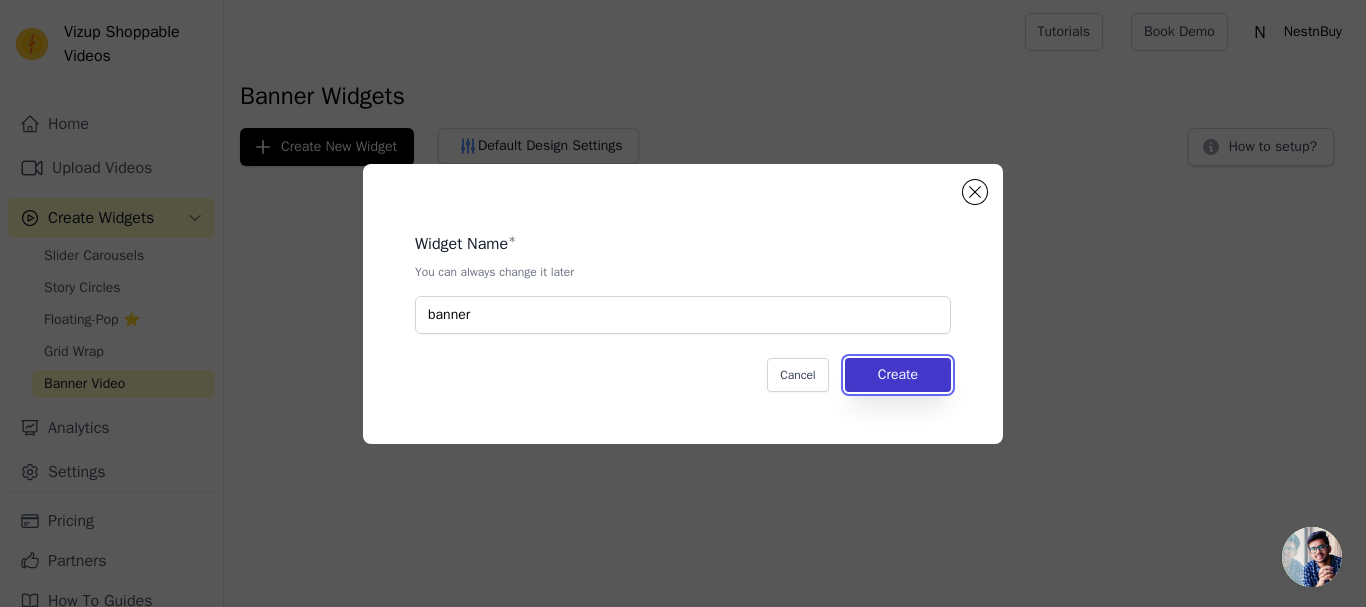 click on "Create" at bounding box center [898, 375] 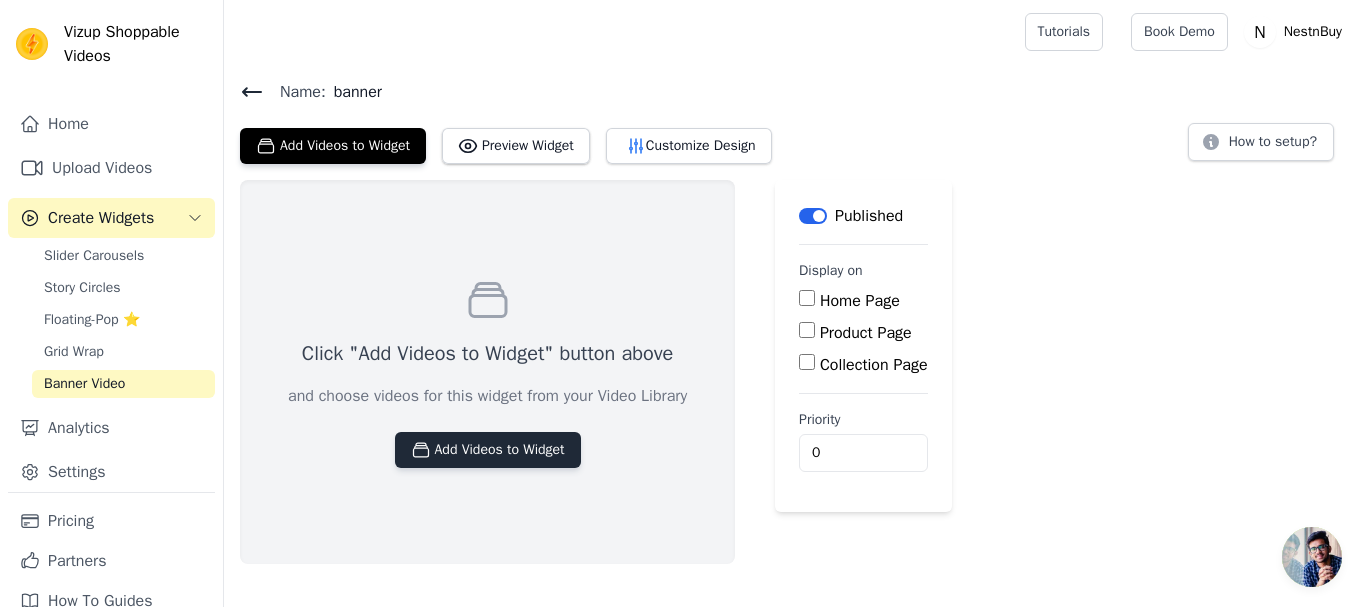 click on "Add Videos to Widget" at bounding box center [488, 450] 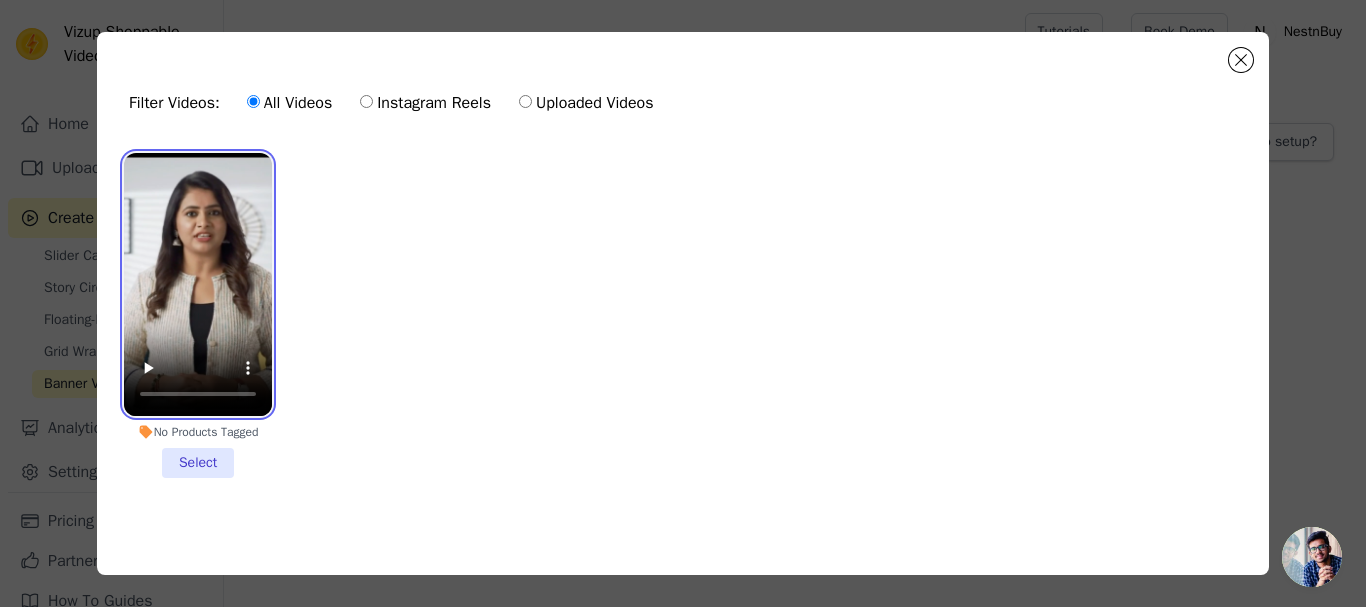 click at bounding box center (198, 284) 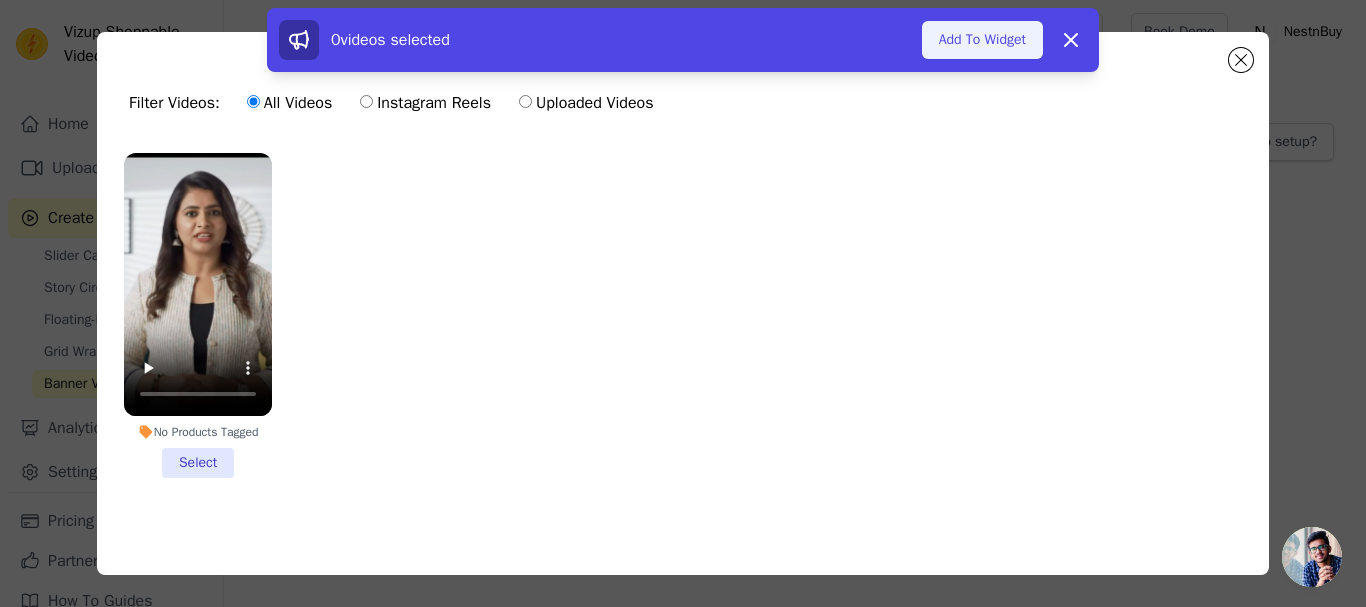 click on "Add To Widget" at bounding box center [982, 40] 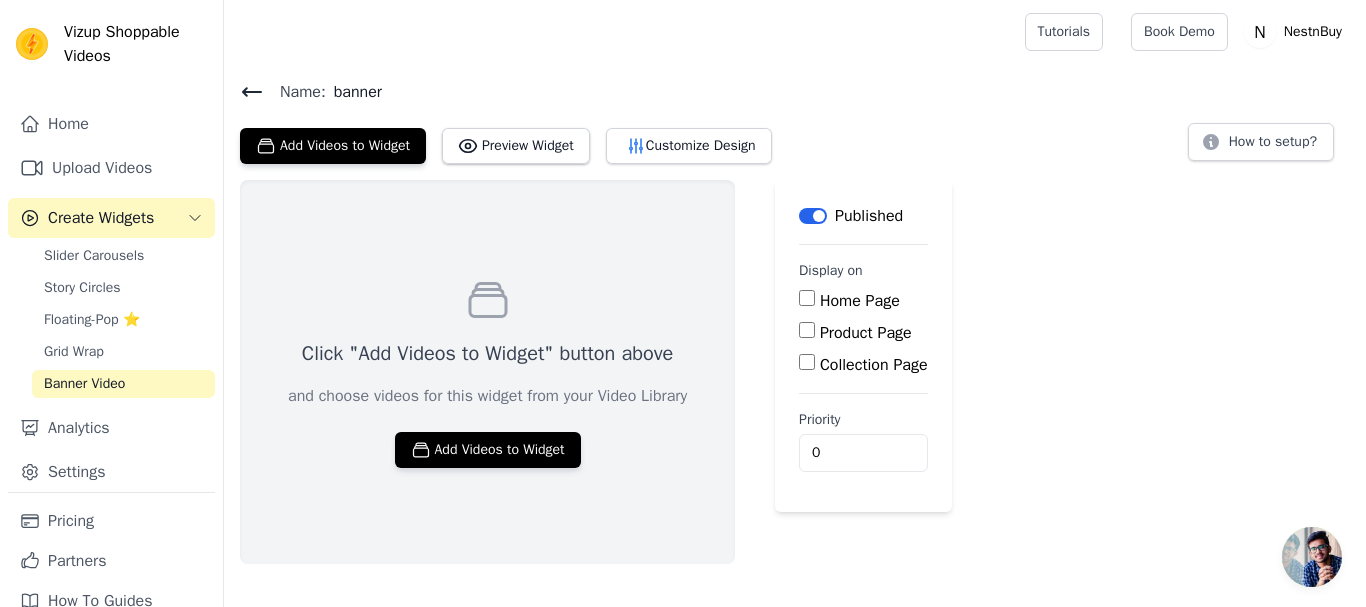 click on "Home Page" at bounding box center [807, 298] 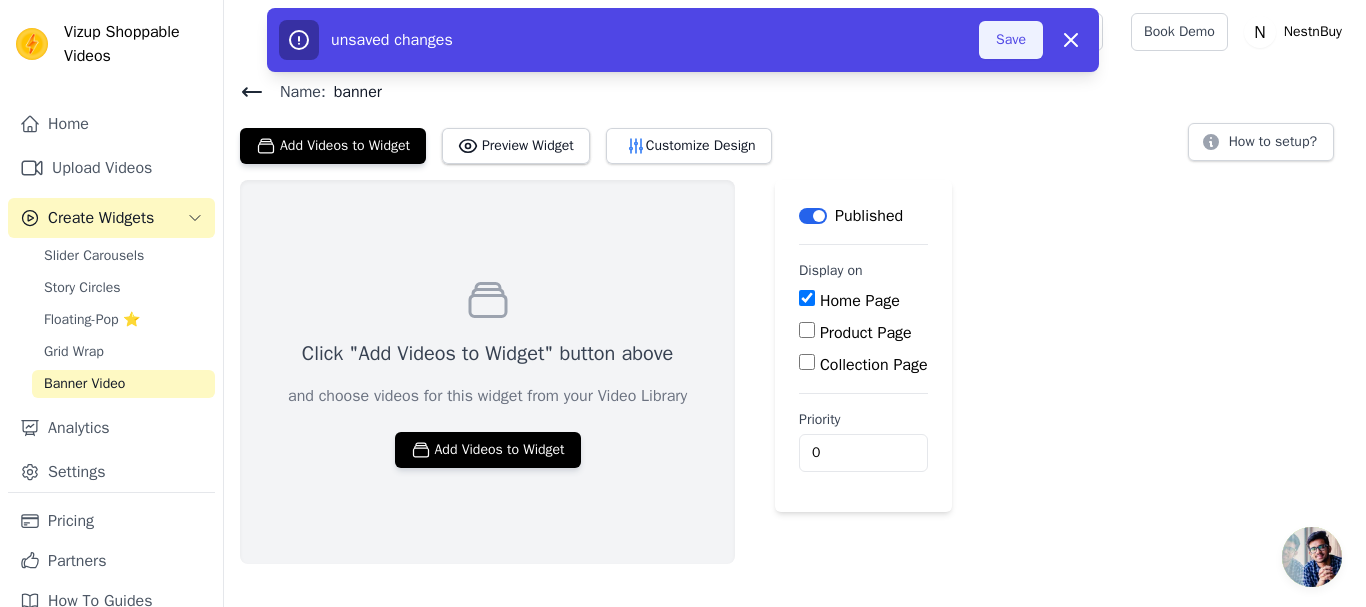 click on "Save" at bounding box center [1011, 40] 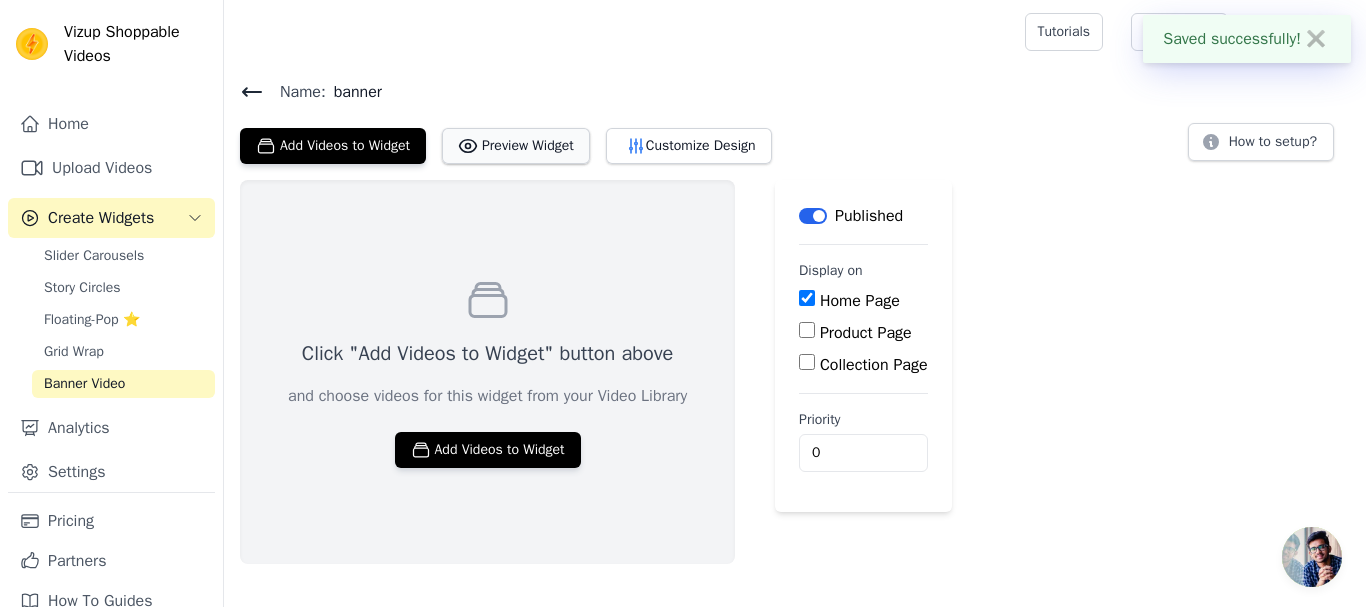 click on "Preview Widget" at bounding box center (516, 146) 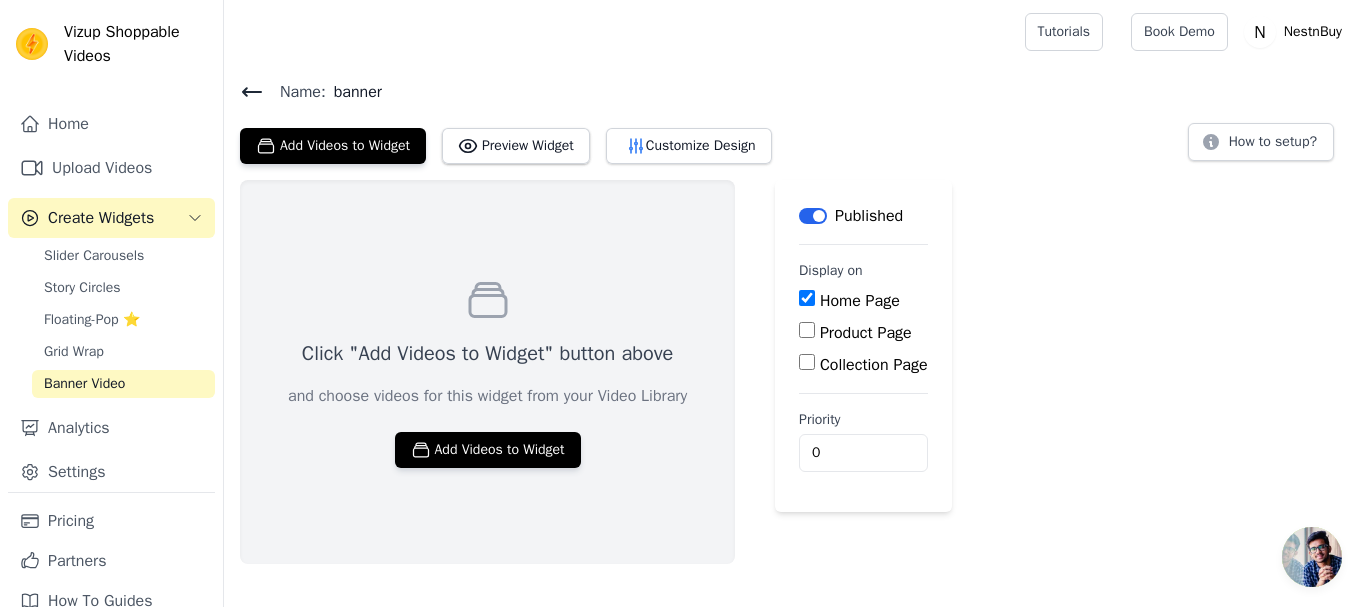click 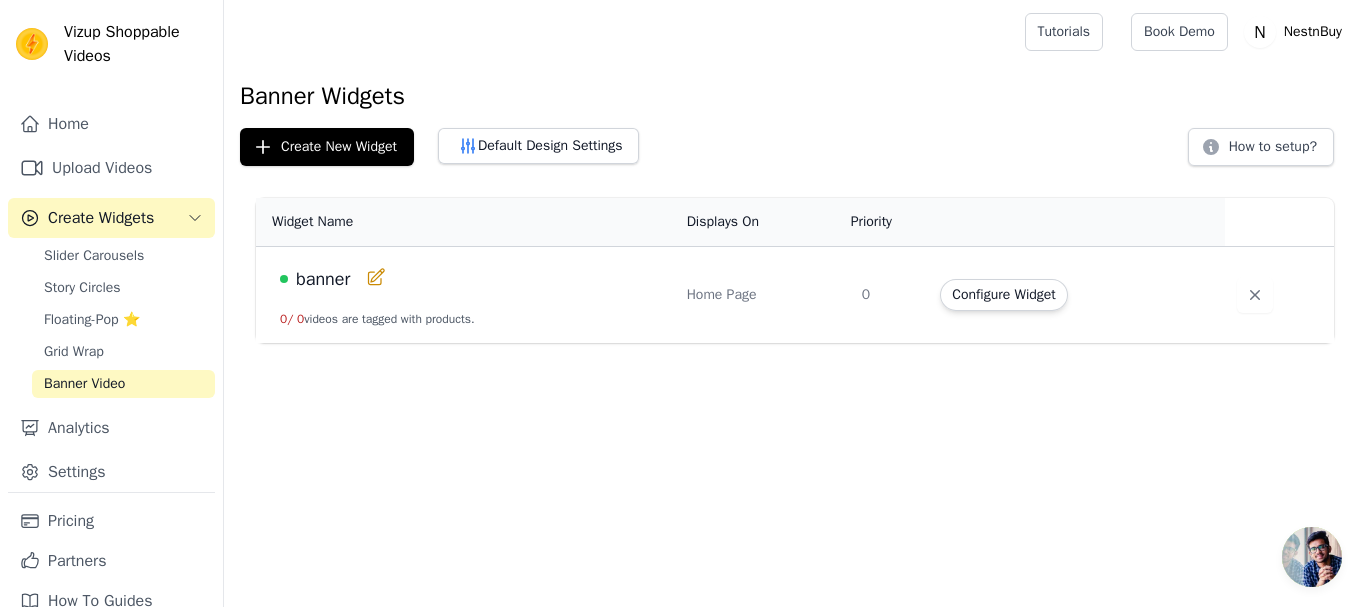 click on "banner" at bounding box center (471, 279) 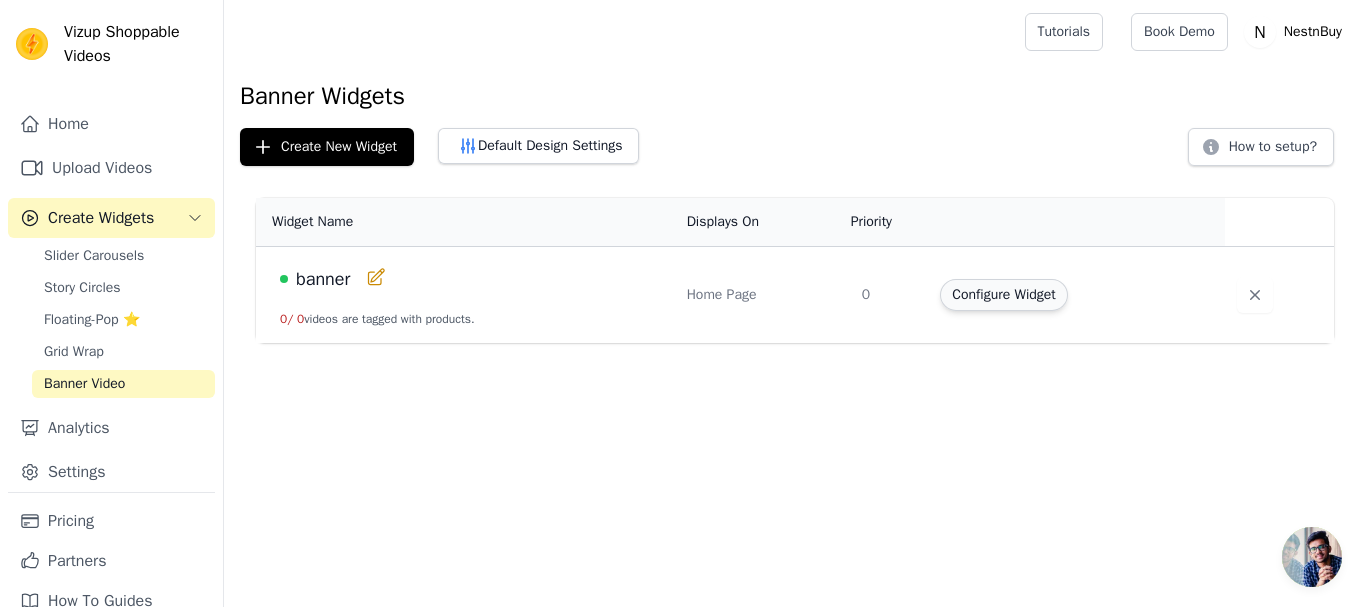 click on "Configure Widget" at bounding box center (1003, 295) 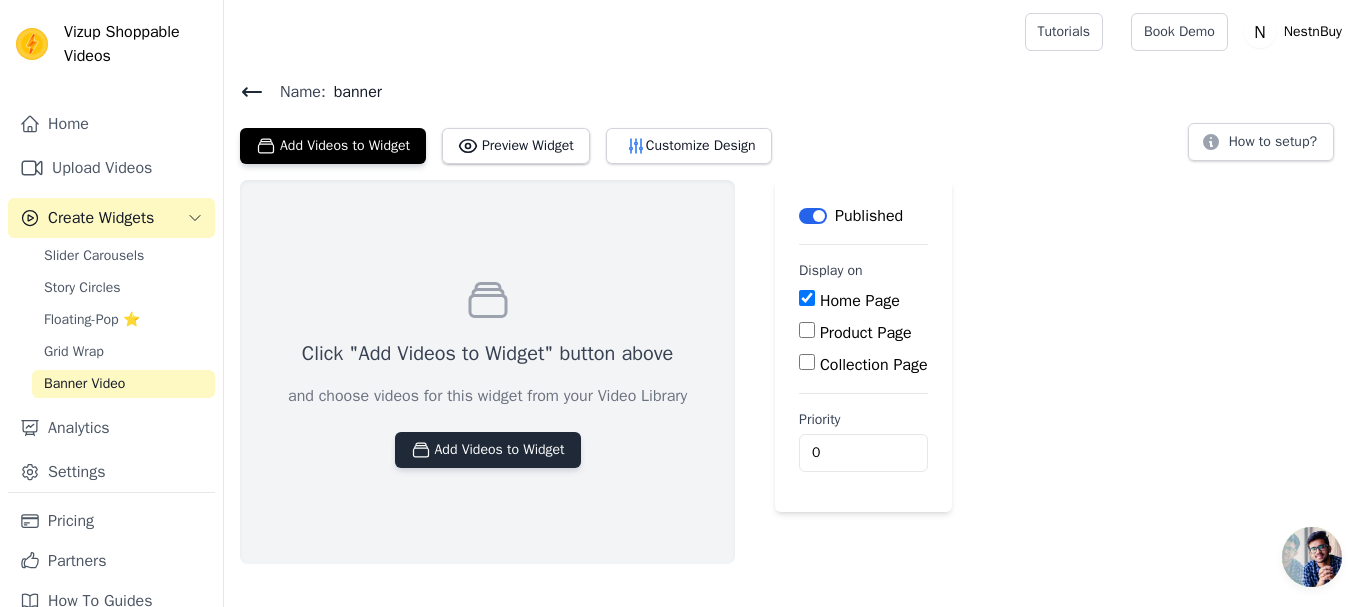 click on "Add Videos to Widget" at bounding box center [488, 450] 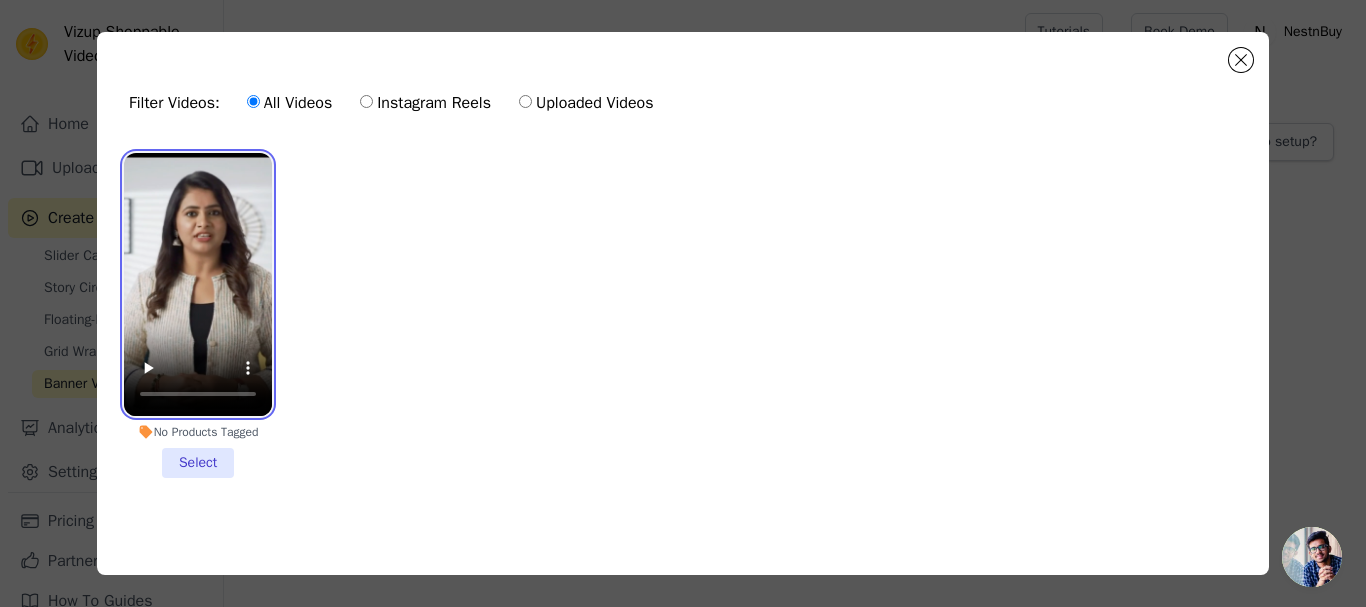 click at bounding box center (198, 284) 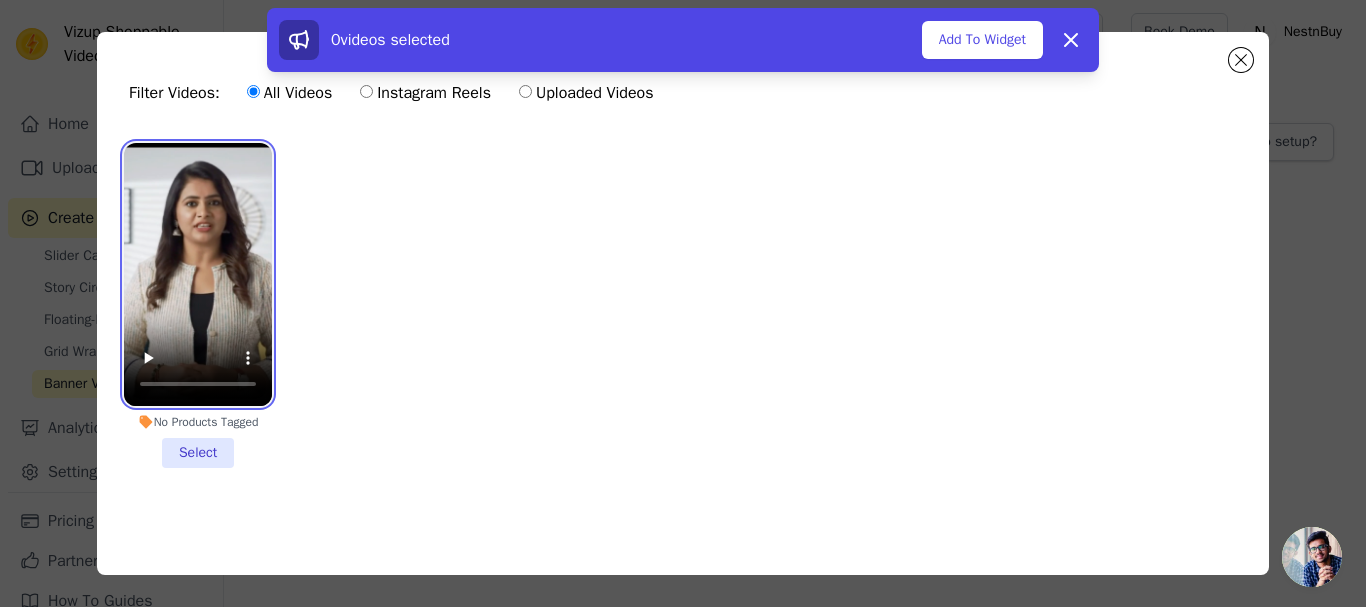 scroll, scrollTop: 16, scrollLeft: 0, axis: vertical 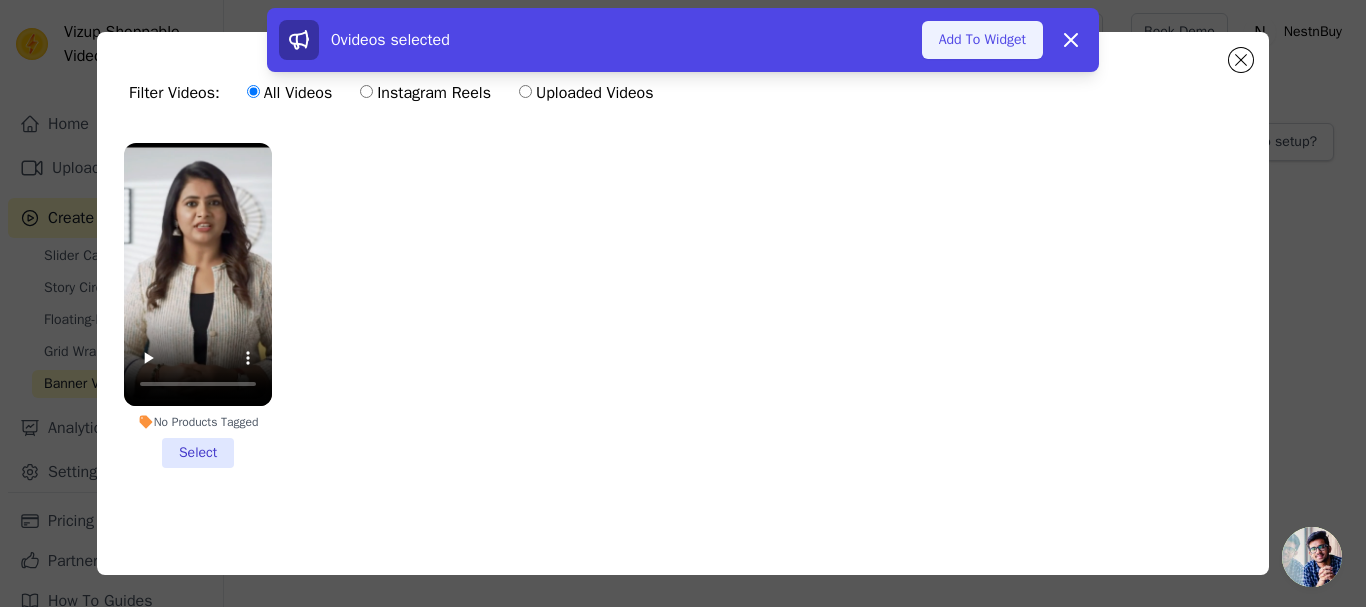 click on "Add To Widget" at bounding box center (982, 40) 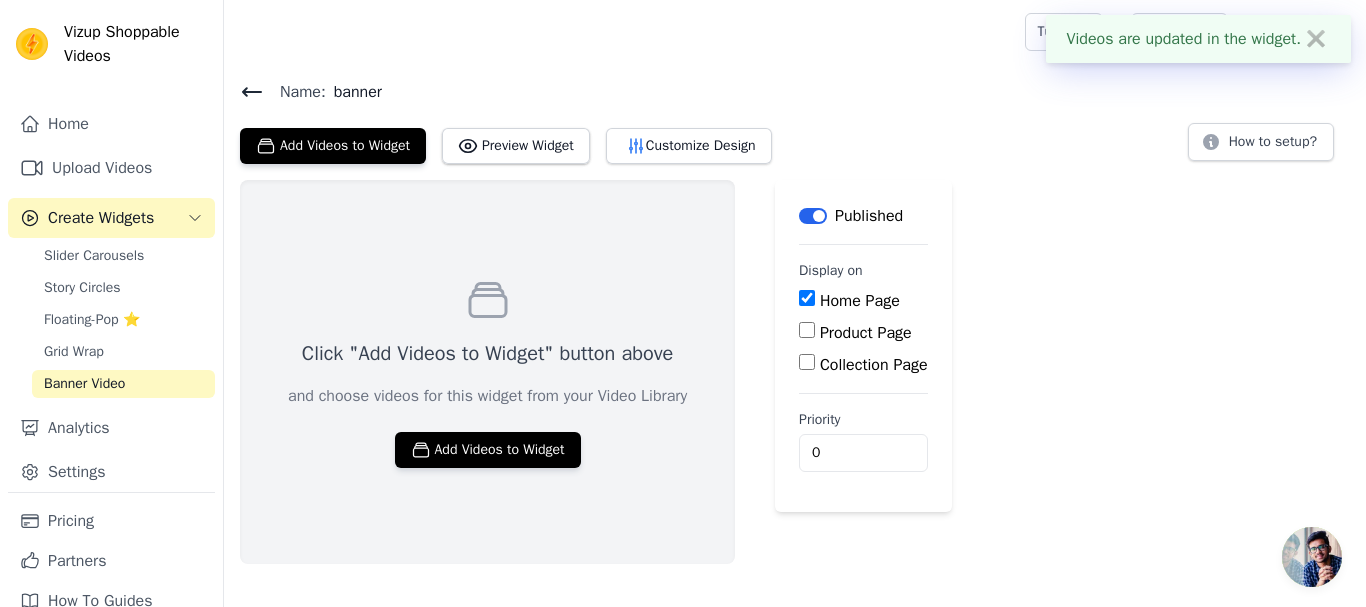 click on "Click "Add Videos to Widget" button above" at bounding box center [487, 354] 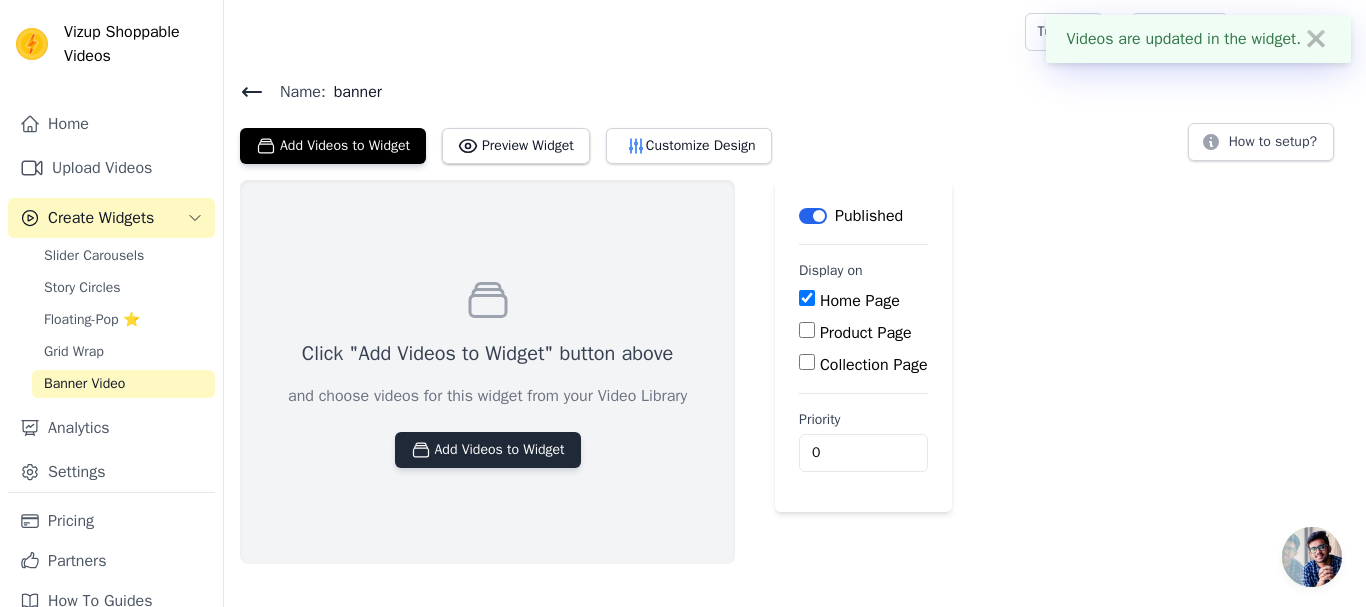 click on "Add Videos to Widget" at bounding box center (488, 450) 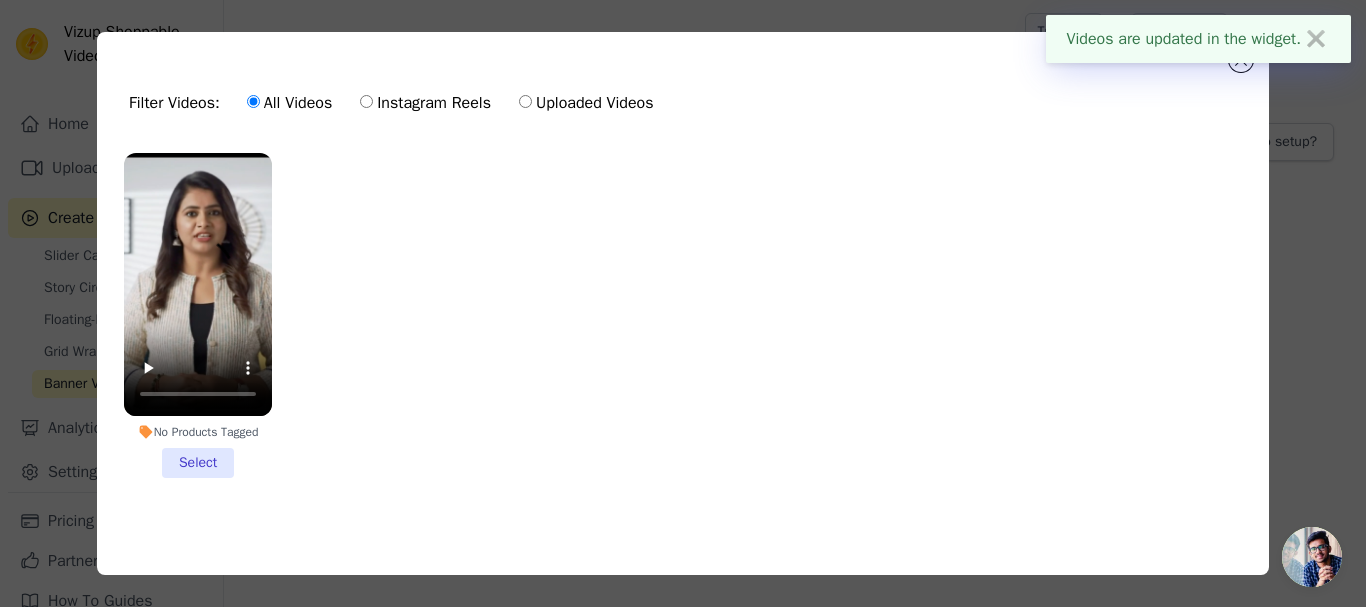 click on "No Products Tagged     Select" at bounding box center (198, 315) 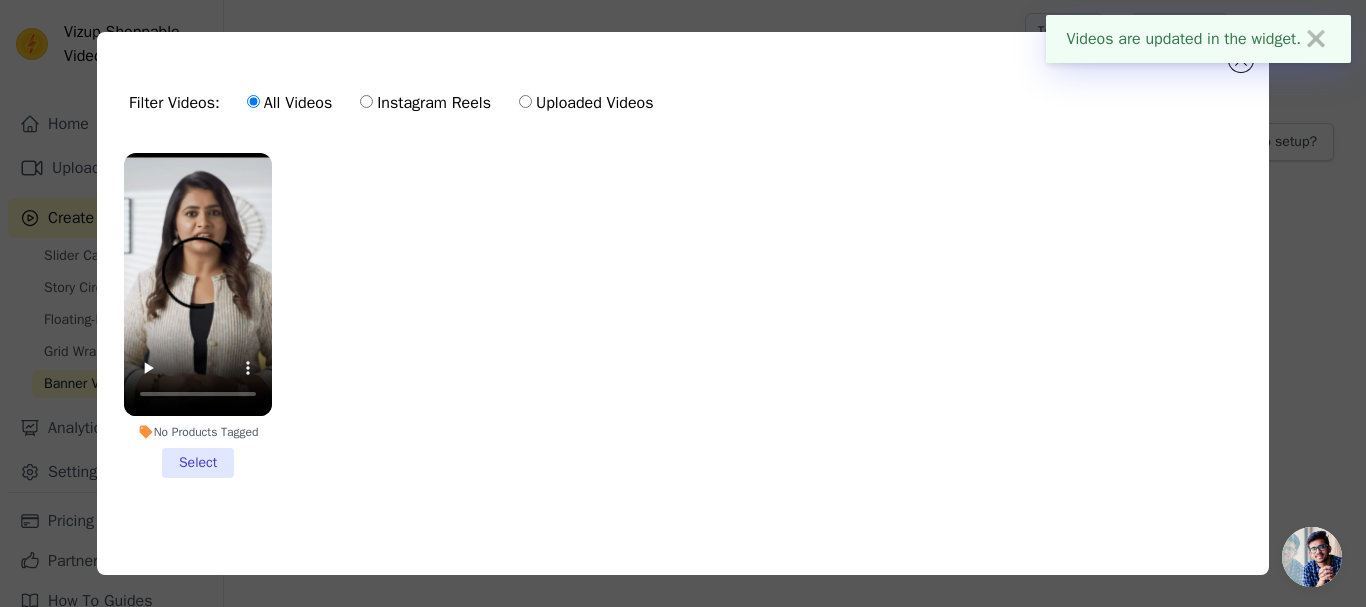 click on "No Products Tagged     Select" at bounding box center (0, 0) 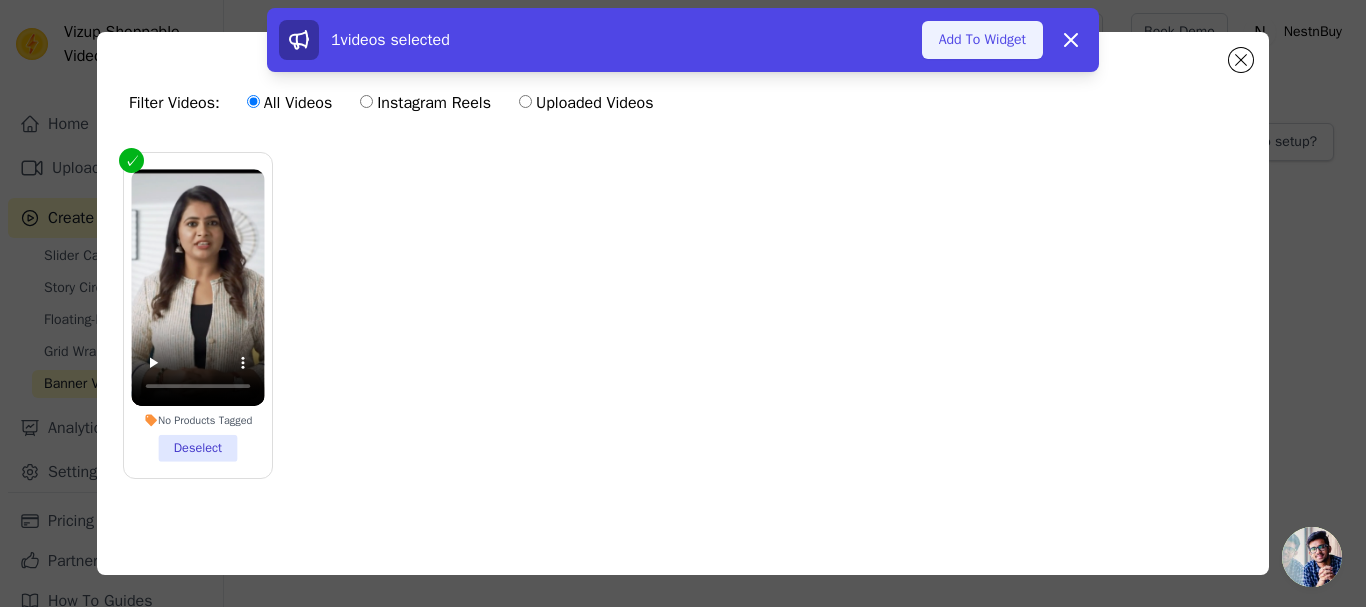 click on "Add To Widget" at bounding box center [982, 40] 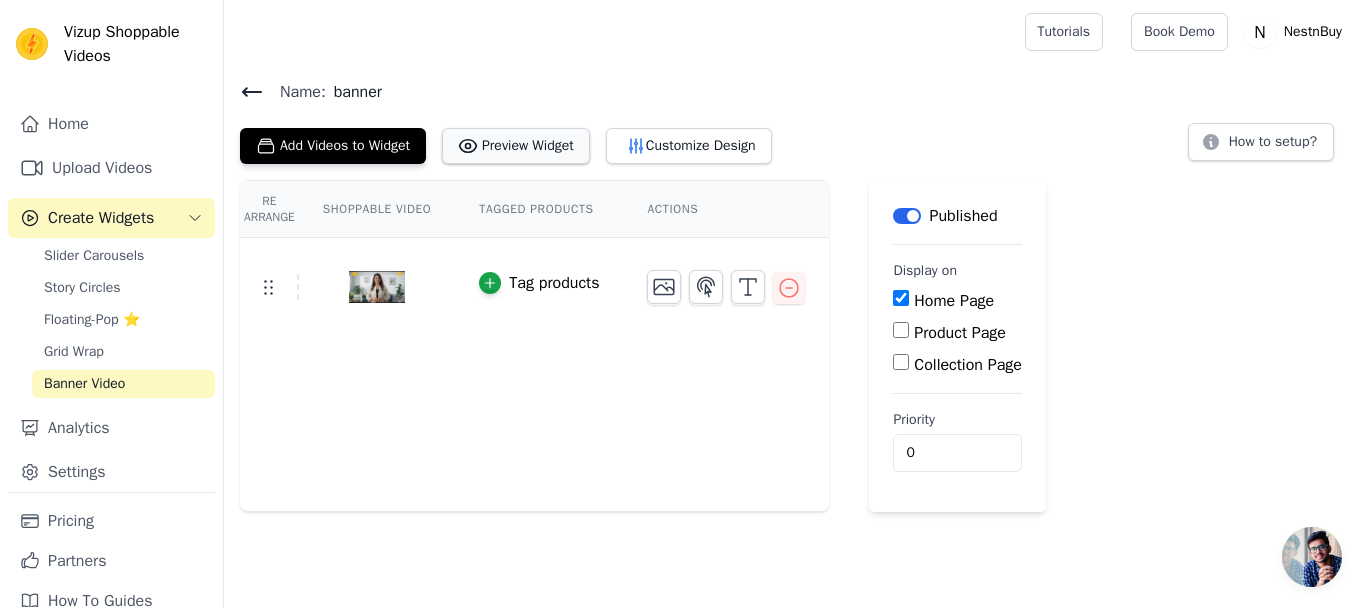click on "Preview Widget" at bounding box center (516, 146) 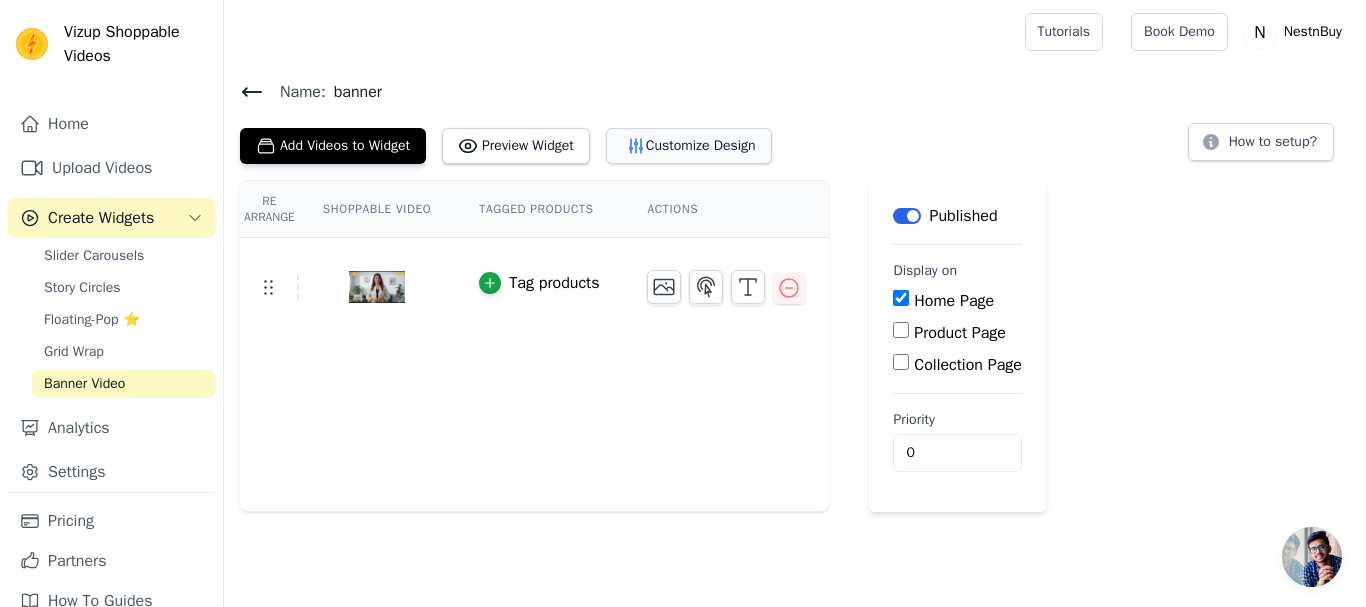 click on "Customize Design" at bounding box center (689, 146) 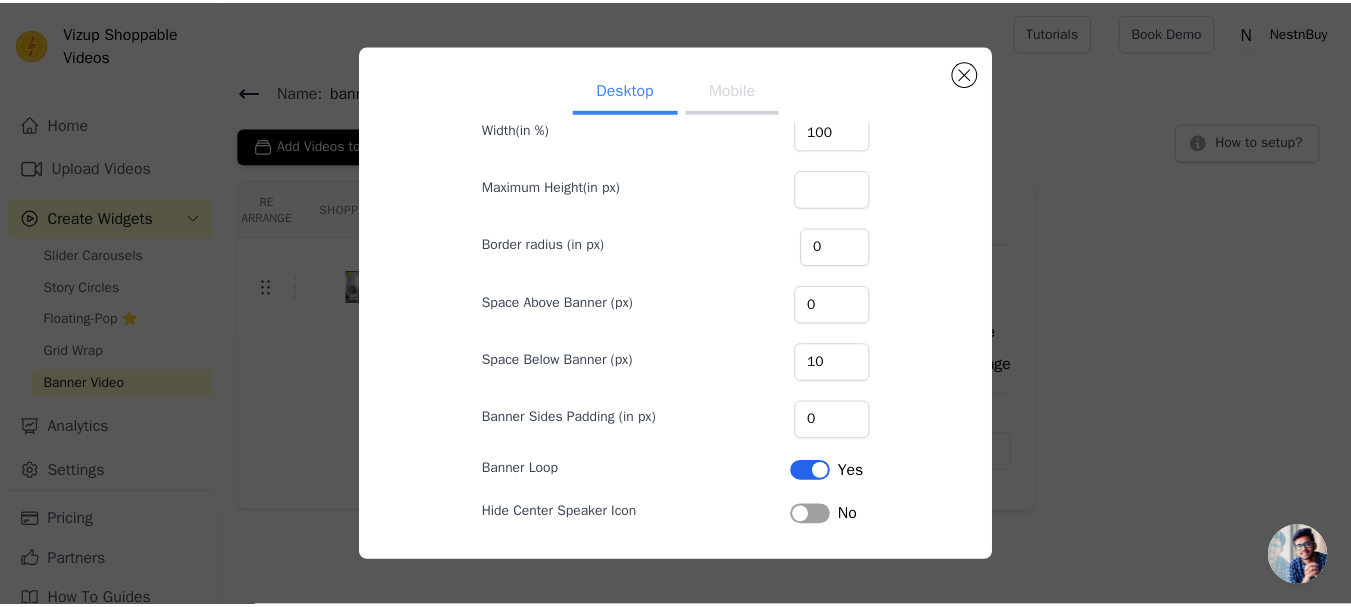 scroll, scrollTop: 132, scrollLeft: 0, axis: vertical 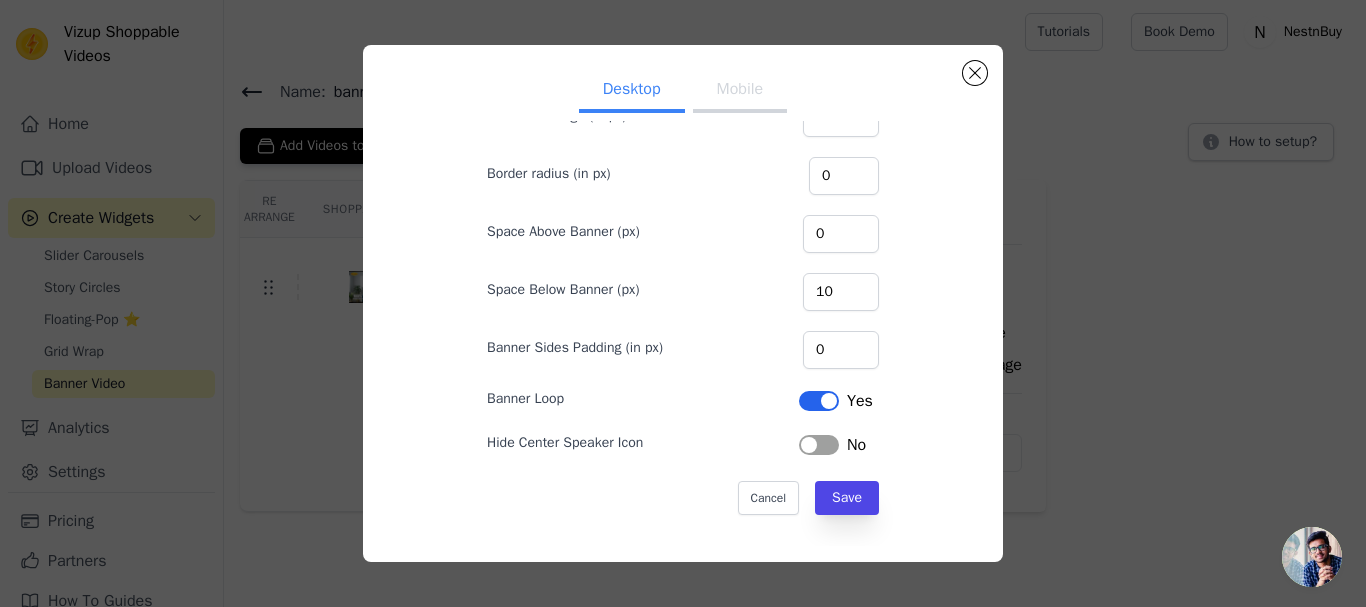click on "Mobile" at bounding box center (740, 91) 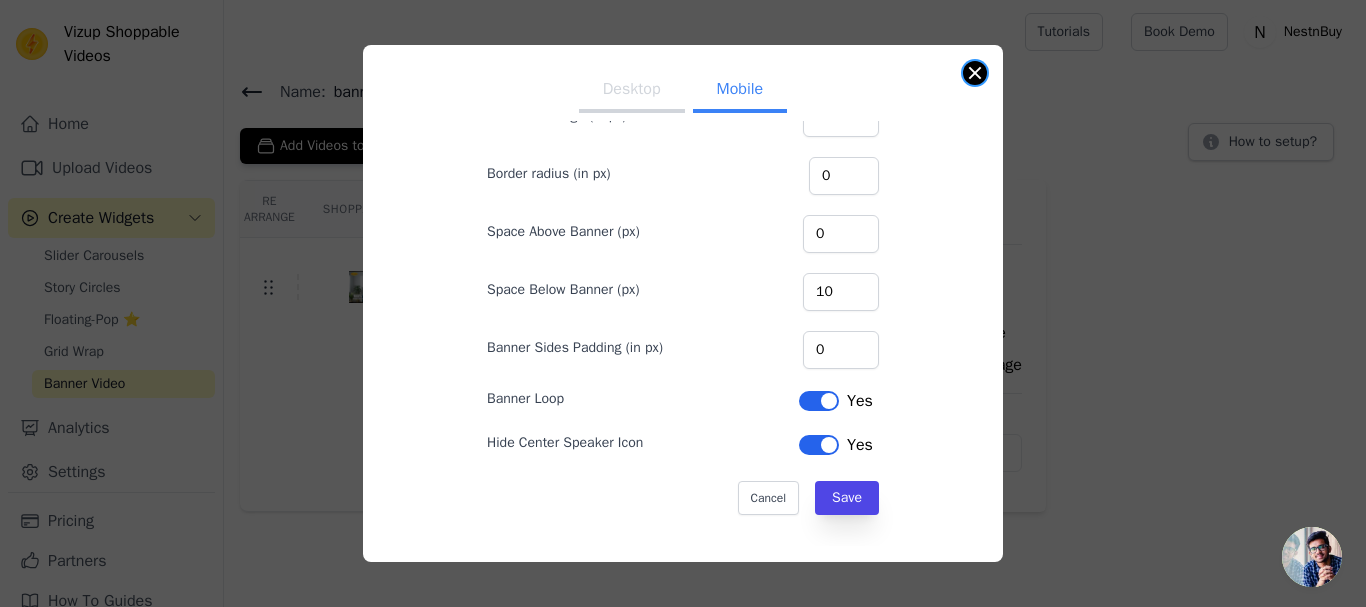 click at bounding box center (975, 73) 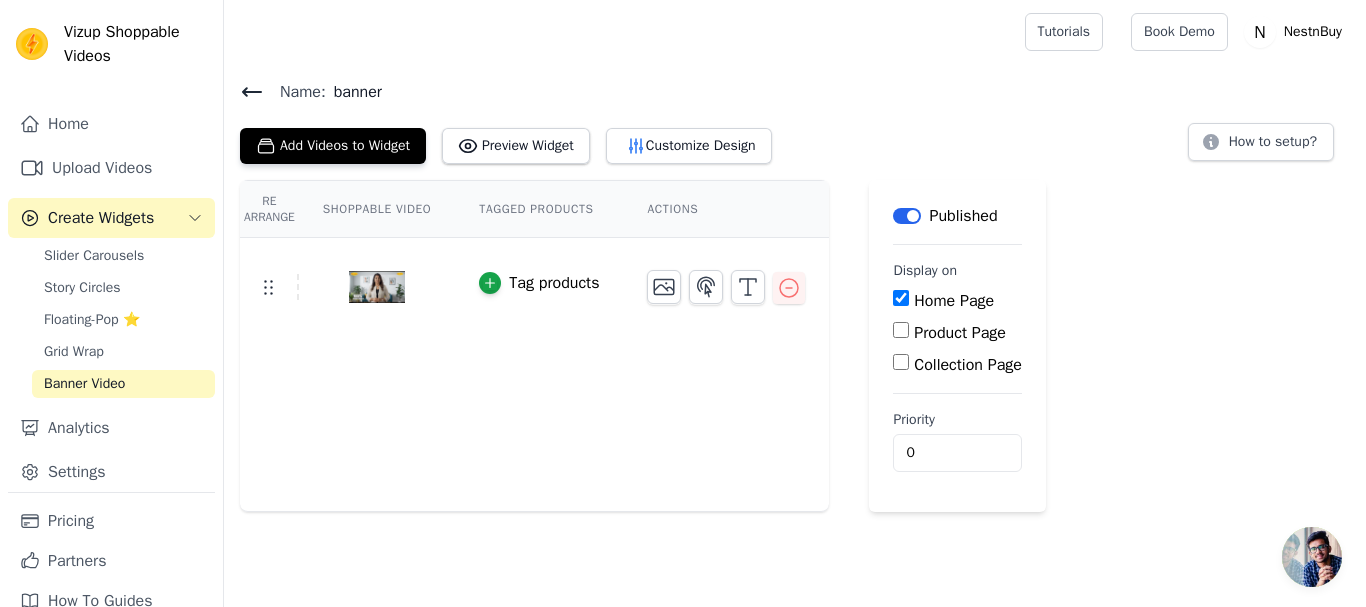 click 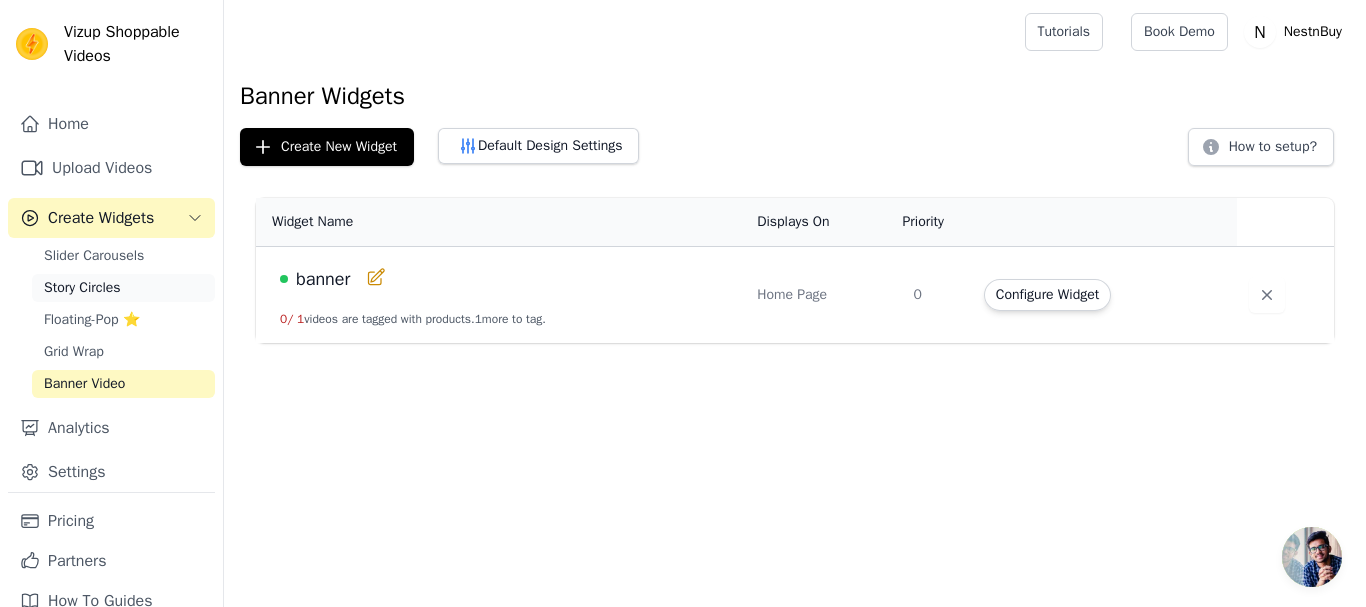 click on "Story Circles" at bounding box center (82, 288) 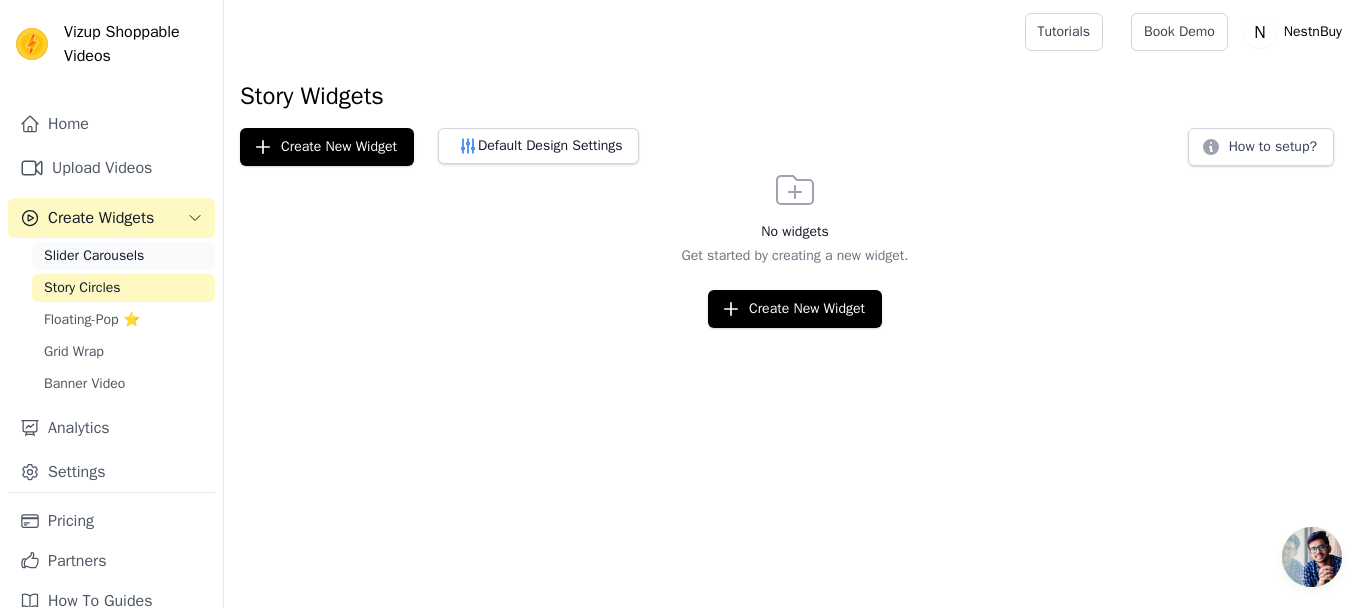 click on "Slider Carousels" at bounding box center [94, 256] 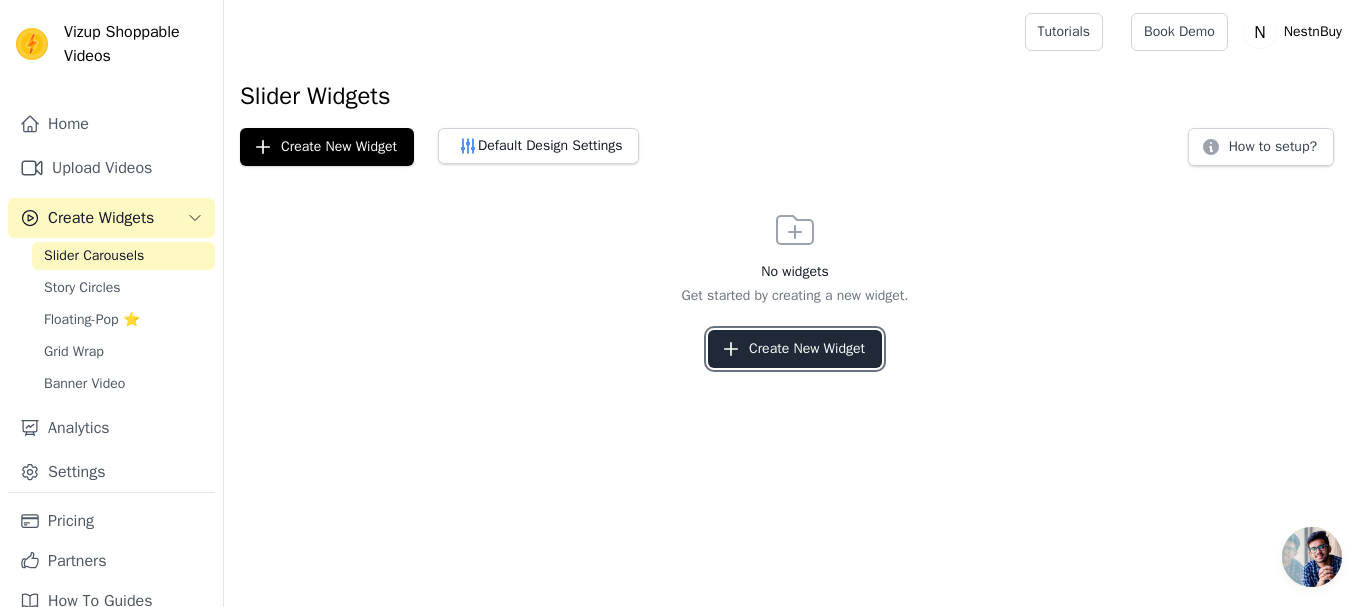 click on "Create New Widget" at bounding box center (795, 349) 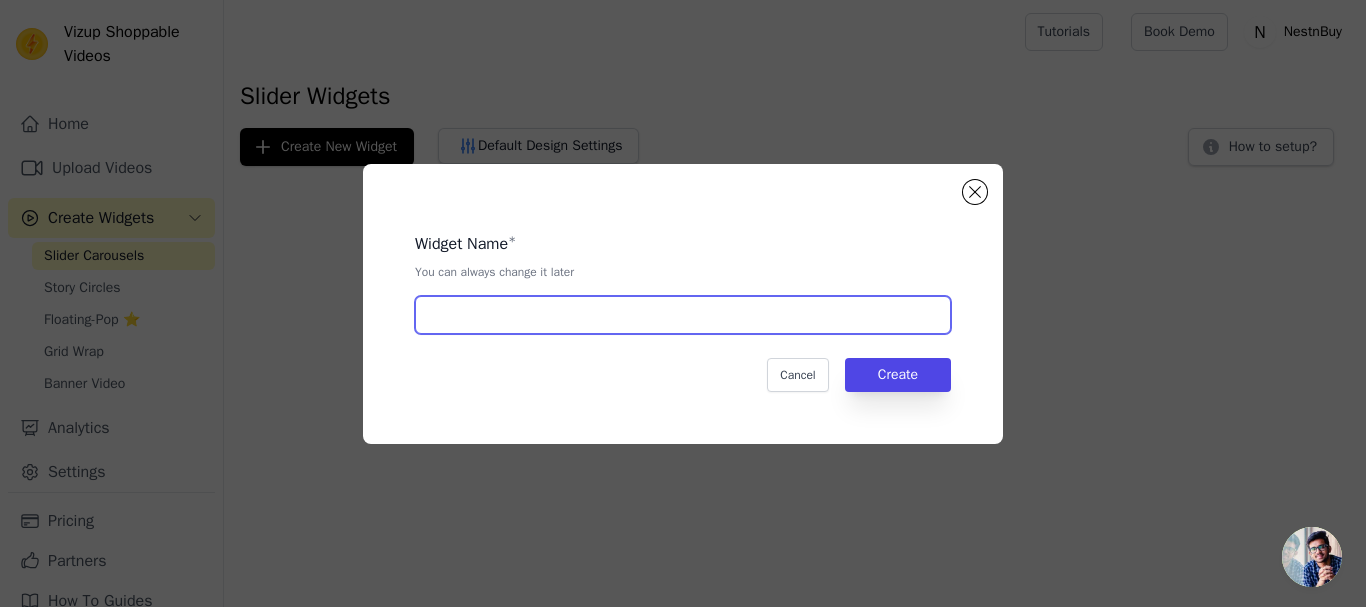 click at bounding box center [683, 315] 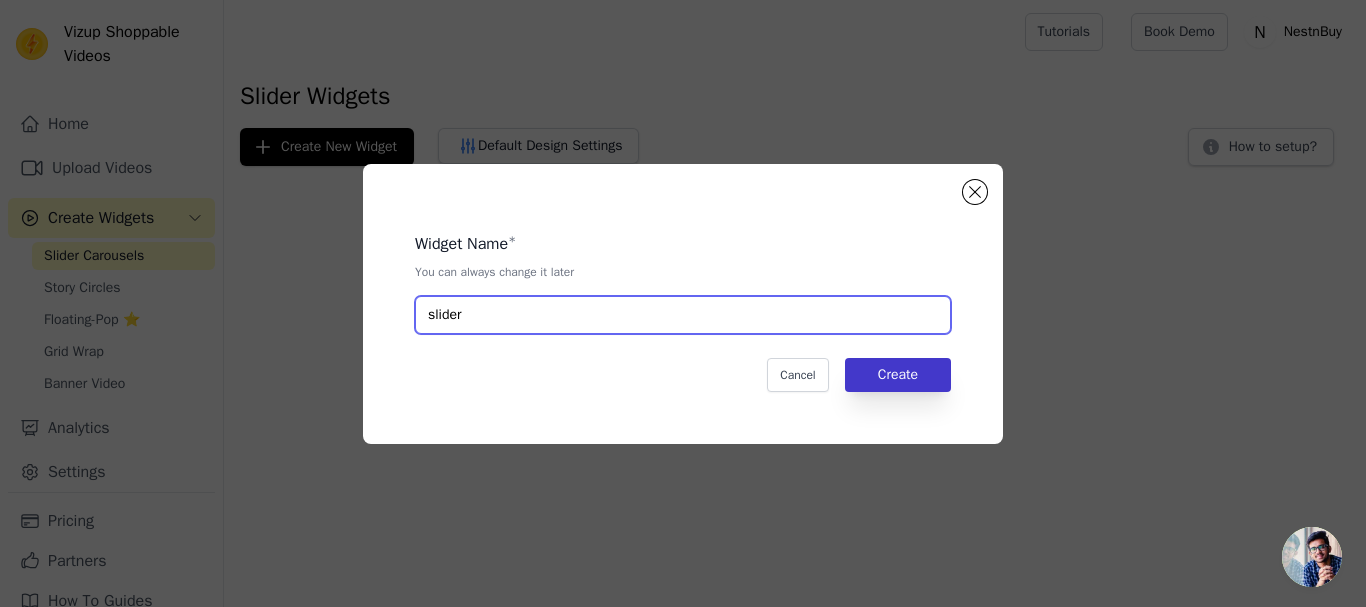 type on "slider" 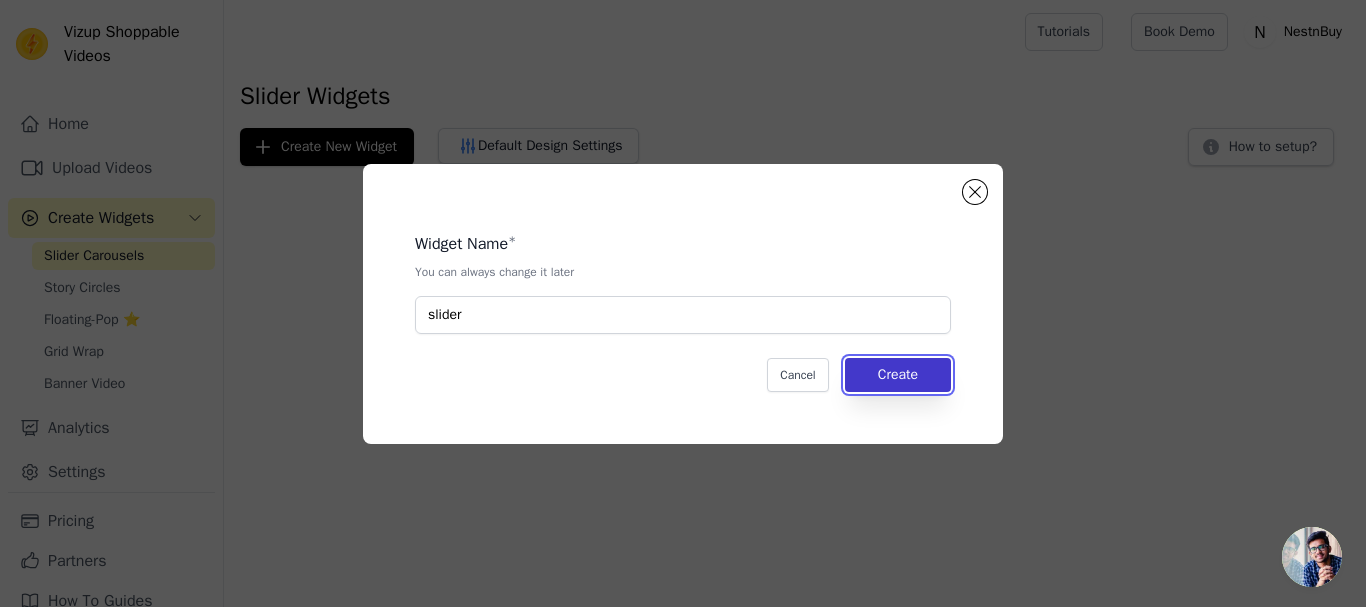 click on "Create" at bounding box center [898, 375] 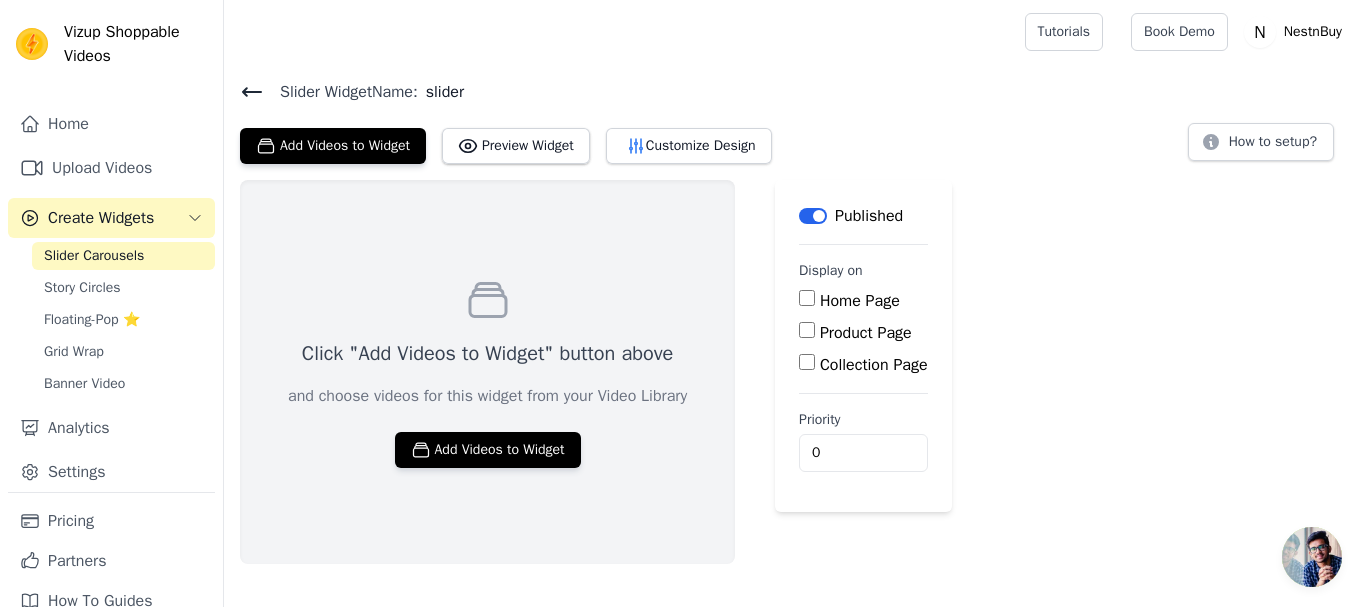 click on "Collection Page" at bounding box center (874, 365) 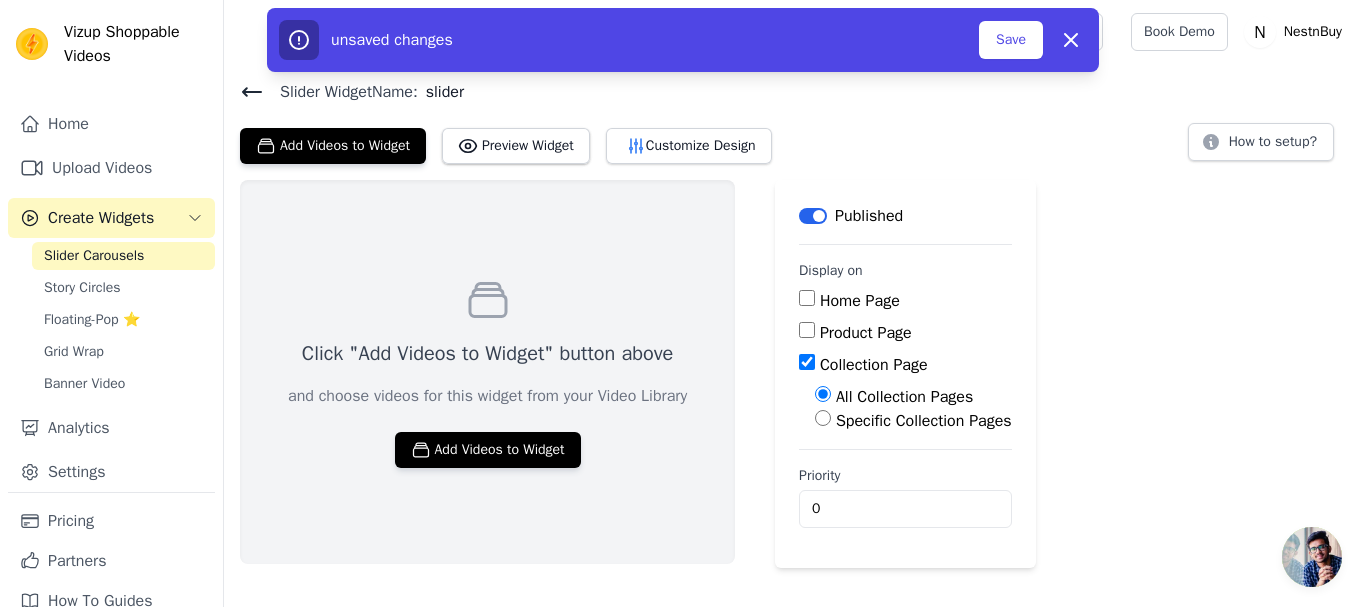 click on "Home Page" at bounding box center (905, 301) 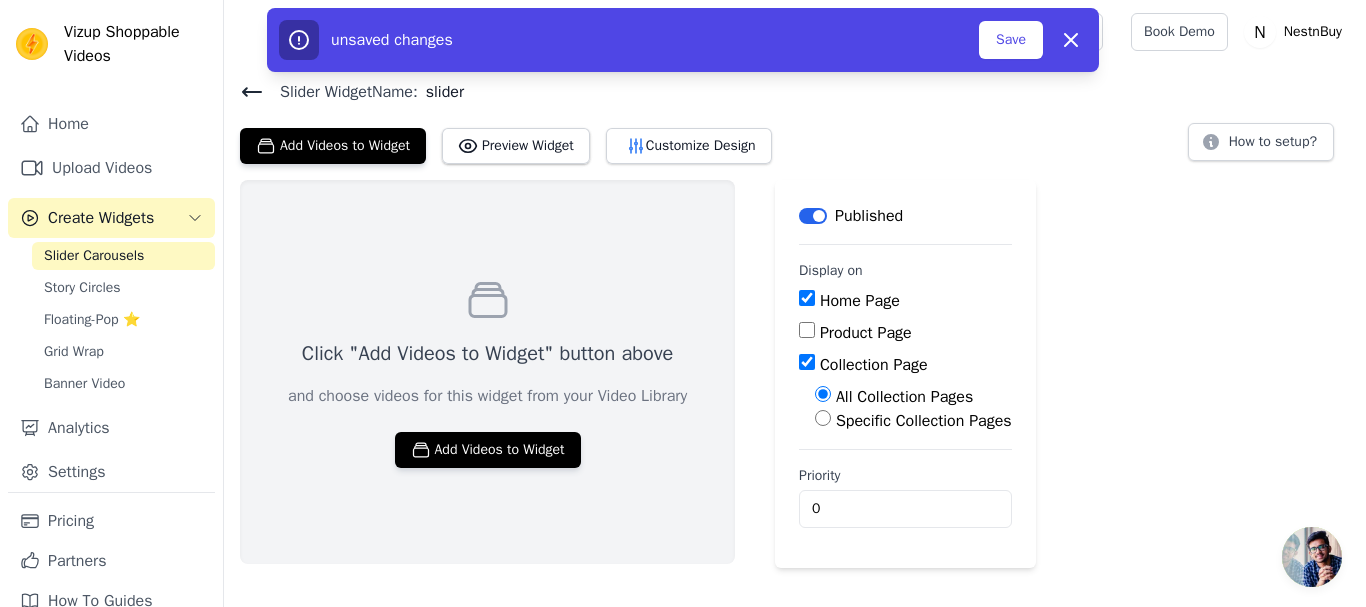 click on "Product Page" at bounding box center (866, 333) 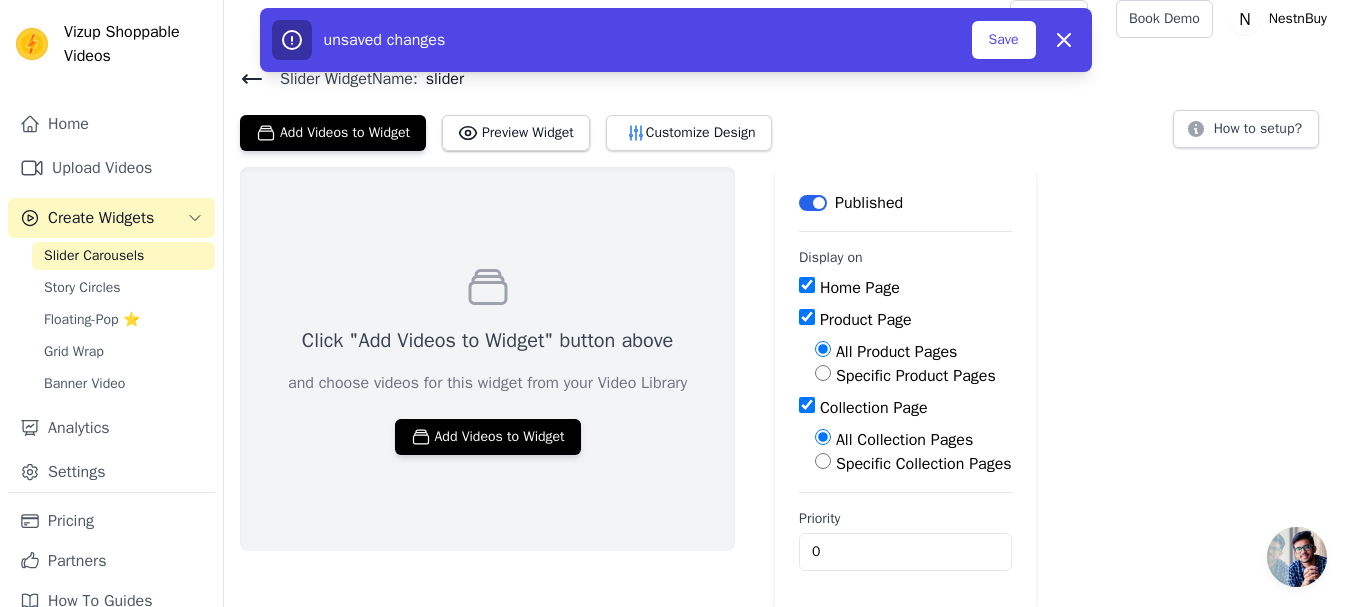 scroll, scrollTop: 17, scrollLeft: 0, axis: vertical 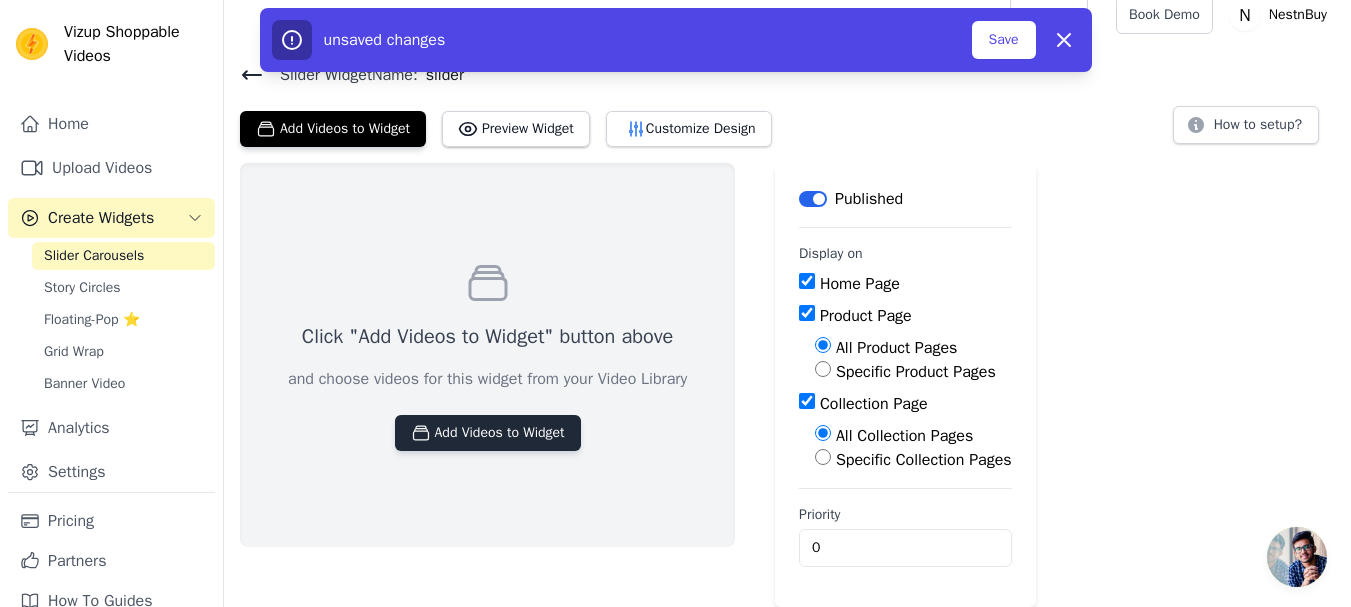 click on "Add Videos to Widget" at bounding box center (488, 433) 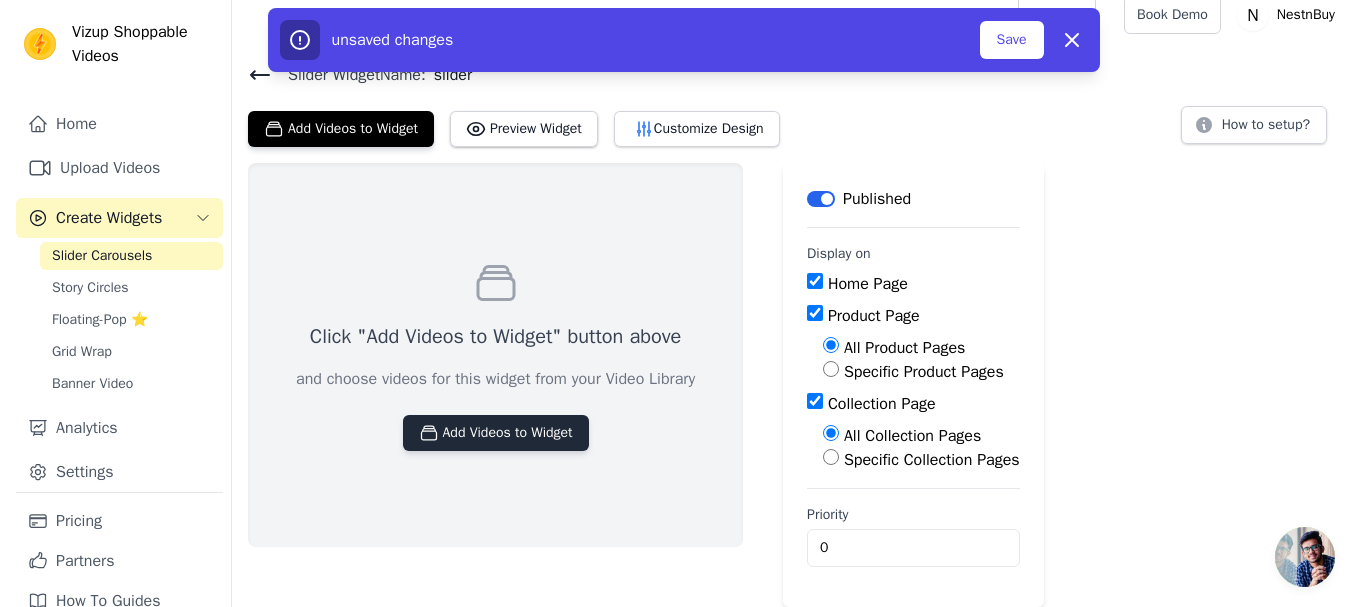 scroll, scrollTop: 0, scrollLeft: 0, axis: both 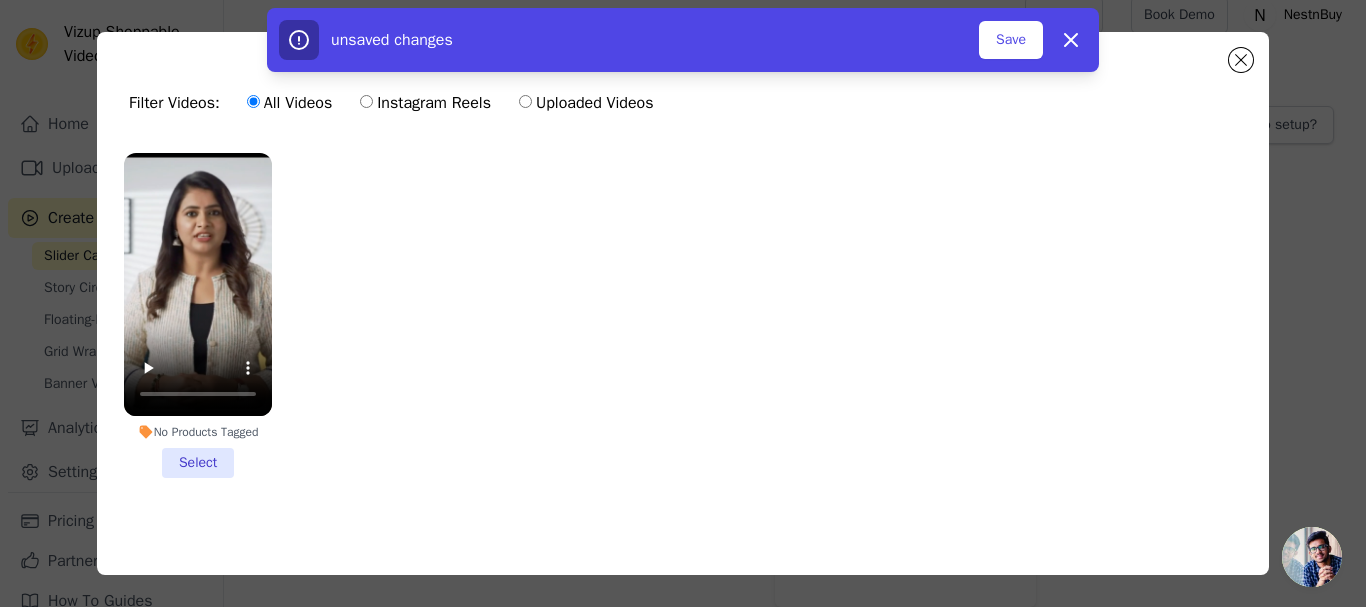 click on "Uploaded Videos" at bounding box center [525, 101] 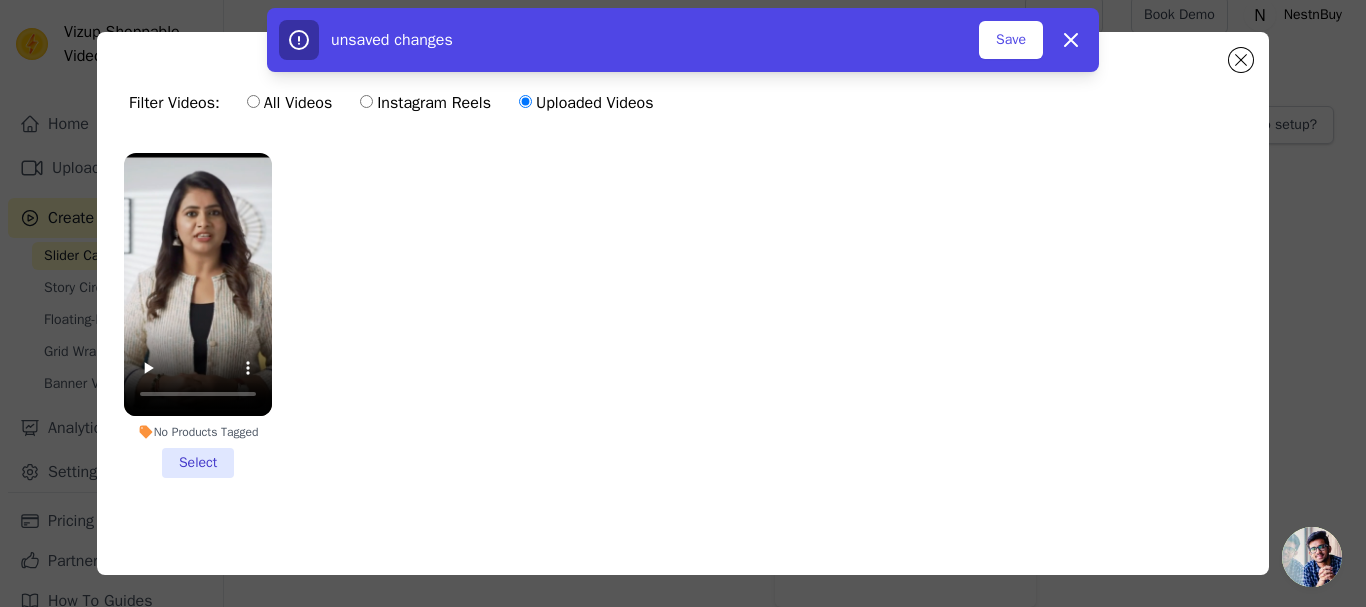 click on "unsaved changes   Save   Dismiss" at bounding box center (683, 40) 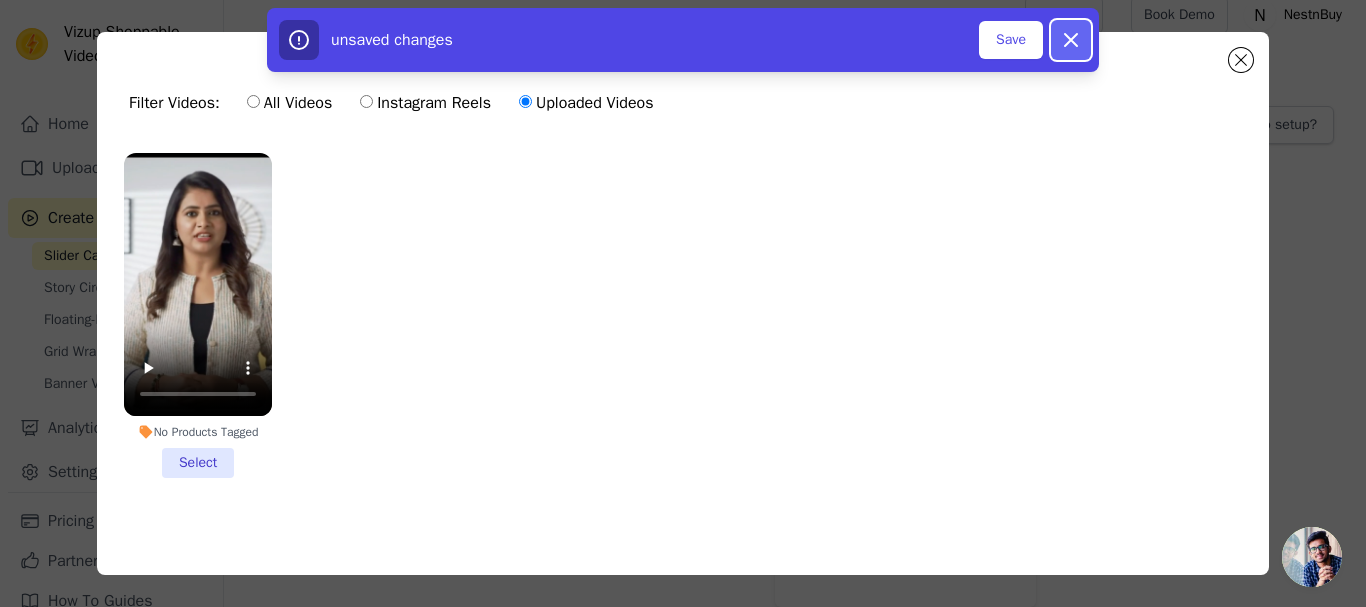click 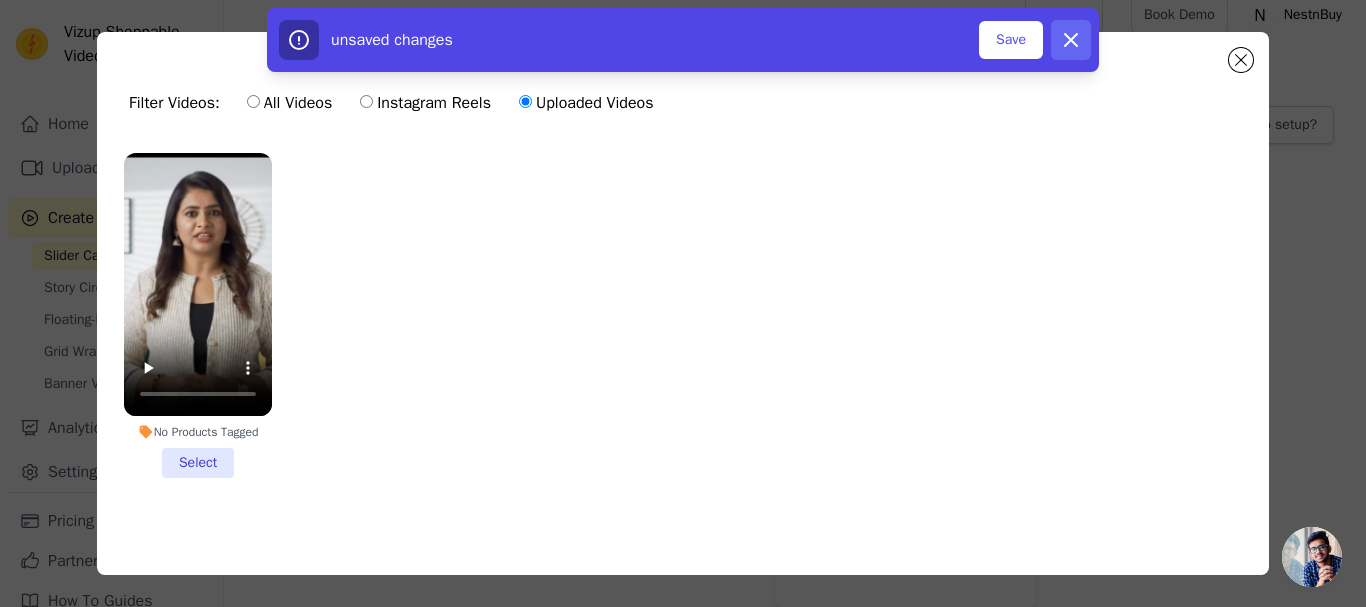 checkbox on "false" 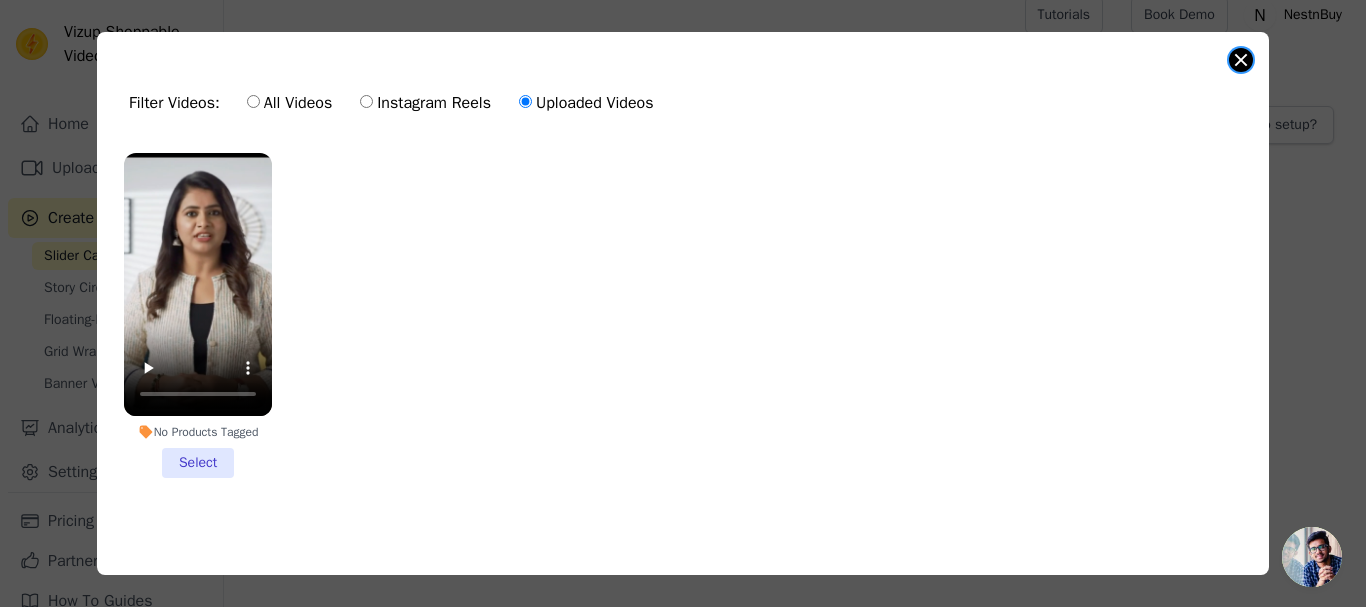 click at bounding box center [1241, 60] 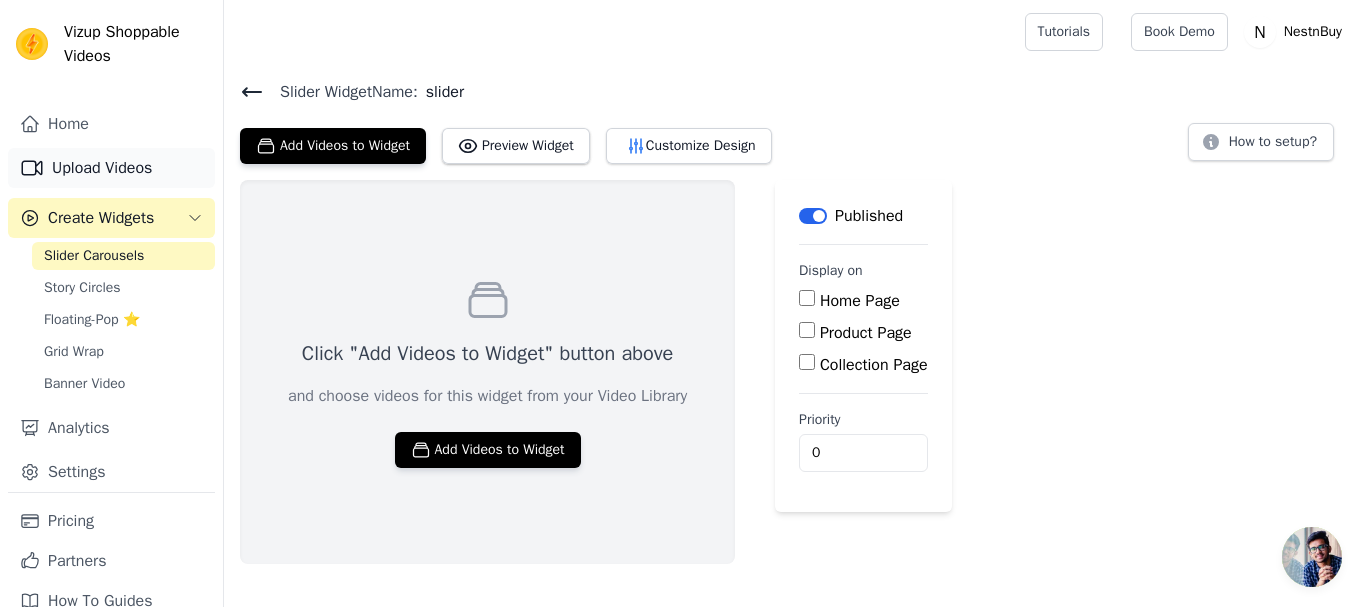 click on "Upload Videos" at bounding box center (111, 168) 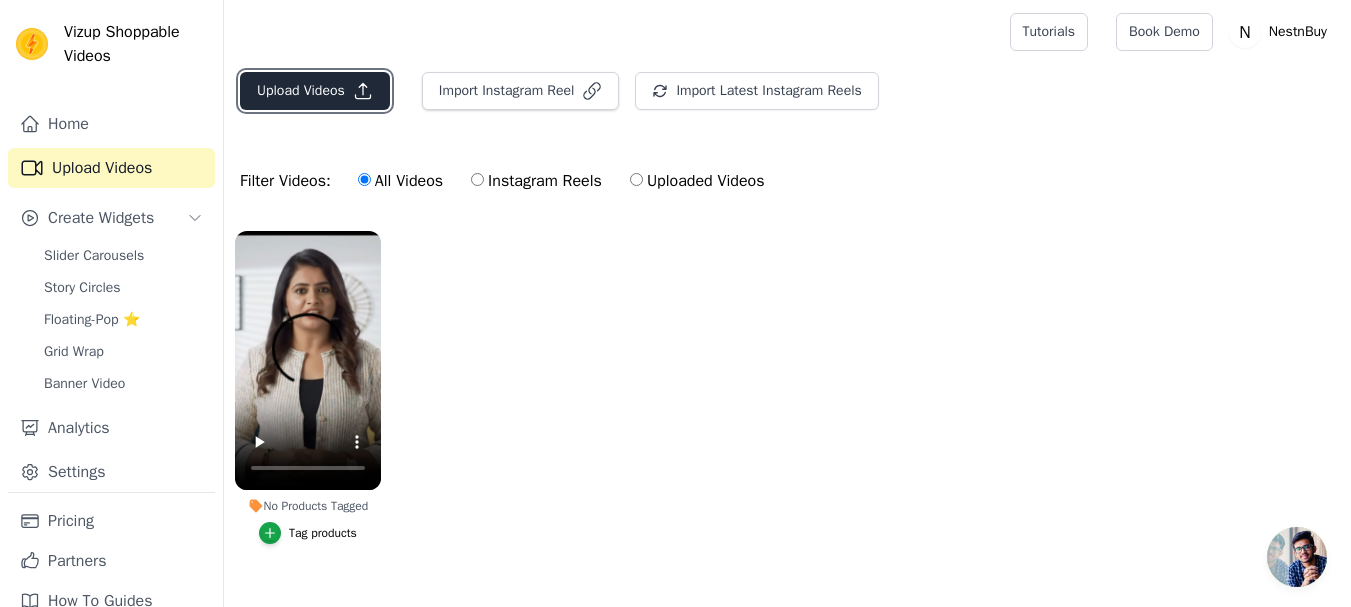 click on "Upload Videos" at bounding box center [315, 91] 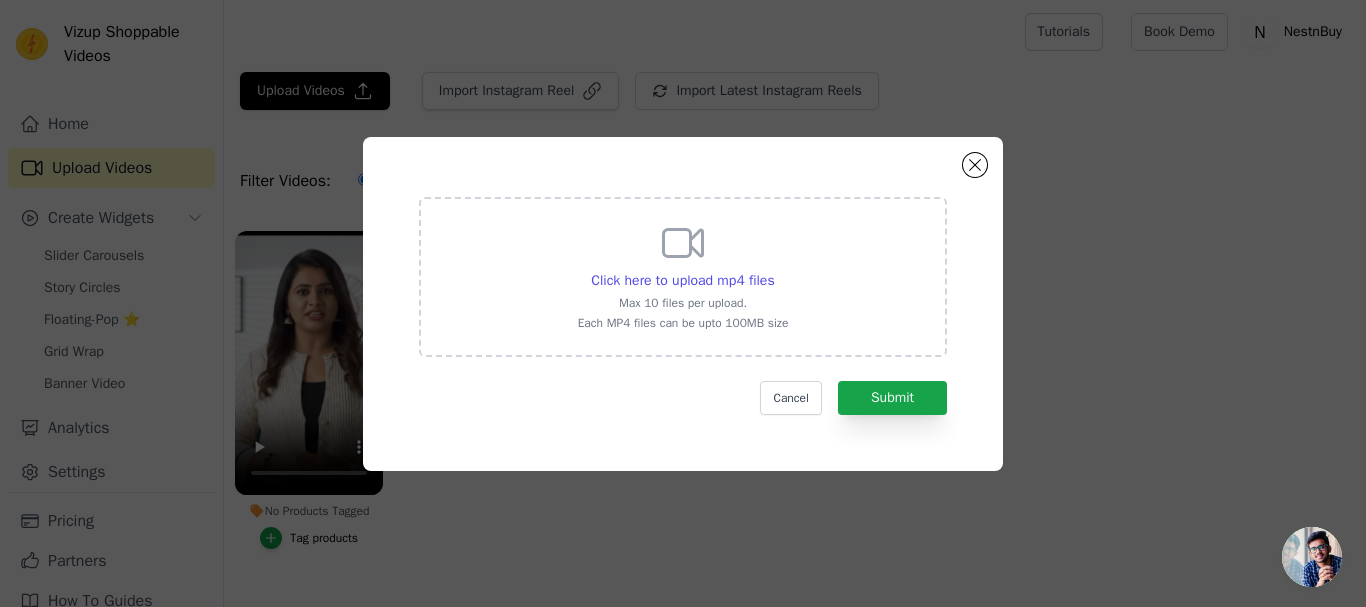 click 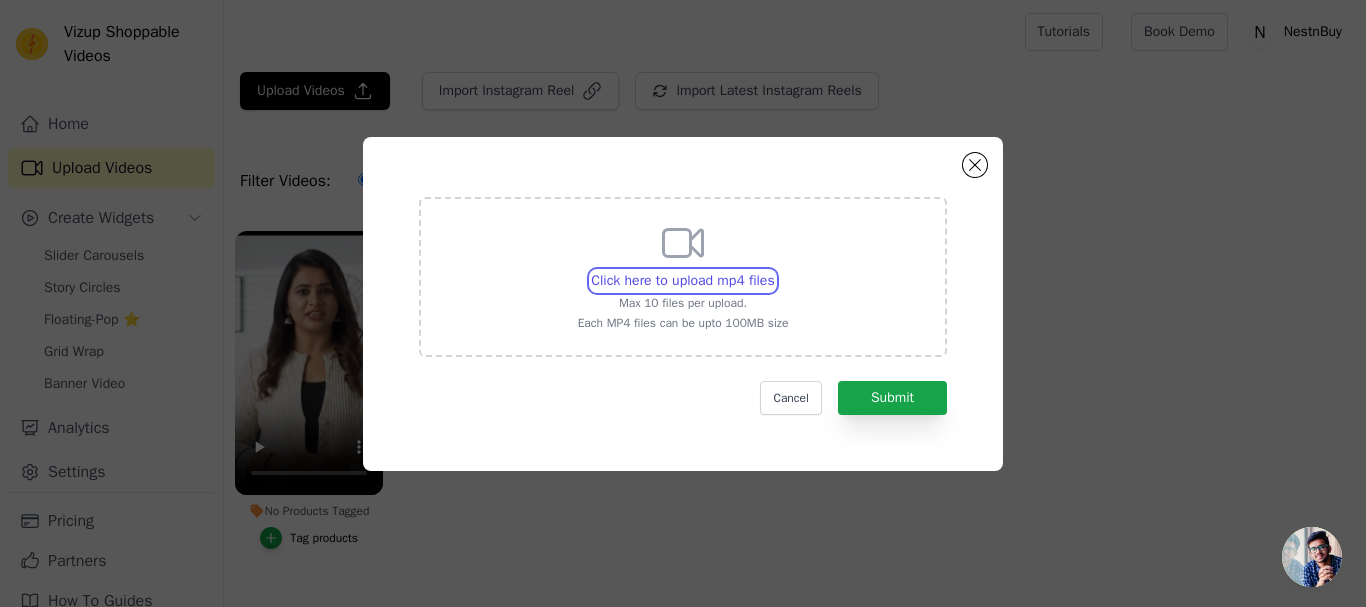 click on "Click here to upload mp4 files     Max 10 files per upload.   Each MP4 files can be upto 100MB size" at bounding box center [774, 270] 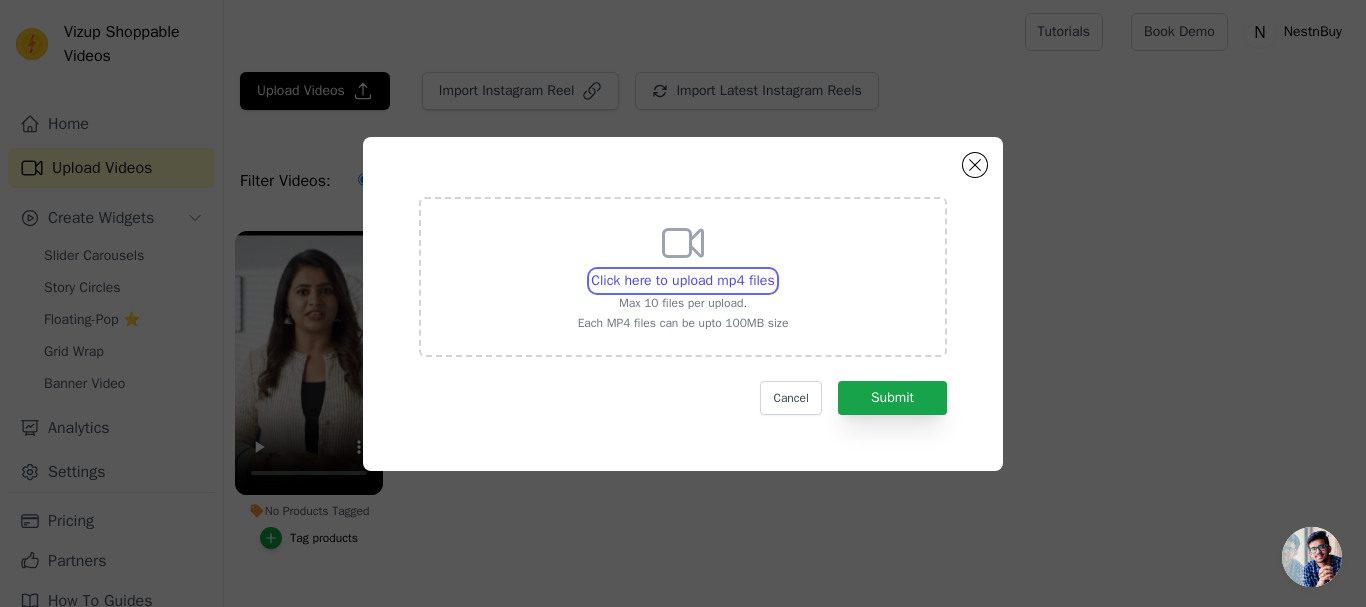 type on "C:\fakepath\ad-1.mp4" 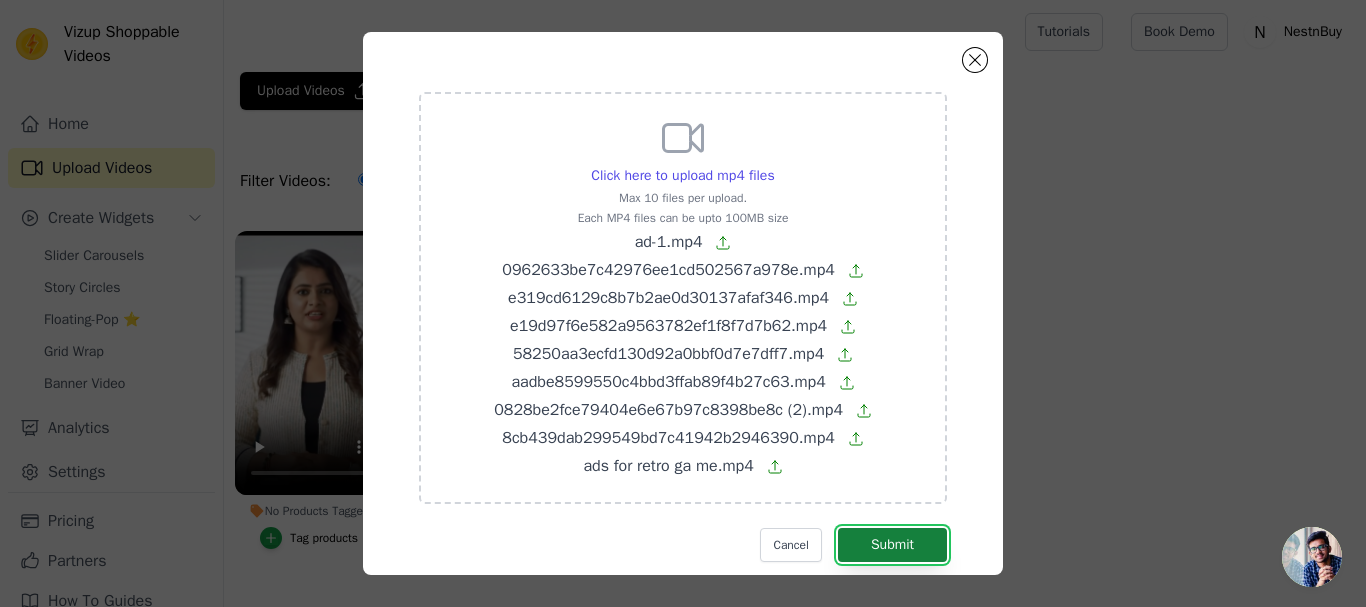 click on "Submit" at bounding box center [892, 545] 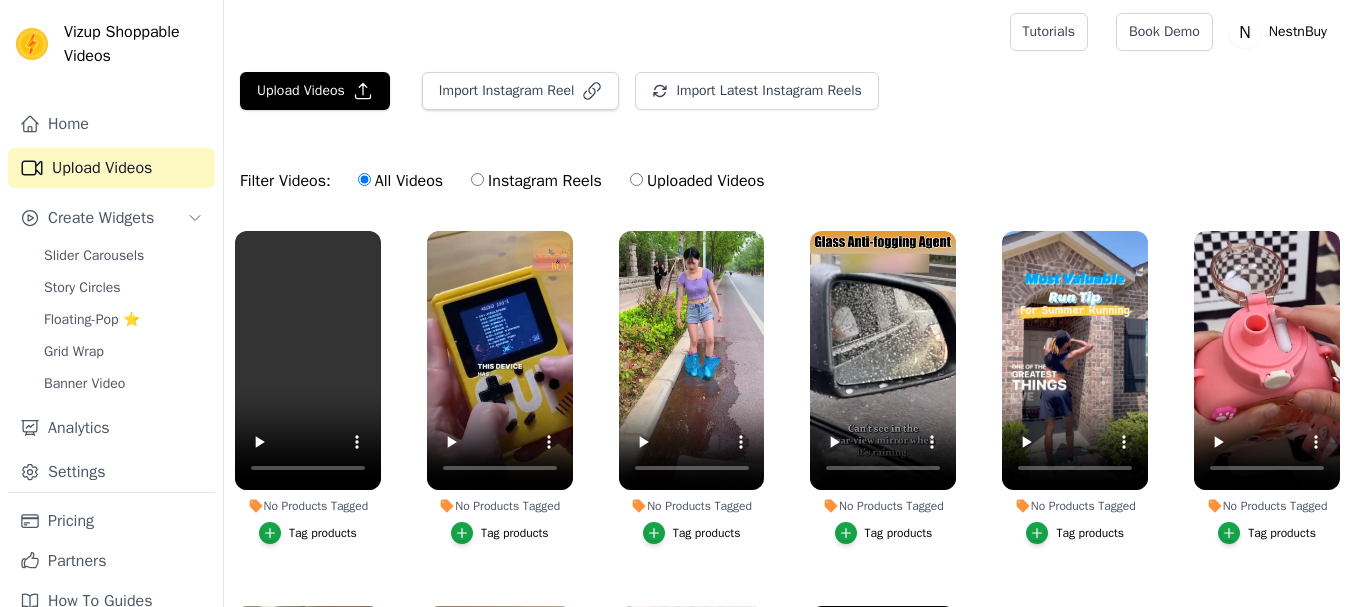 scroll, scrollTop: 0, scrollLeft: 0, axis: both 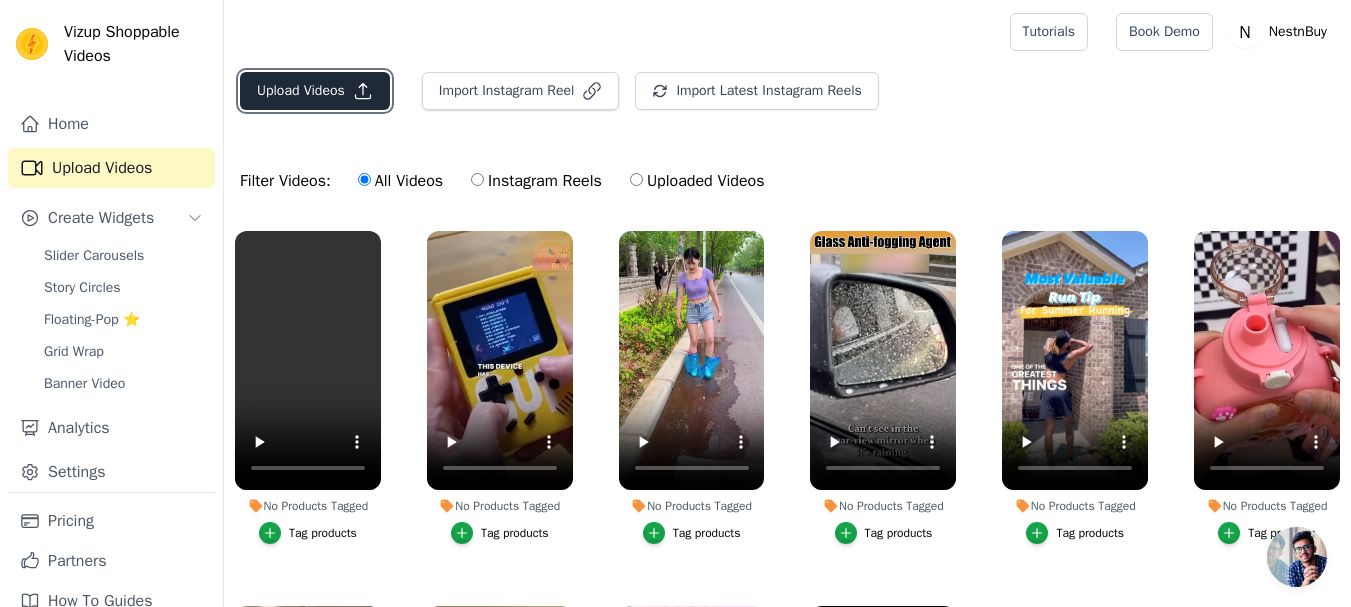click on "Upload Videos" at bounding box center [315, 91] 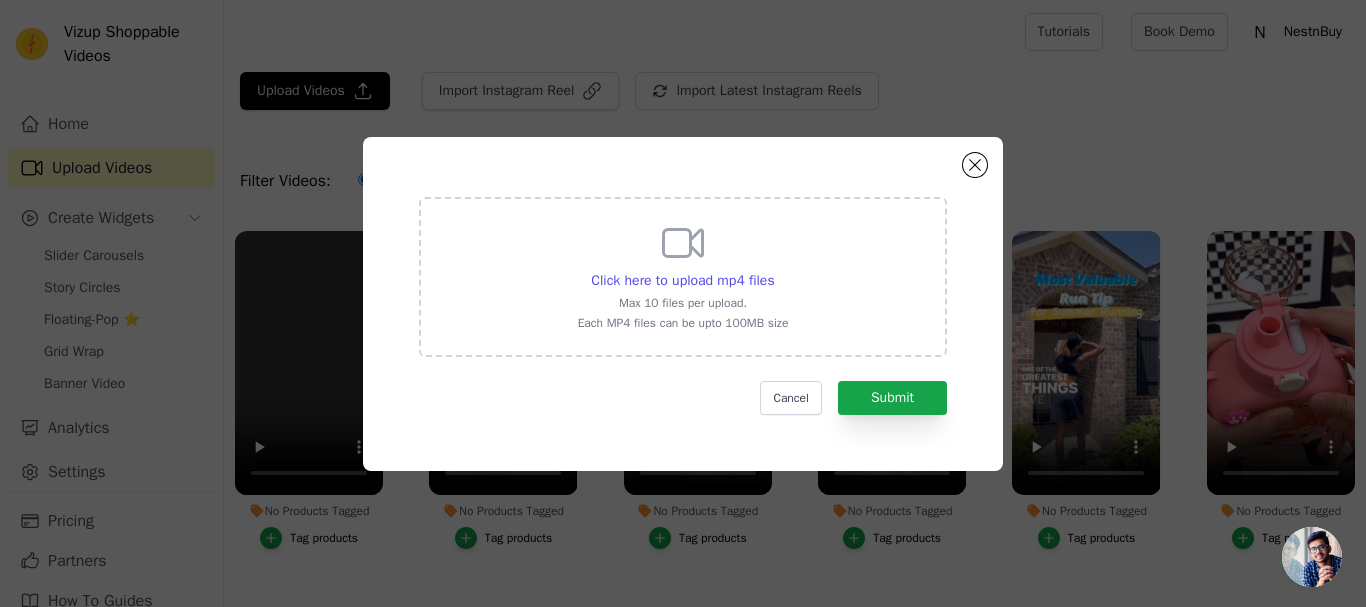 click on "Click here to upload mp4 files     Max 10 files per upload.   Each MP4 files can be upto 100MB size" at bounding box center (683, 275) 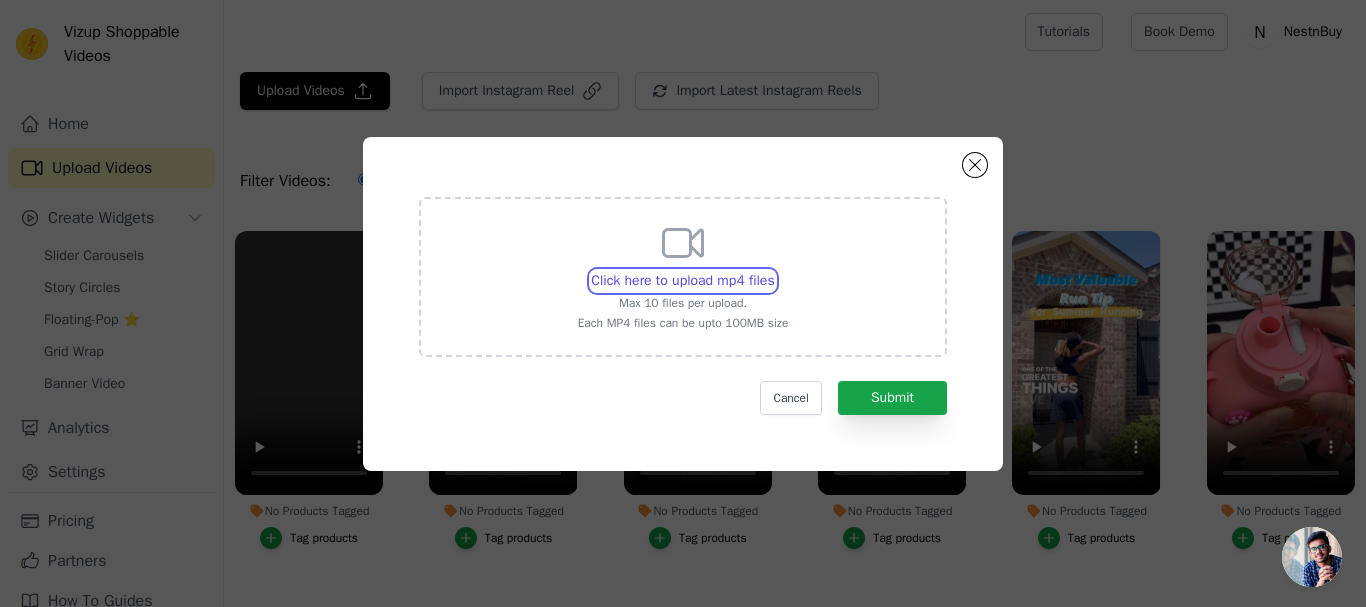 click on "Click here to upload mp4 files     Max 10 files per upload.   Each MP4 files can be upto 100MB size" at bounding box center (774, 270) 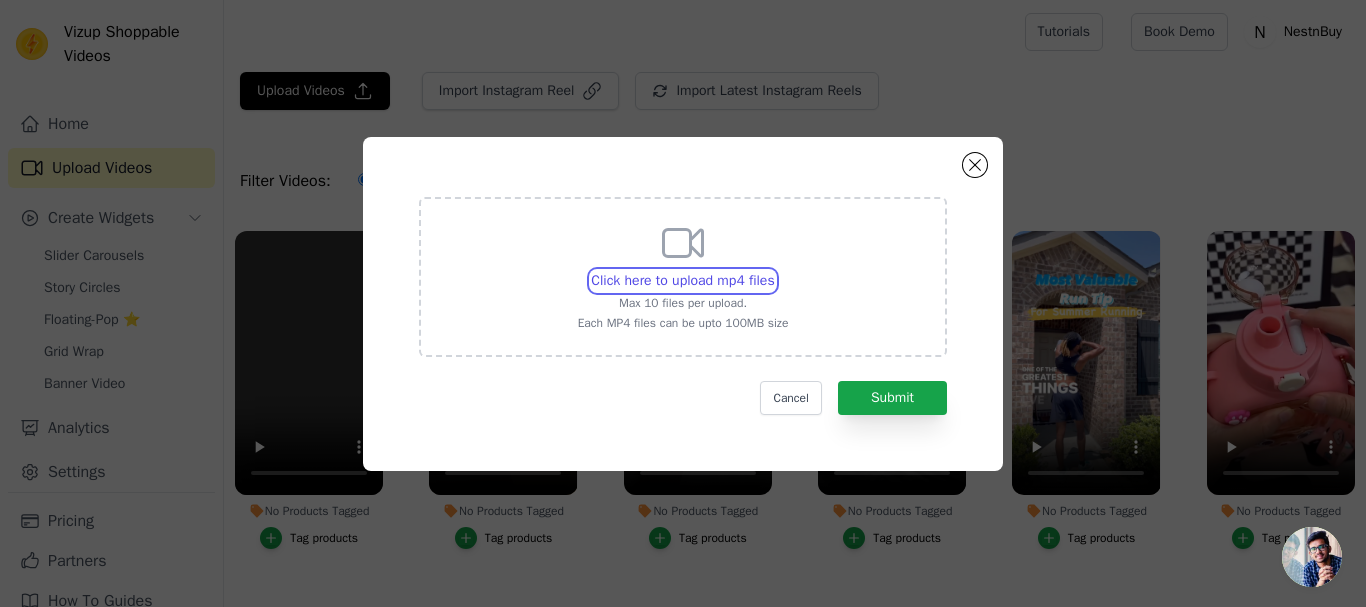type on "C:\fakepath\Untitled 1-3.mp4" 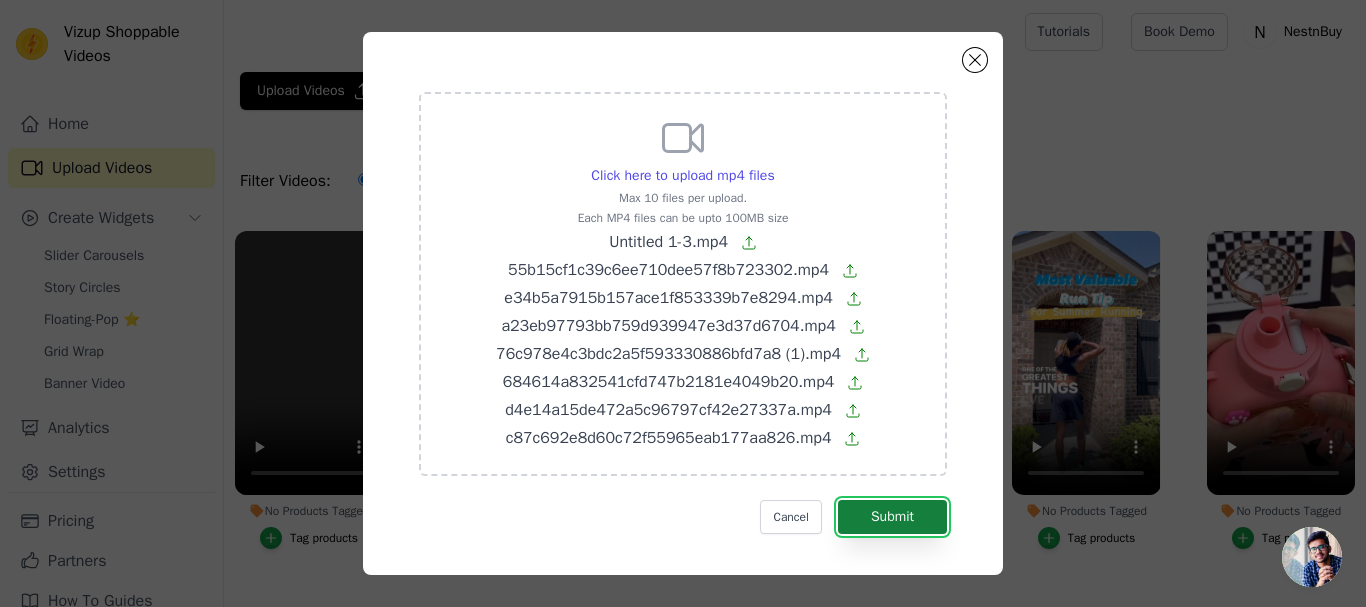 click on "Submit" at bounding box center (892, 517) 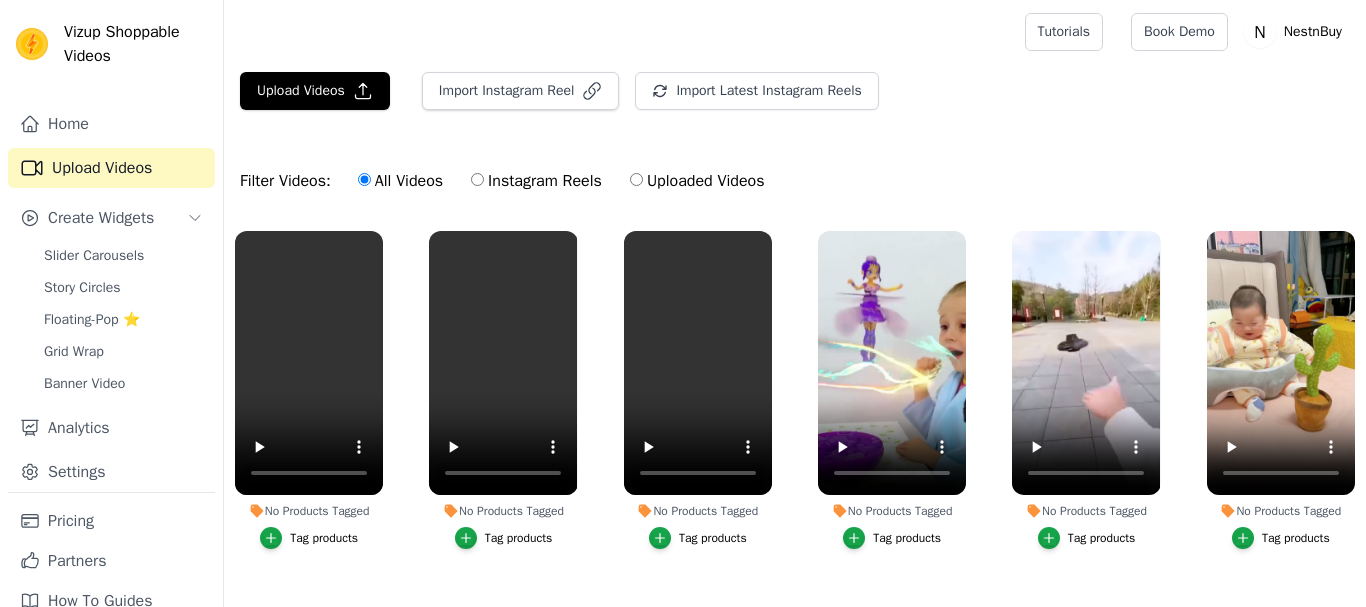 scroll, scrollTop: 0, scrollLeft: 0, axis: both 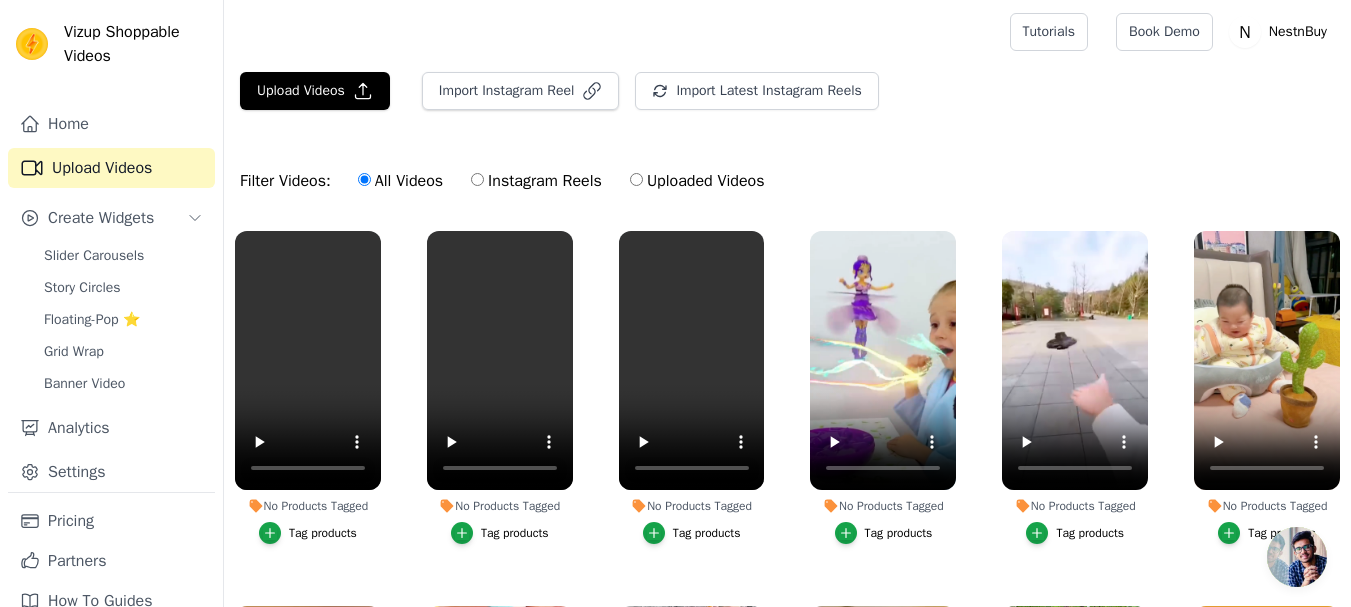 click on "Tag products" at bounding box center [323, 533] 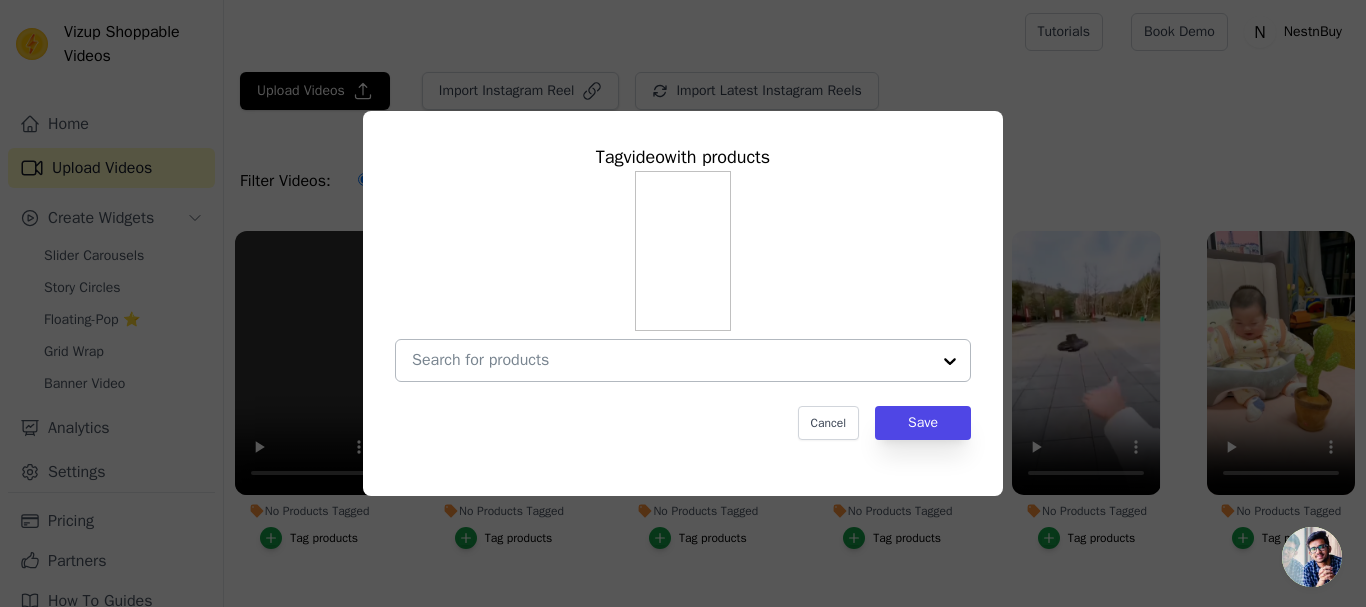 click on "No Products Tagged     Tag  video  with products                         Cancel   Save     Tag products" at bounding box center (671, 360) 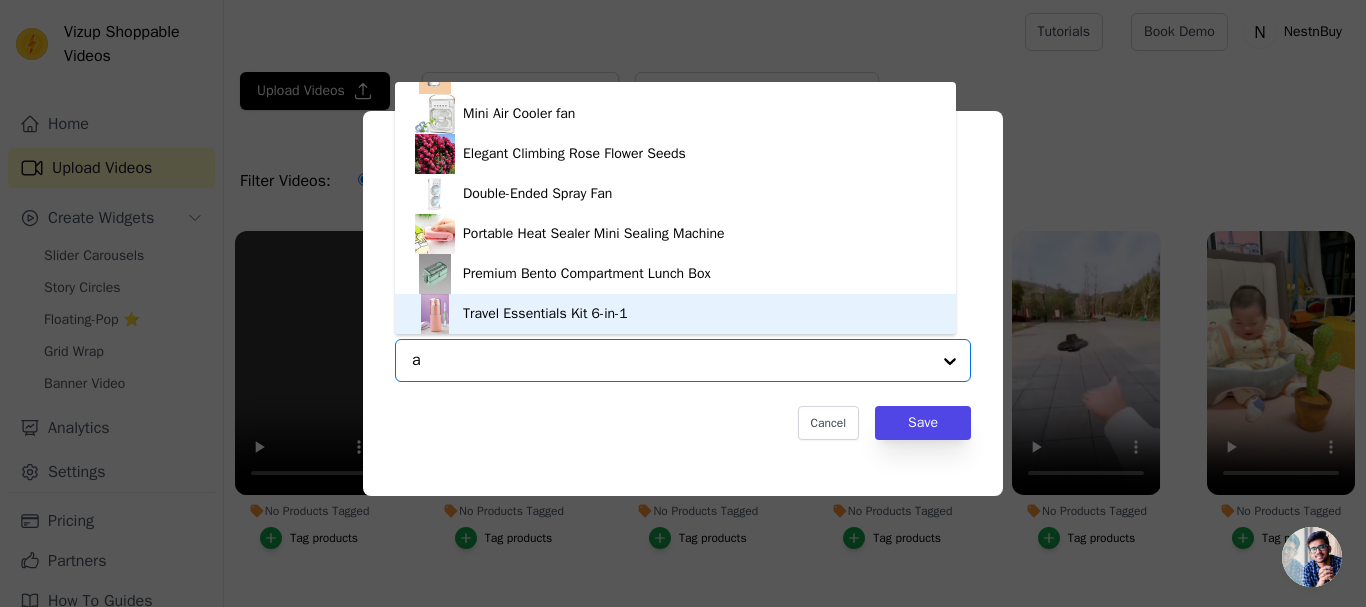 scroll, scrollTop: 0, scrollLeft: 0, axis: both 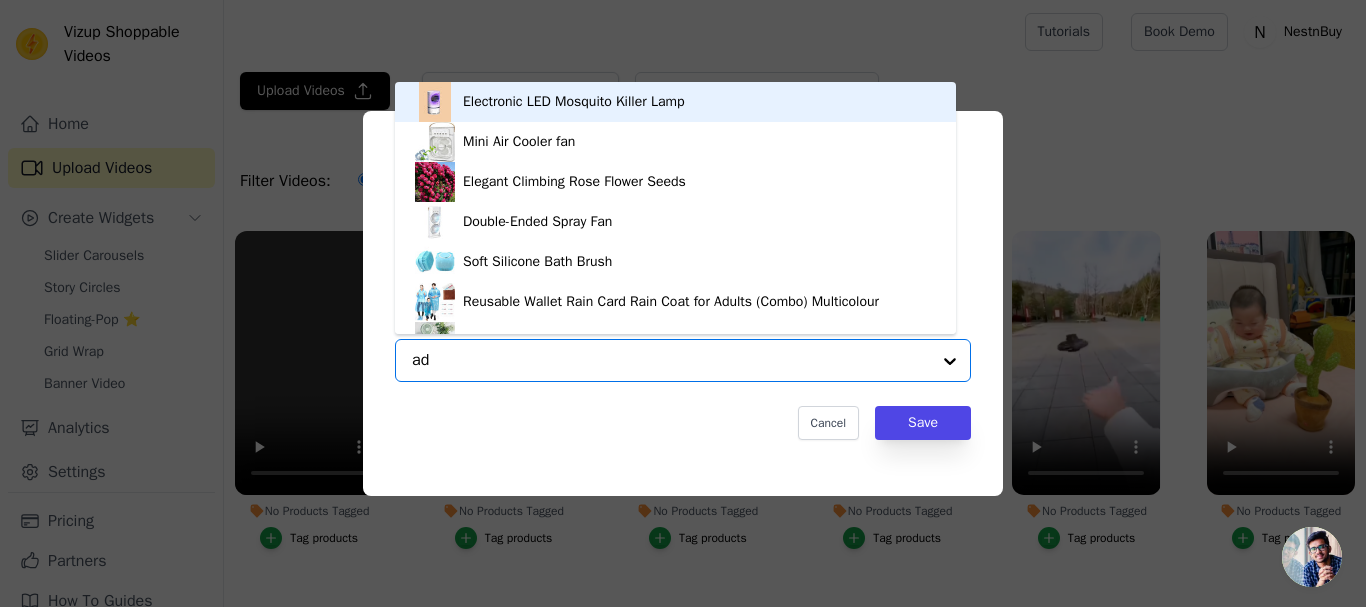 type on "adh" 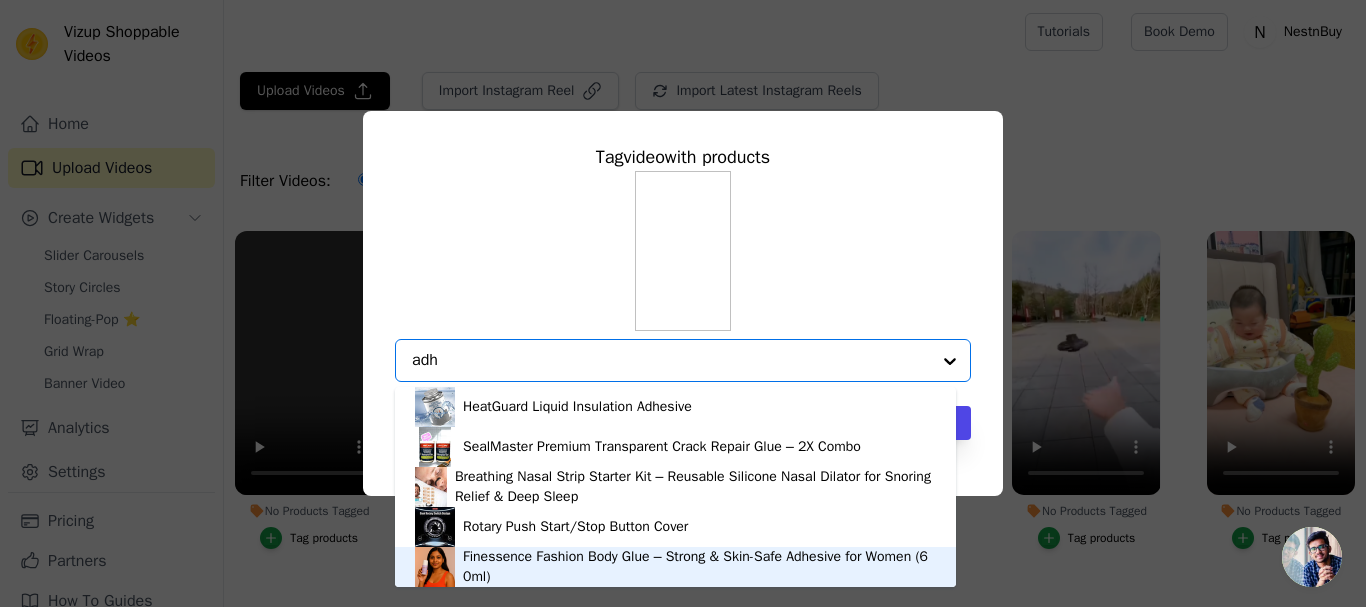 click on "Finessence Fashion Body Glue – Strong & Skin-Safe Adhesive for Women (60ml)" at bounding box center (699, 567) 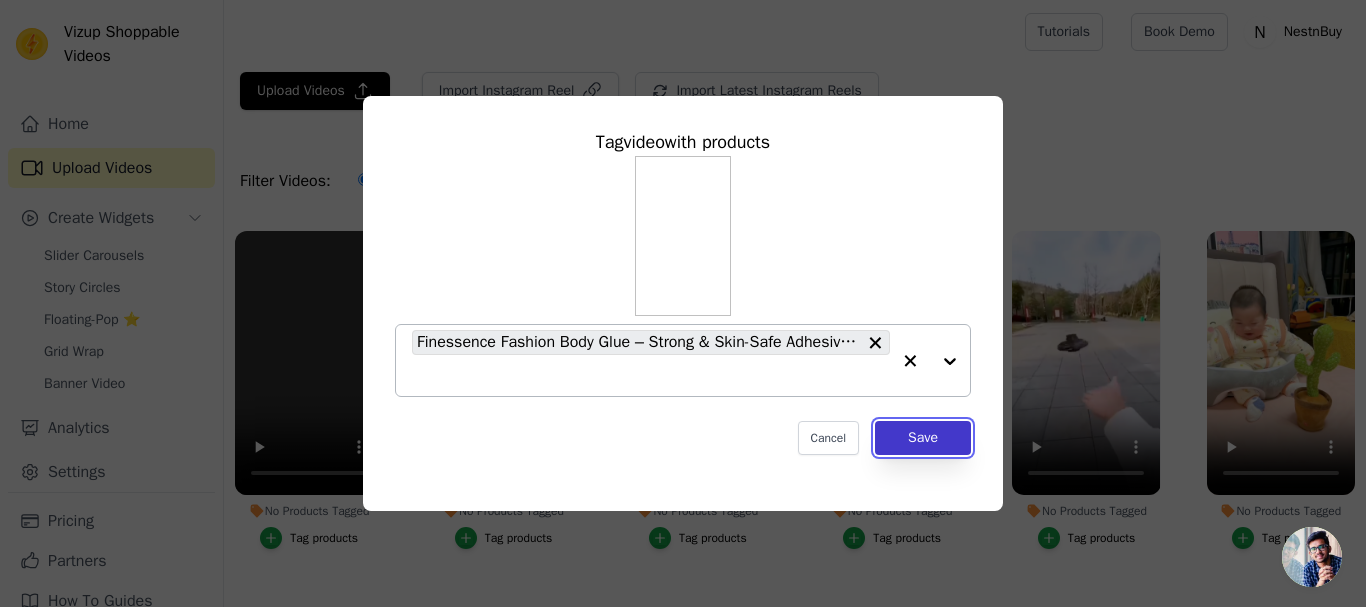 click on "Save" at bounding box center [923, 438] 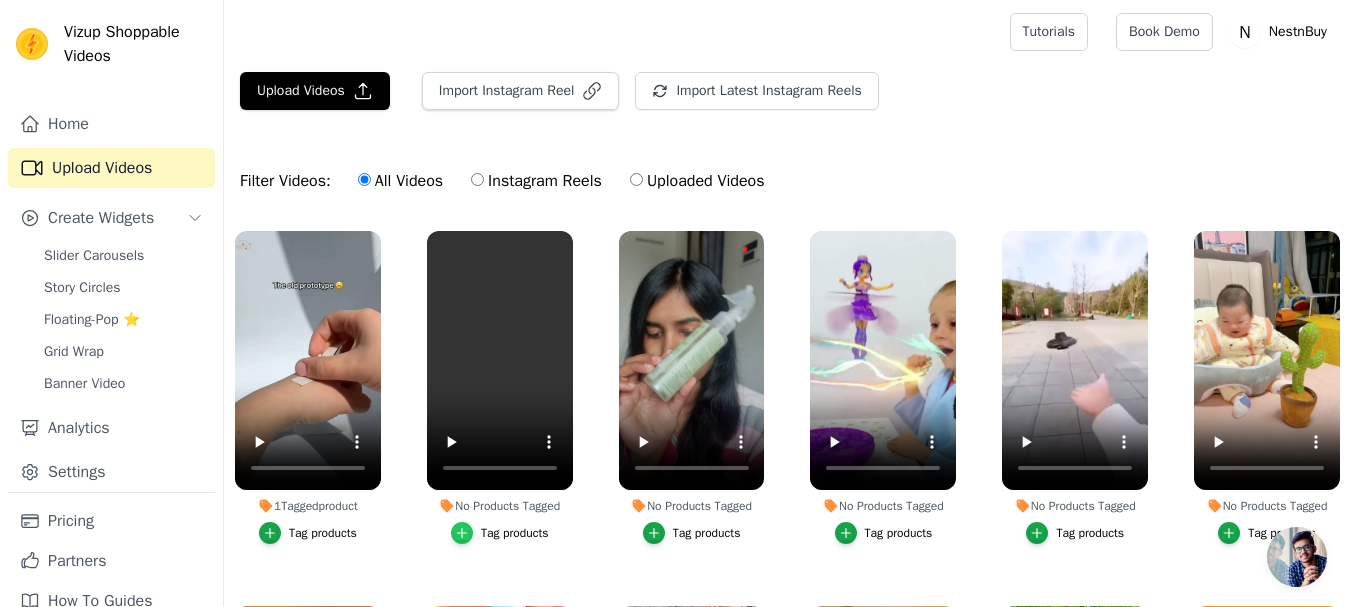click 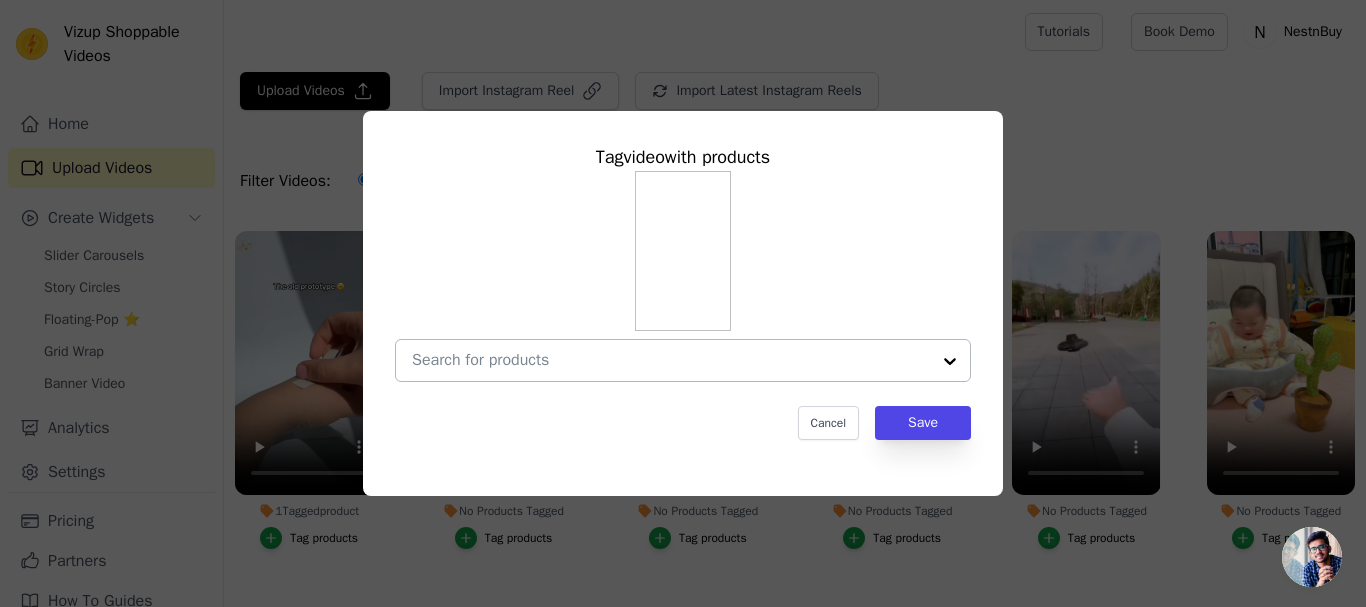 click on "No Products Tagged     Tag  video  with products                         Cancel   Save     Tag products" at bounding box center (671, 360) 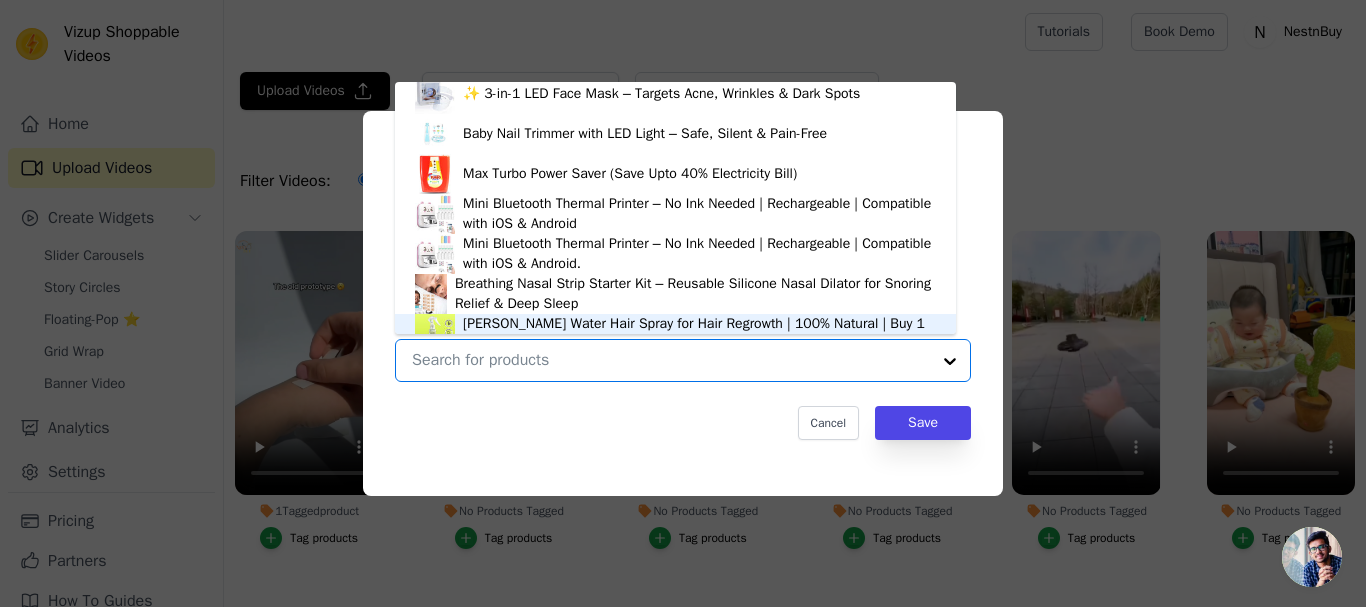 scroll, scrollTop: 1148, scrollLeft: 0, axis: vertical 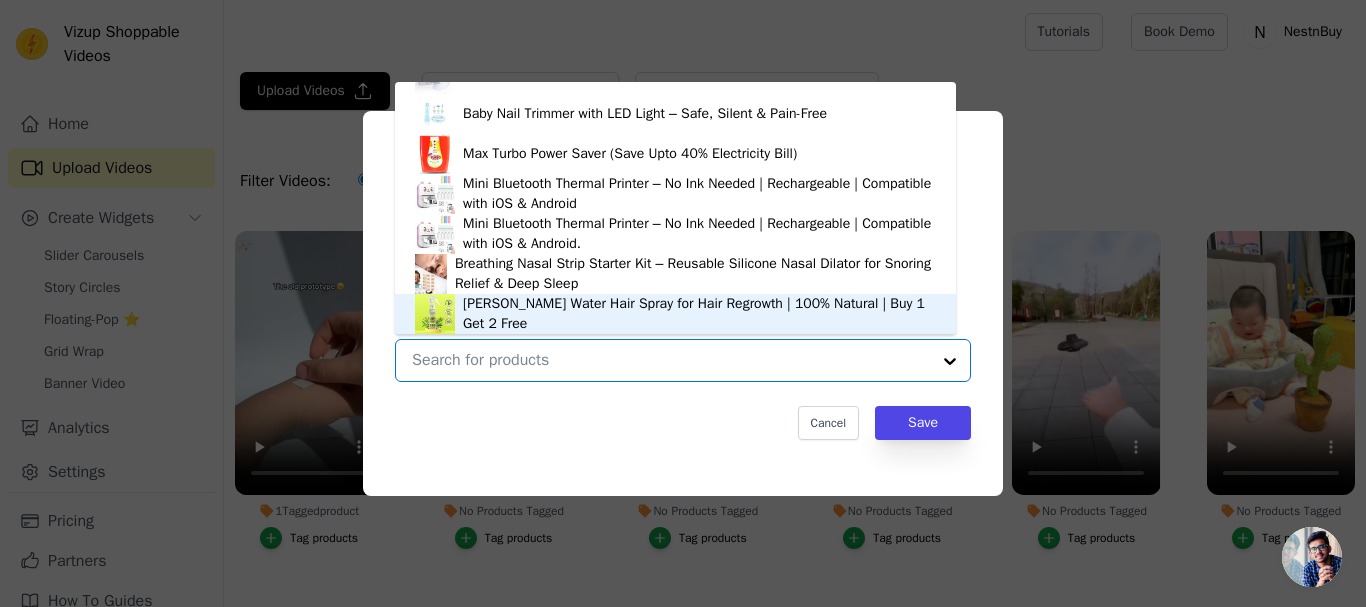 click on "No Products Tagged     Tag  video  with products         Electronic LED Mosquito Killer Lamp     Mini Air Cooler fan     Elegant Climbing Rose Flower Seeds     Double-Ended Spray Fan     Portable Heat Sealer Mini Sealing Machine     Premium Bento Compartment Lunch Box     Travel Essentials Kit 6-in-1     Premium Glass Cleaning Board     Soft Silicone Bath Brush     Flying Spaceman Toy For Kids     Reusable Wallet Rain Card Rain Coat for Adults (Combo) Multicolour     Mini Handheld Portable USB Fan     Realistic Flying Eagle Bird Toy with Spread Wings     Max Turbo Power Saver (Save Upto 40% Electricity Bill)     3D Moving Sand Art Frame     360 Degree Handle Wet & Dry Microfiber Floor Spray Mop     🕺 All-in-One Bluetooth Karaoke Mic with Speaker     Tricky Tower Genius Blocks – The Thinking Child’s Favorite Game     100 Days Wooden Money Challenge Vault – Premium Edition     GlowSketch LED Message Pad     HeatGuard Liquid Insulation Adhesive" at bounding box center [671, 360] 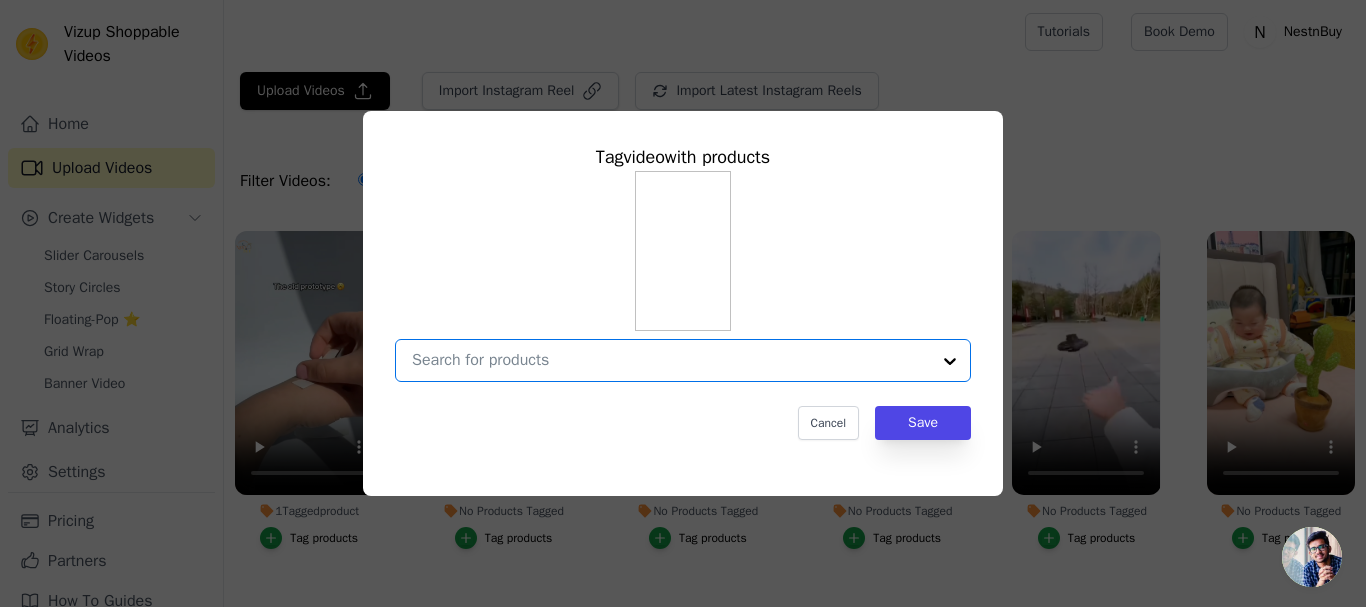 click at bounding box center (671, 360) 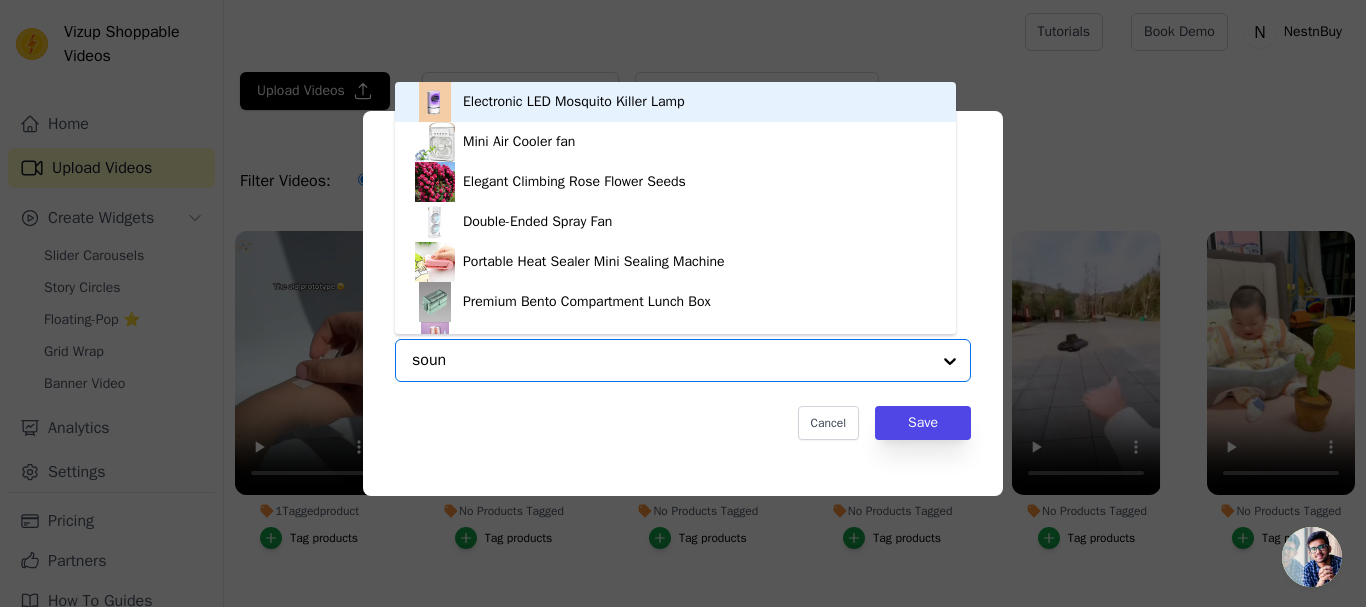 type on "sound" 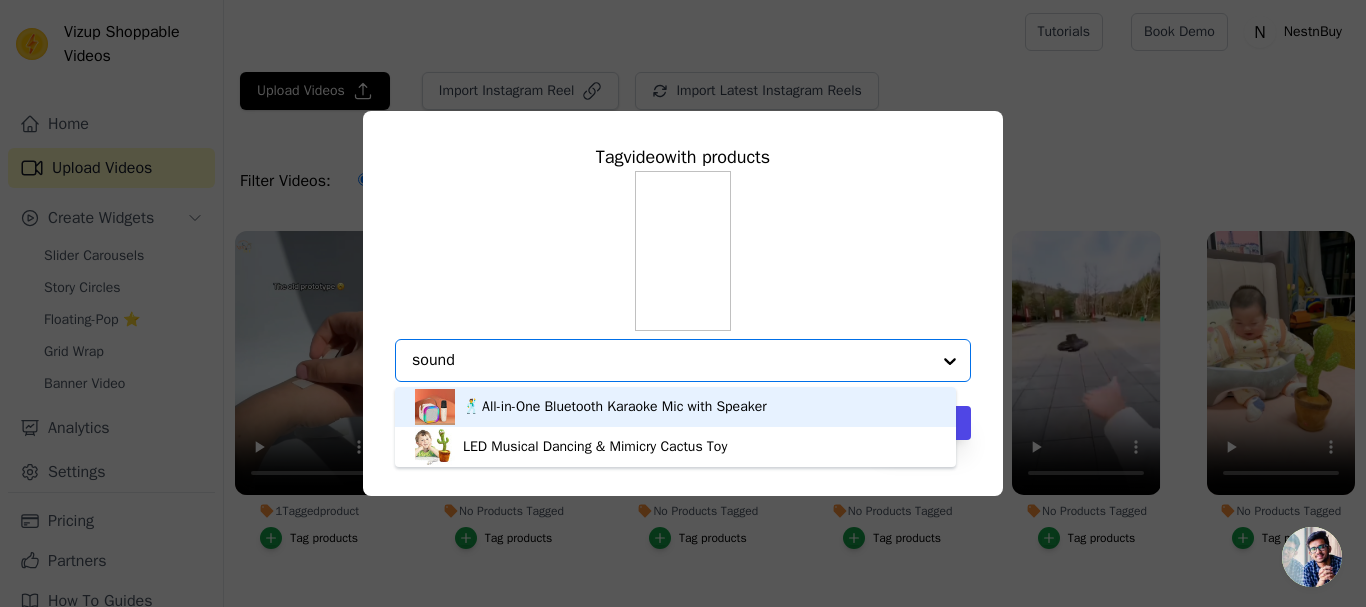 click on "🕺 All-in-One Bluetooth Karaoke Mic with Speaker" at bounding box center [615, 407] 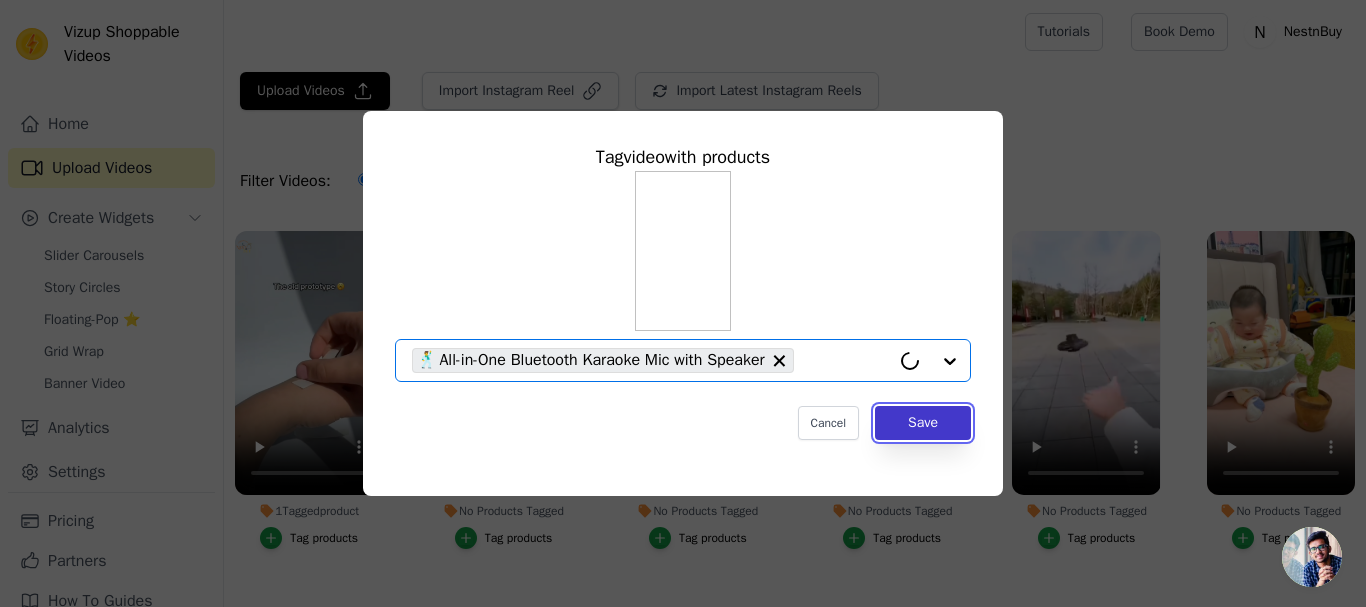click on "Save" at bounding box center [923, 423] 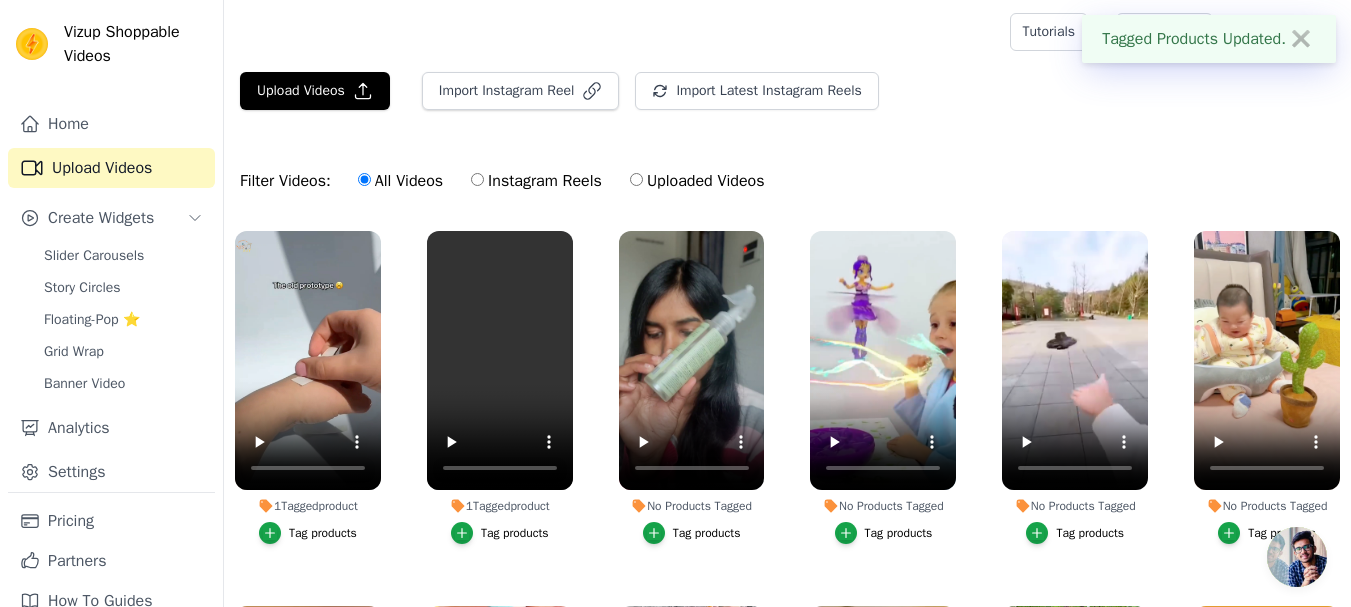 click on "Tag products" at bounding box center [692, 533] 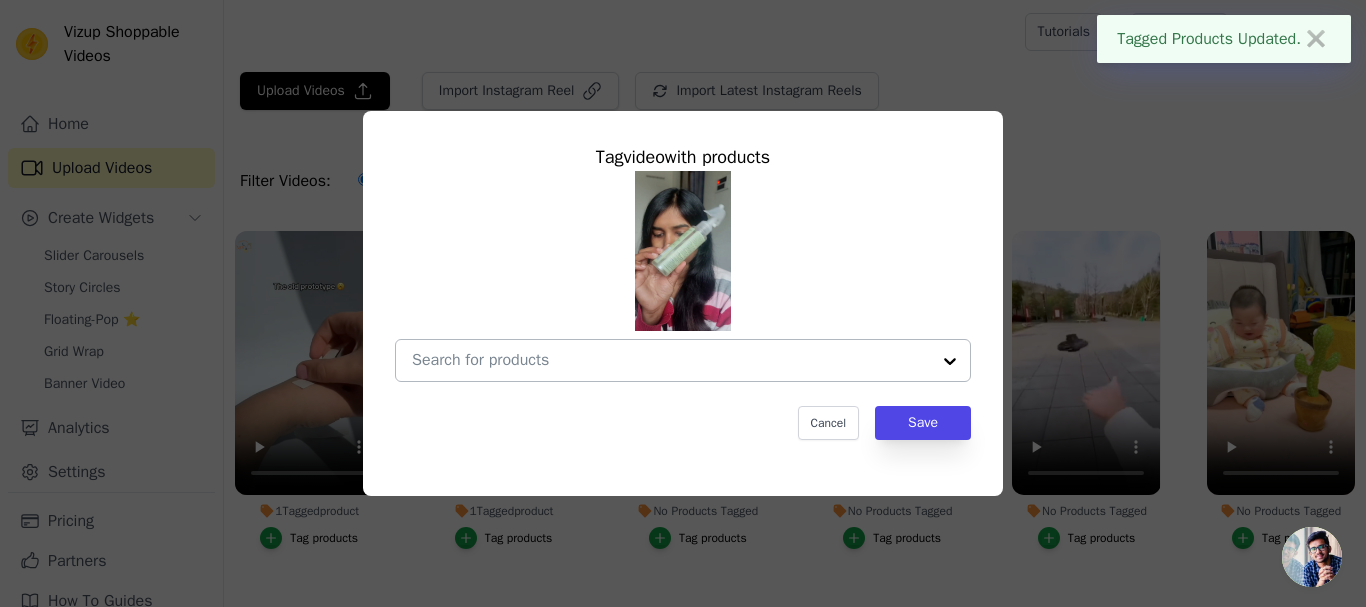 click on "No Products Tagged     Tag  video  with products                         Cancel   Save     Tag products" at bounding box center [671, 360] 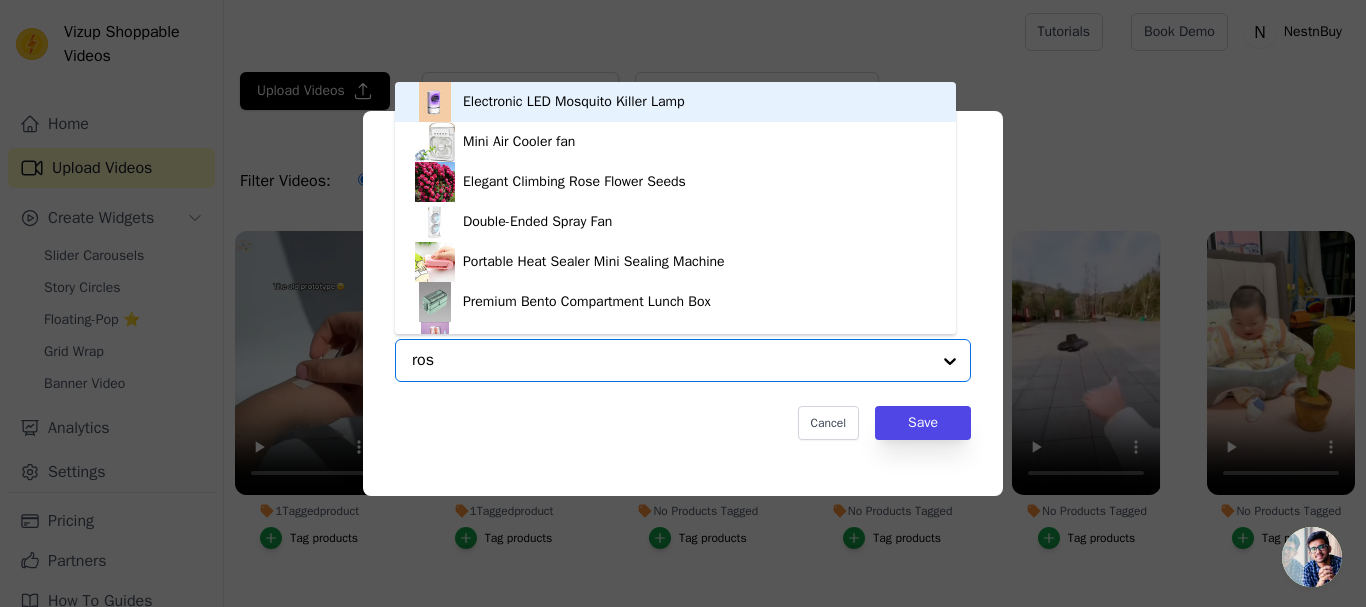 type on "rose" 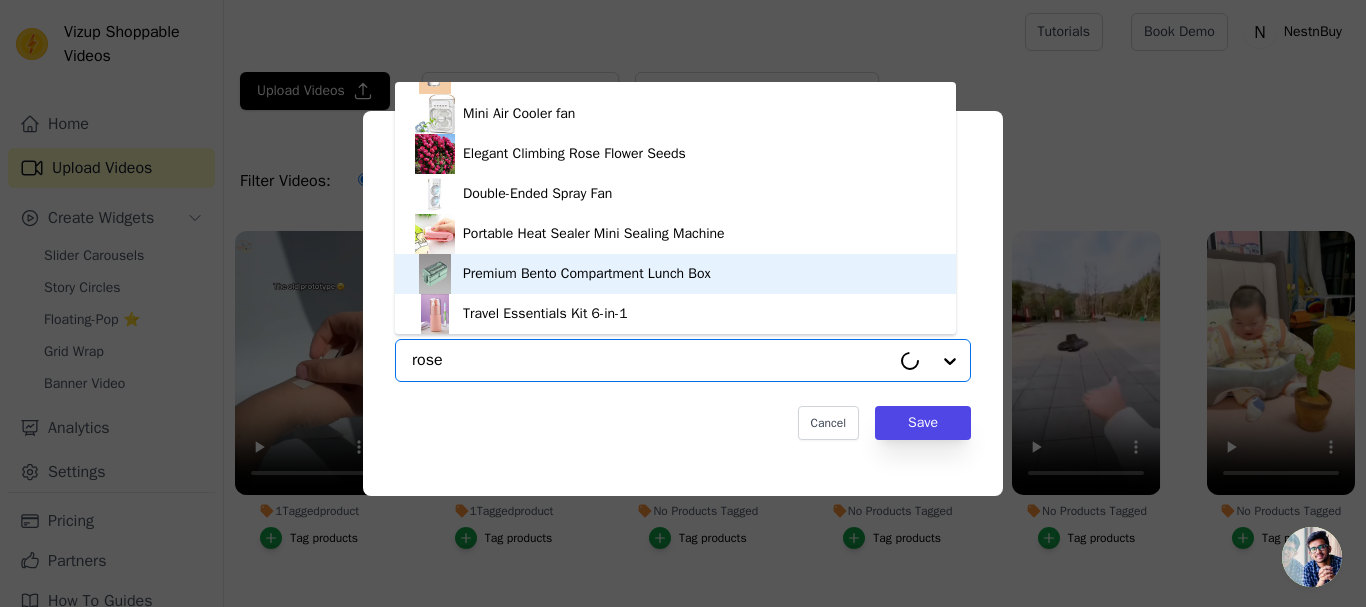 scroll, scrollTop: 0, scrollLeft: 0, axis: both 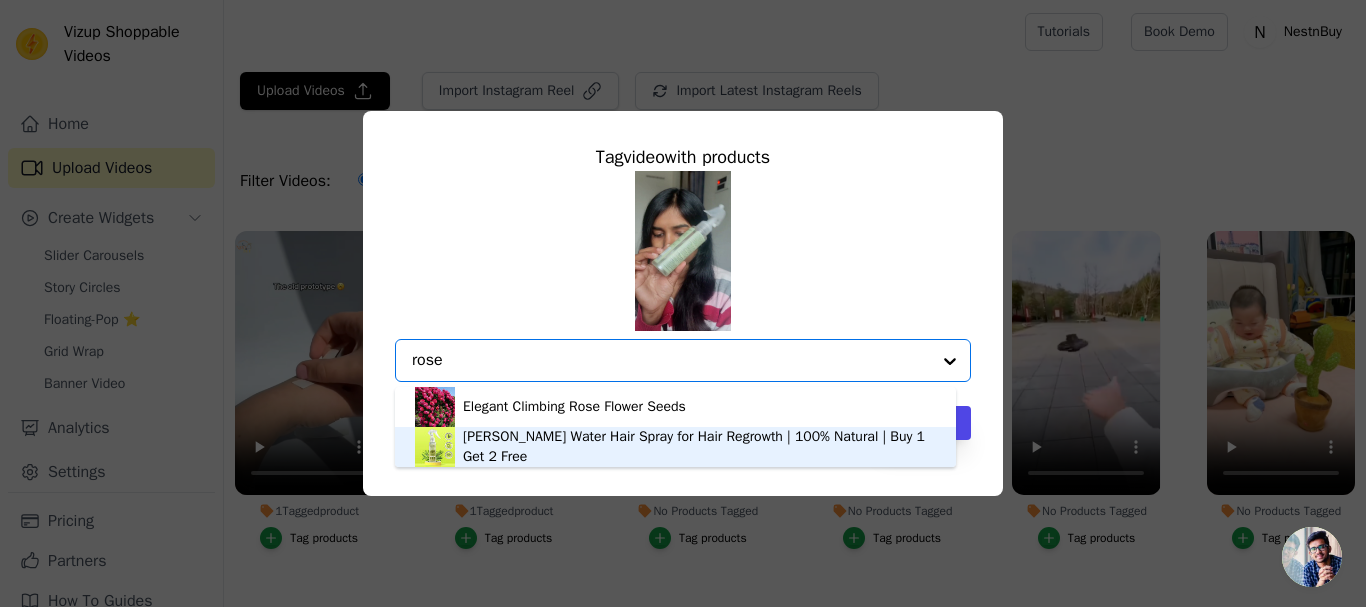 click on "[PERSON_NAME] Water Hair Spray for Hair Regrowth | 100% Natural | Buy 1 Get 2 Free" at bounding box center [699, 447] 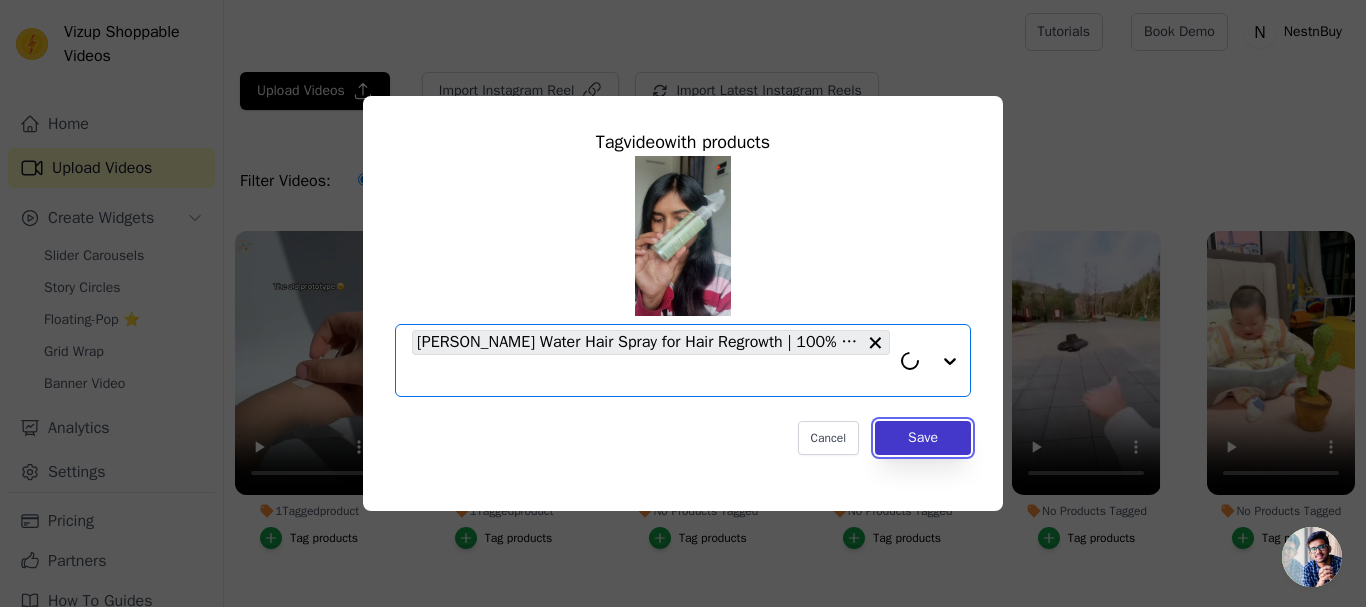 click on "Save" at bounding box center (923, 438) 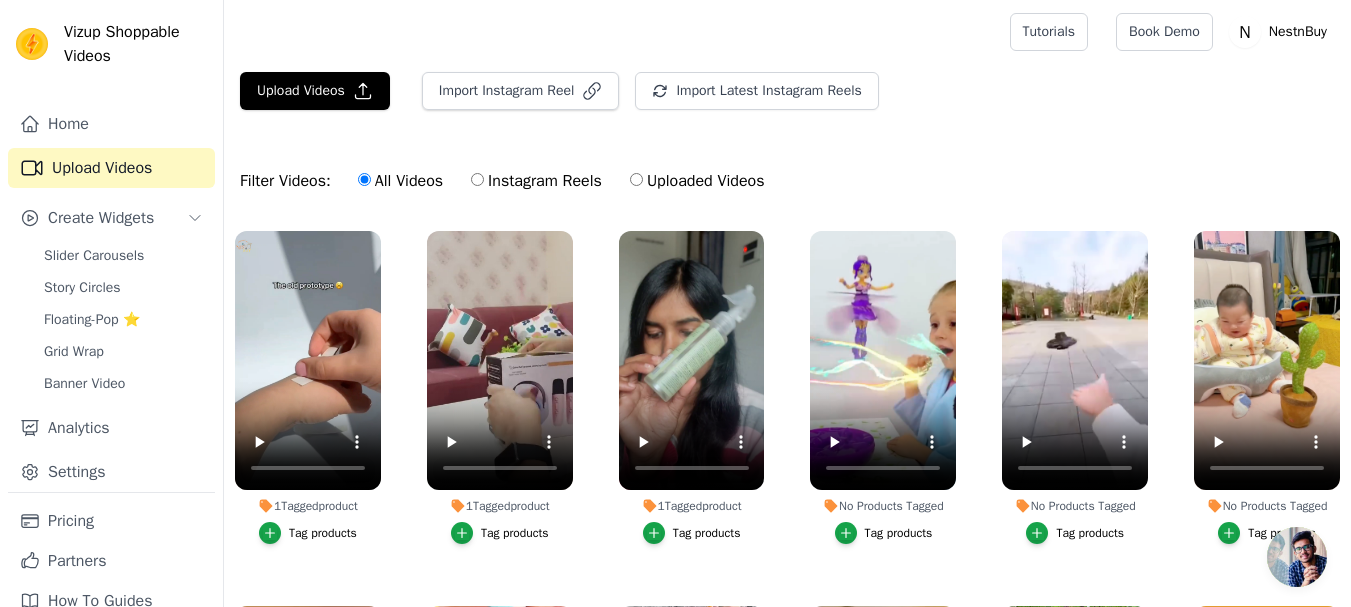 click on "Tag products" at bounding box center [899, 533] 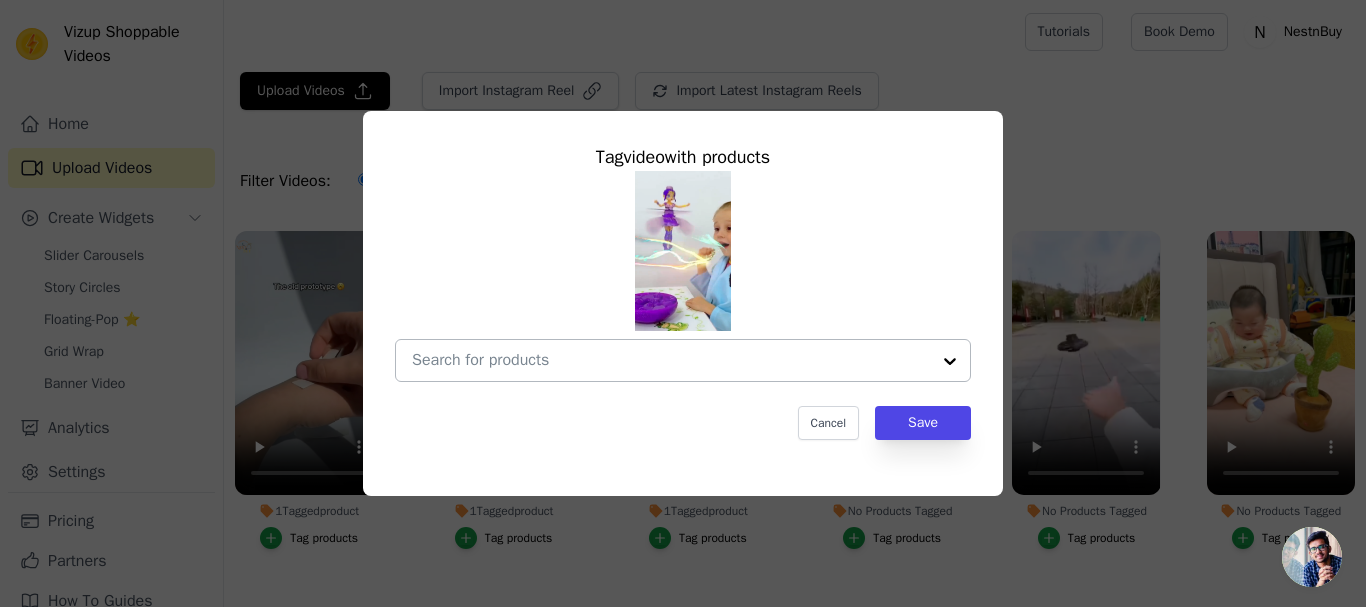 click on "No Products Tagged     Tag  video  with products                         Cancel   Save     Tag products" at bounding box center (671, 360) 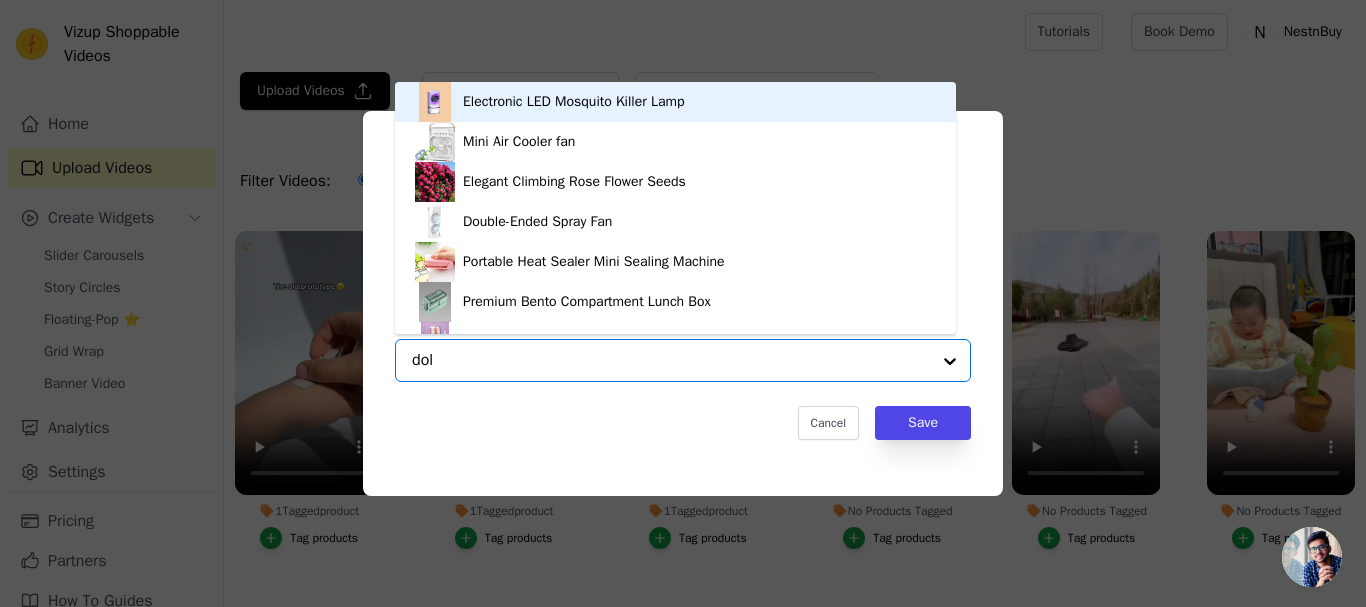 type on "doll" 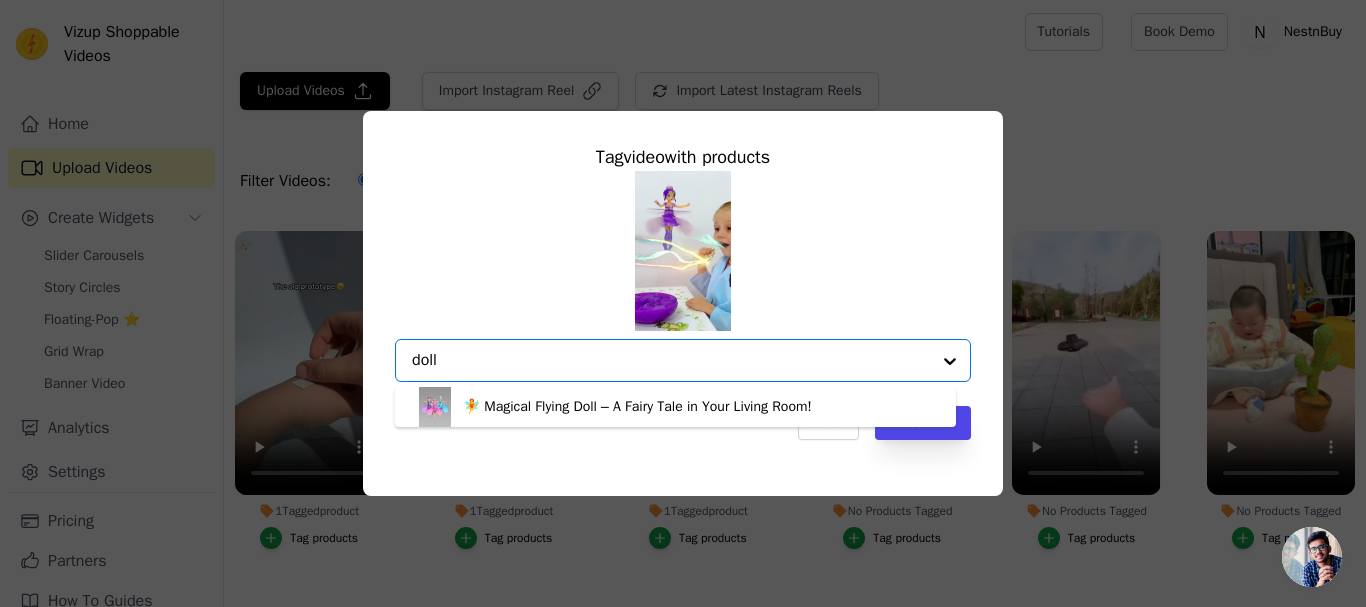 scroll, scrollTop: 0, scrollLeft: 0, axis: both 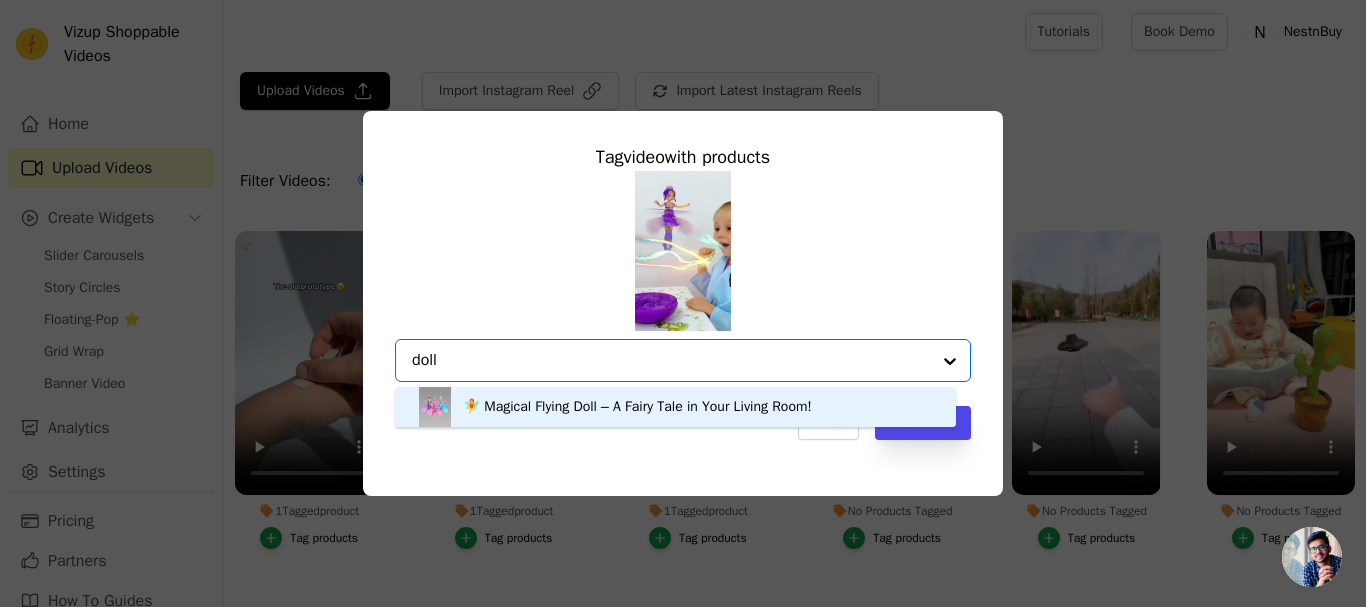 click on "🧚 Magical Flying Doll – A Fairy Tale in Your Living Room!" at bounding box center (637, 407) 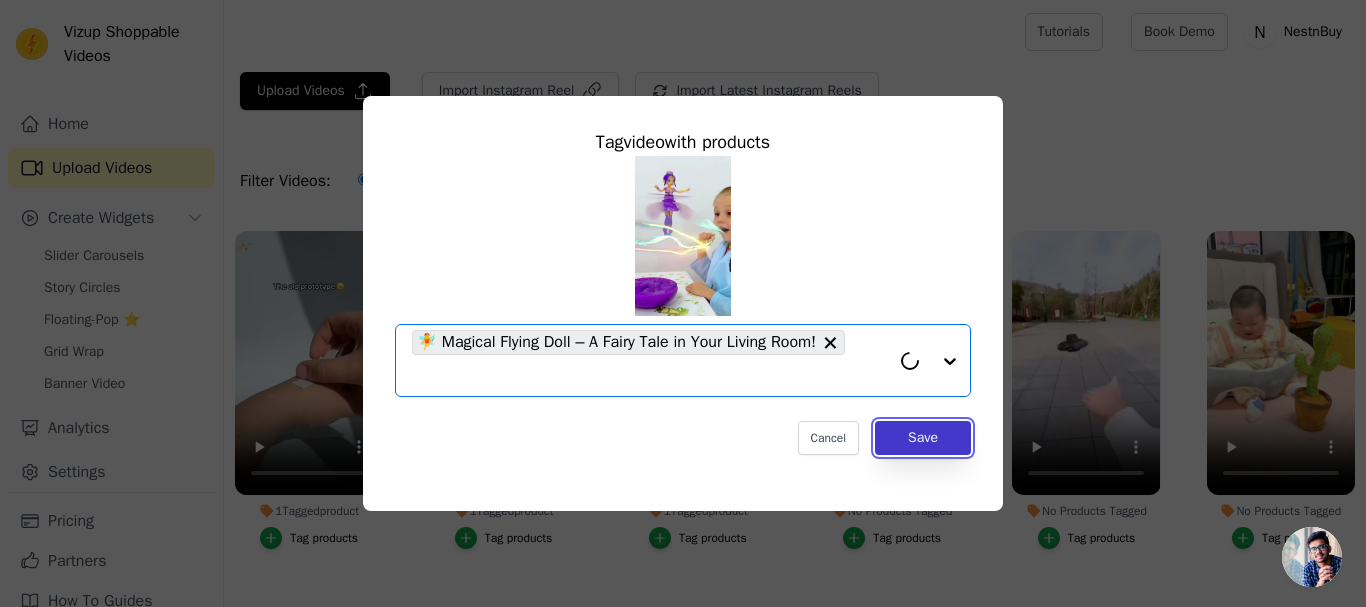 click on "Save" at bounding box center (923, 438) 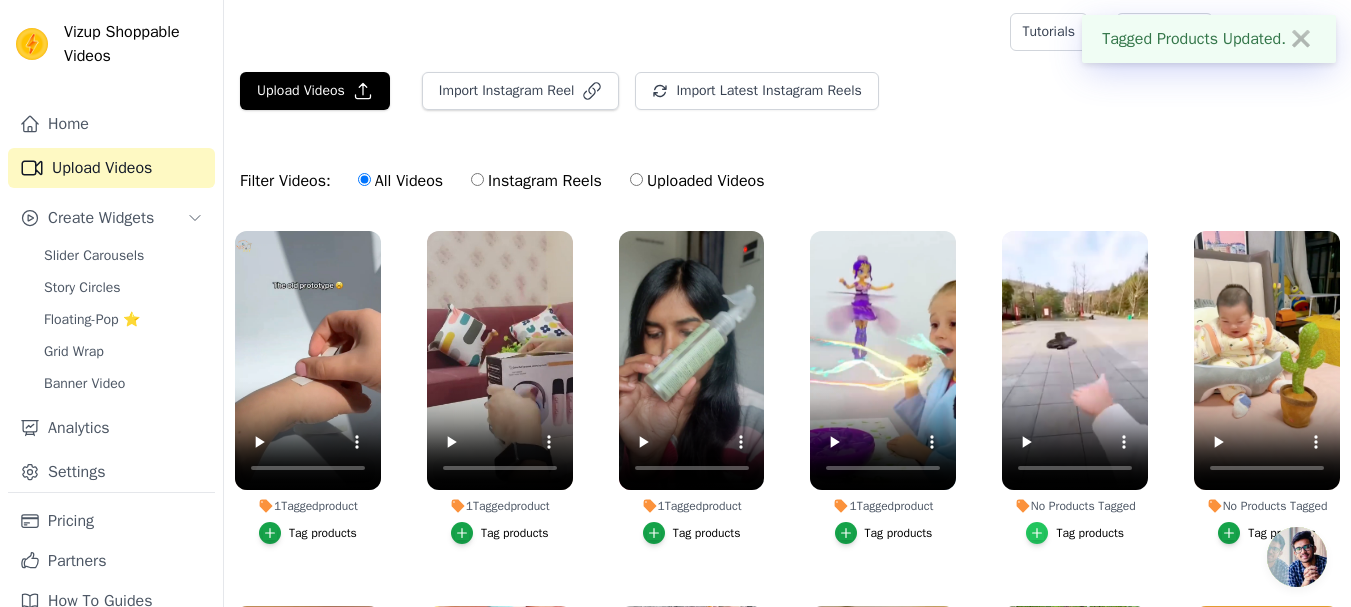 click at bounding box center [1037, 533] 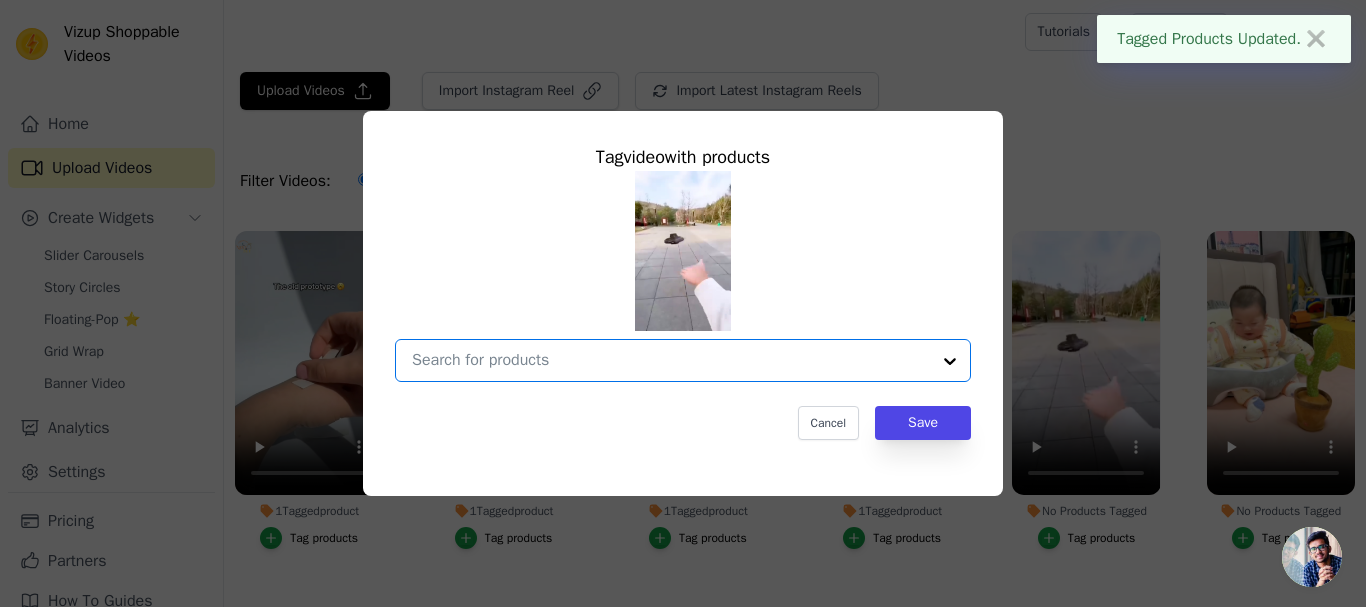 click on "No Products Tagged     Tag  video  with products       Option undefined, selected.   Select is focused, type to refine list, press down to open the menu.                   Cancel   Save     Tag products" at bounding box center (671, 360) 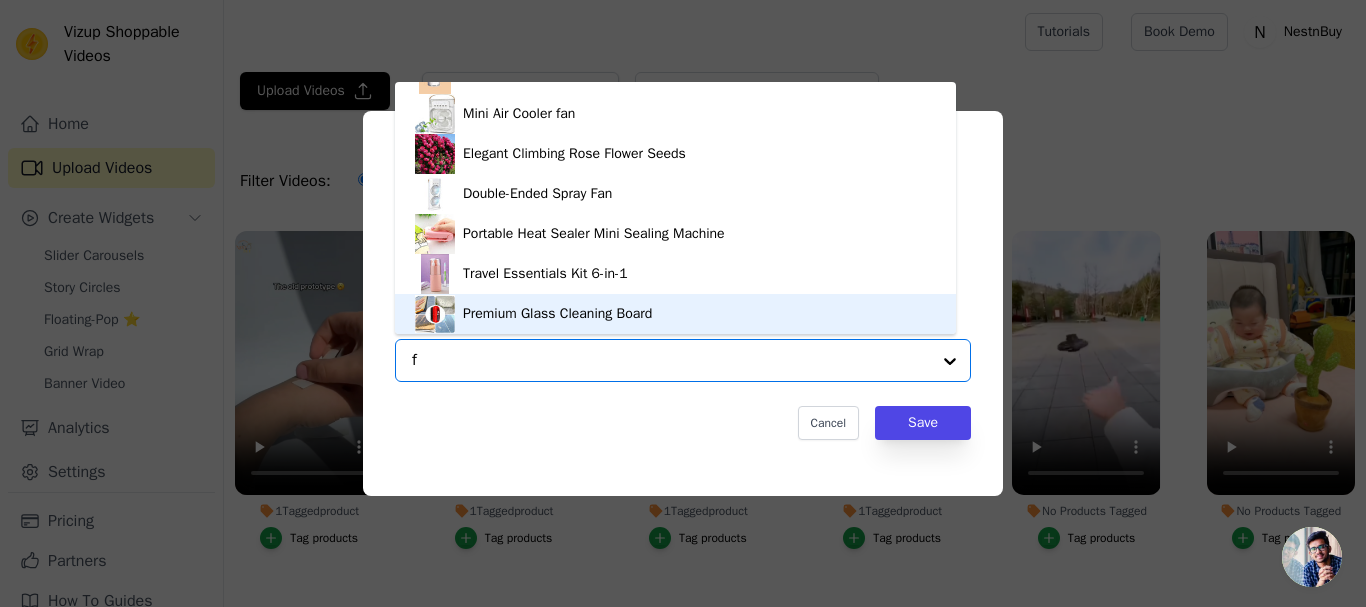 scroll, scrollTop: 0, scrollLeft: 0, axis: both 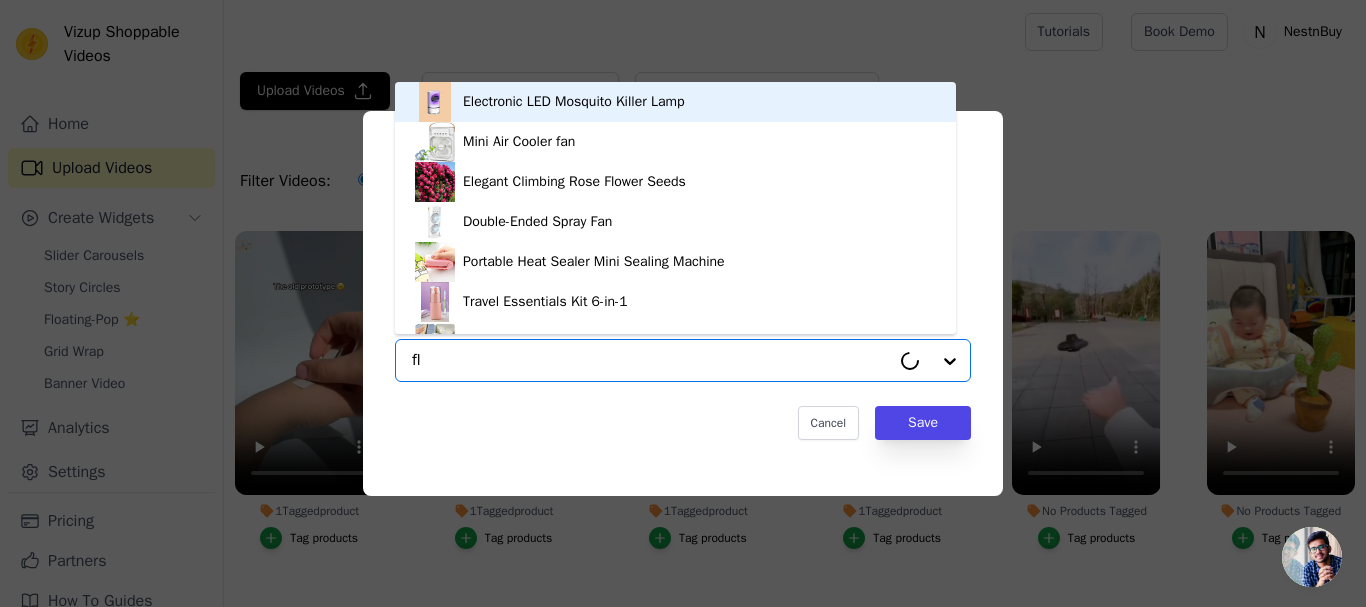 type on "fly" 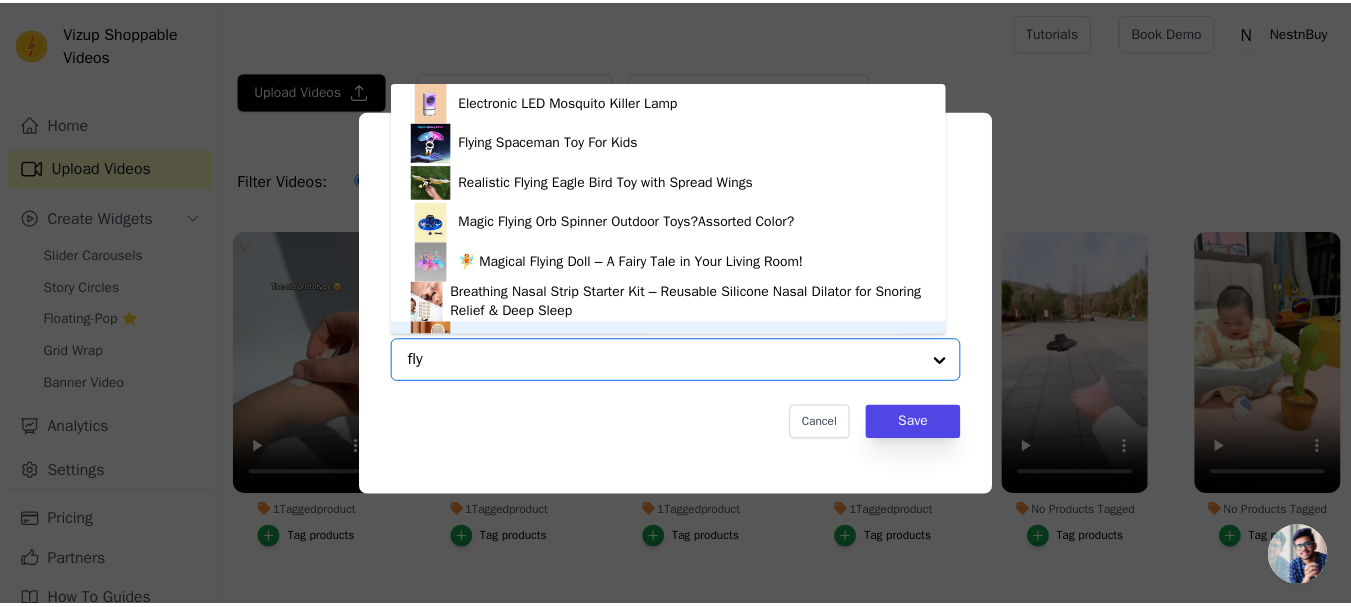 scroll, scrollTop: 28, scrollLeft: 0, axis: vertical 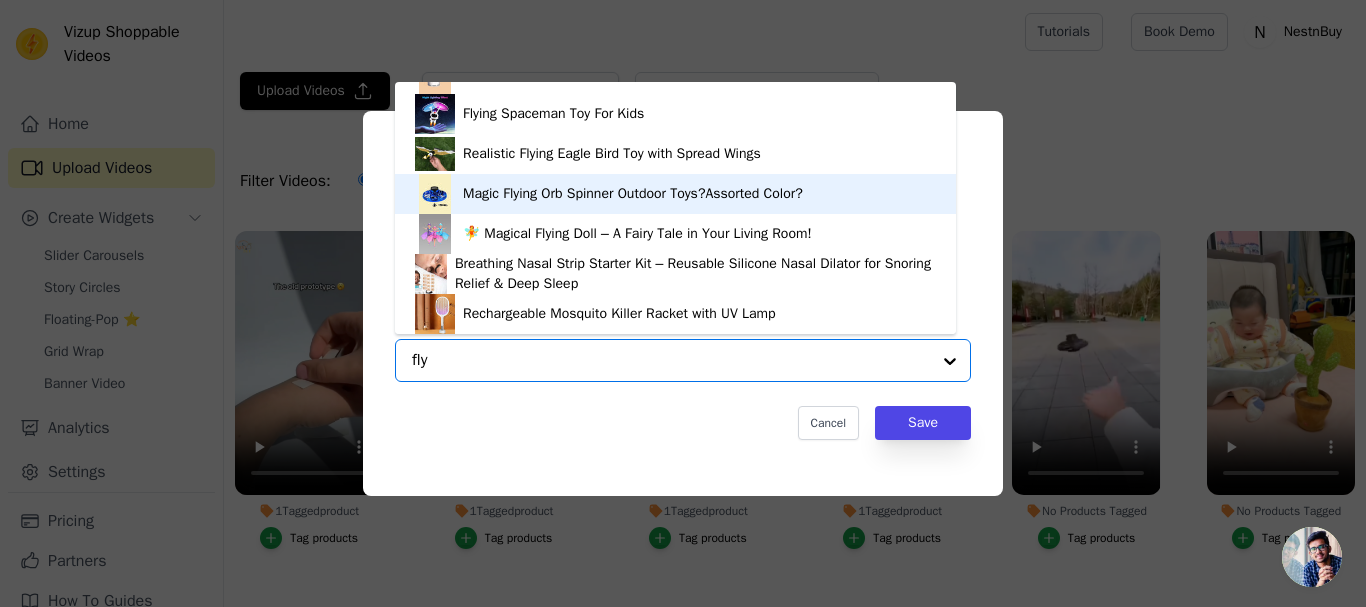 click on "Magic Flying Orb Spinner Outdoor Toys?Assorted Color?" at bounding box center [633, 194] 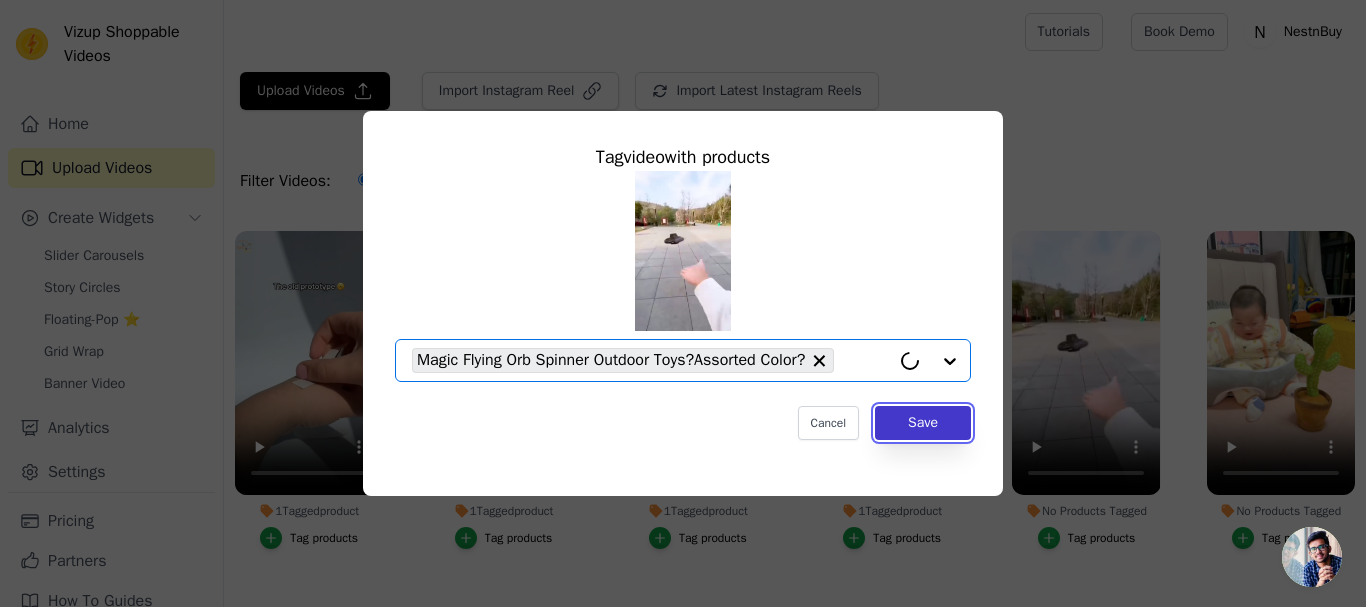 click on "Save" at bounding box center (923, 423) 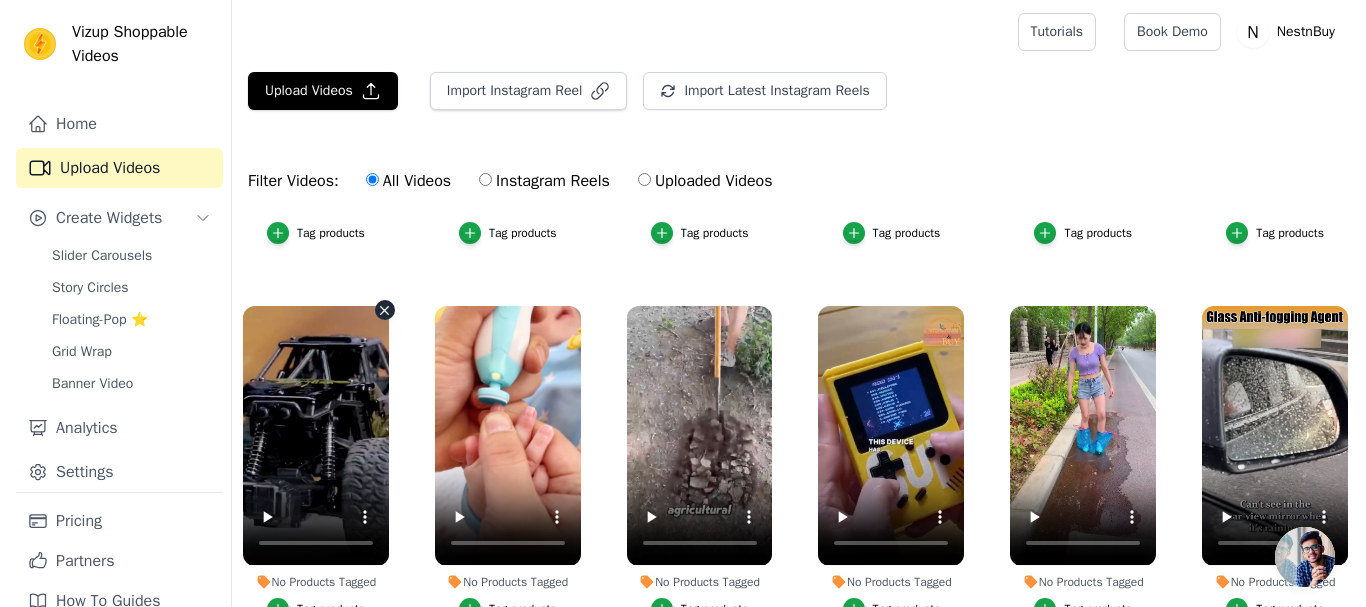 scroll, scrollTop: 400, scrollLeft: 0, axis: vertical 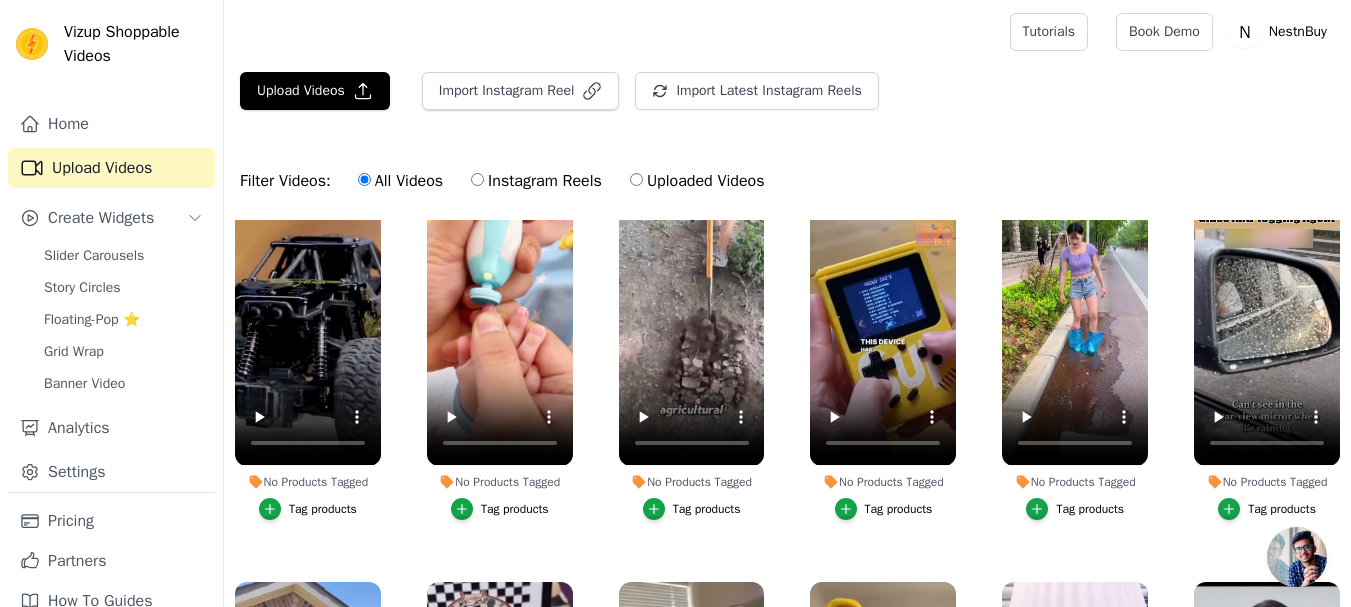 click on "Tag products" at bounding box center [323, 509] 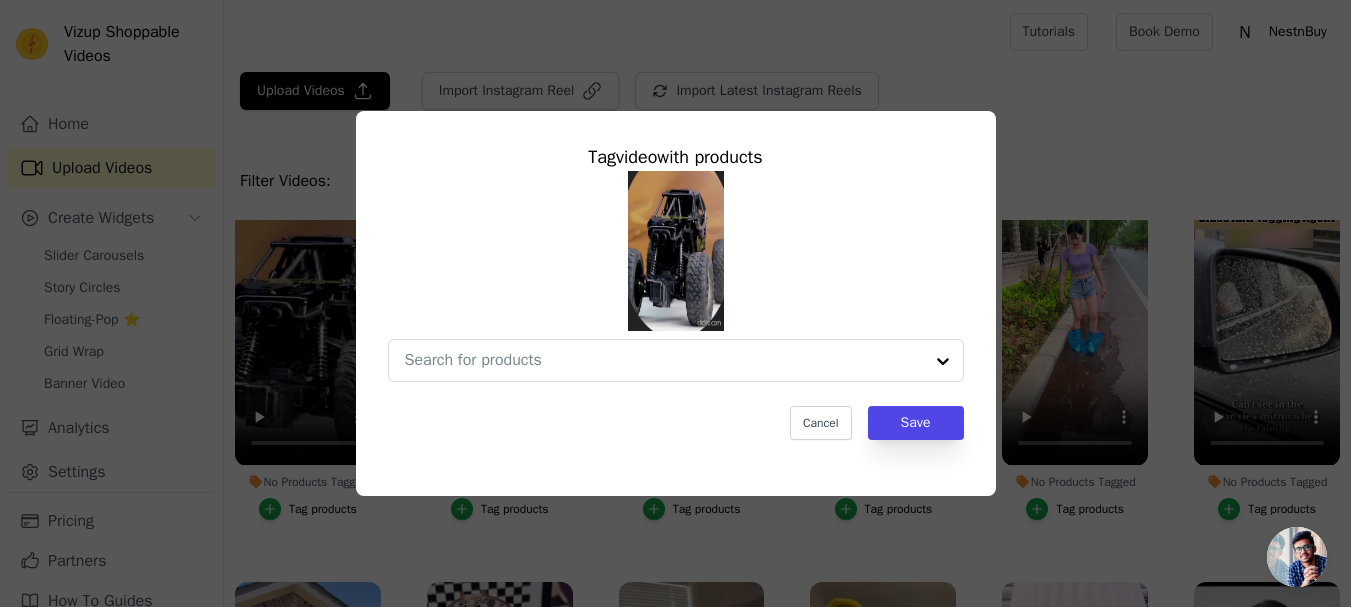 scroll, scrollTop: 405, scrollLeft: 0, axis: vertical 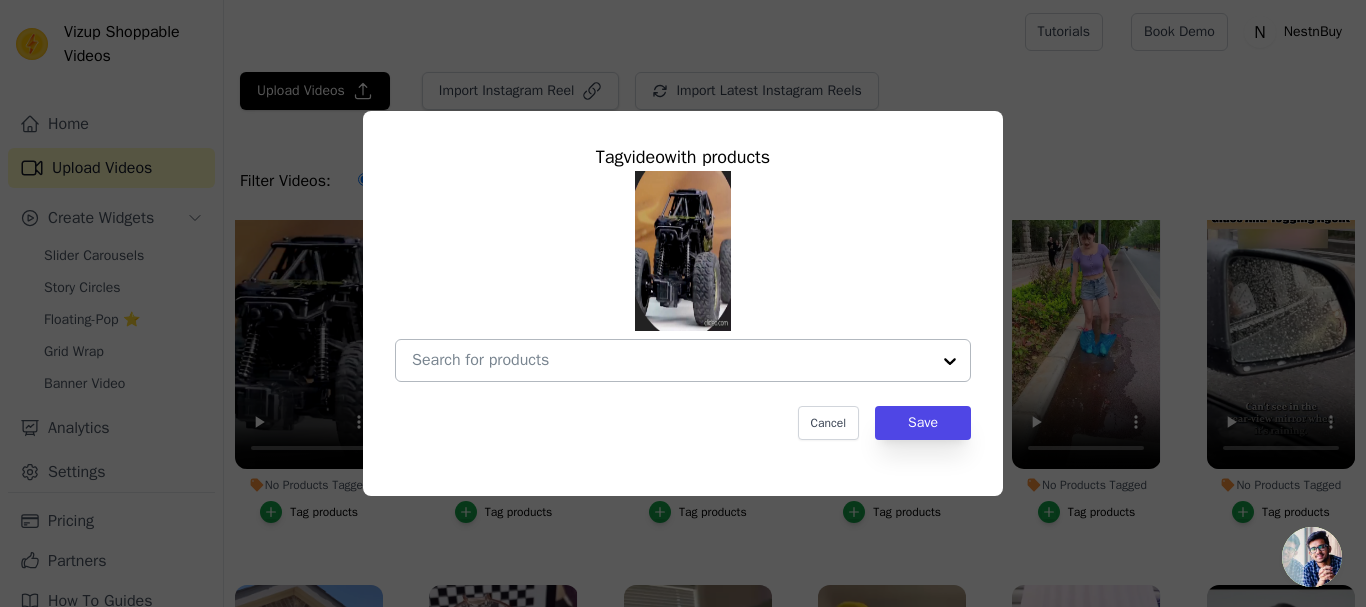 click on "No Products Tagged     Tag  video  with products                         Cancel   Save     Tag products" at bounding box center [671, 360] 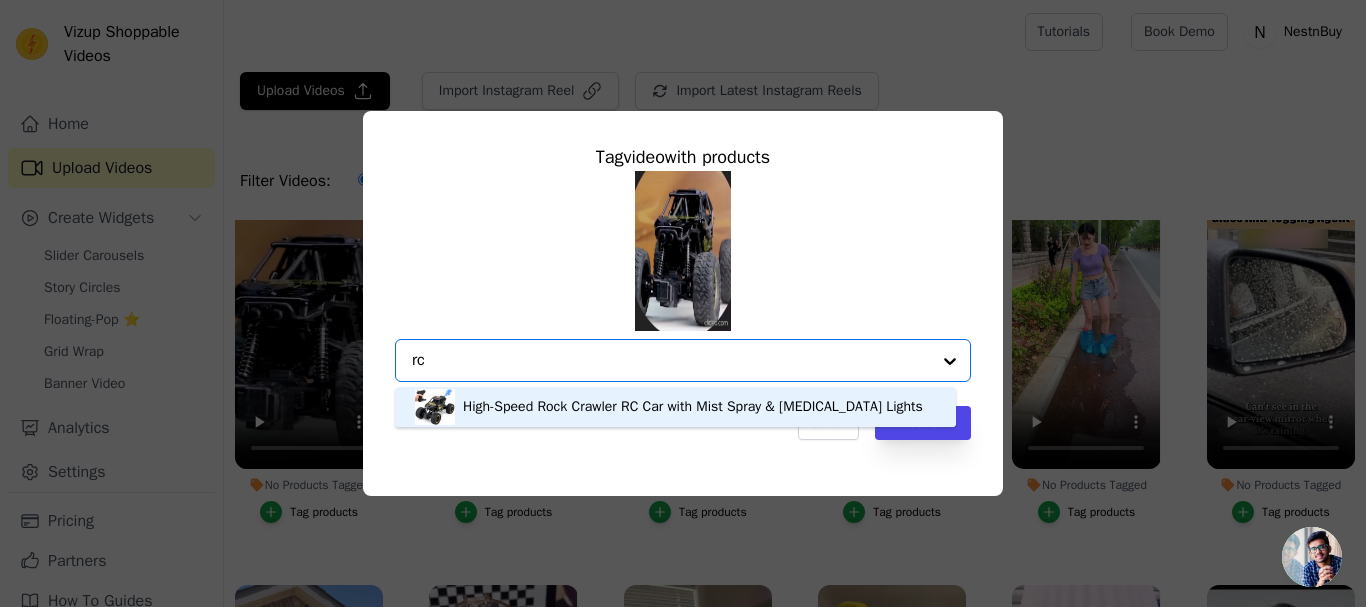 type on "rc" 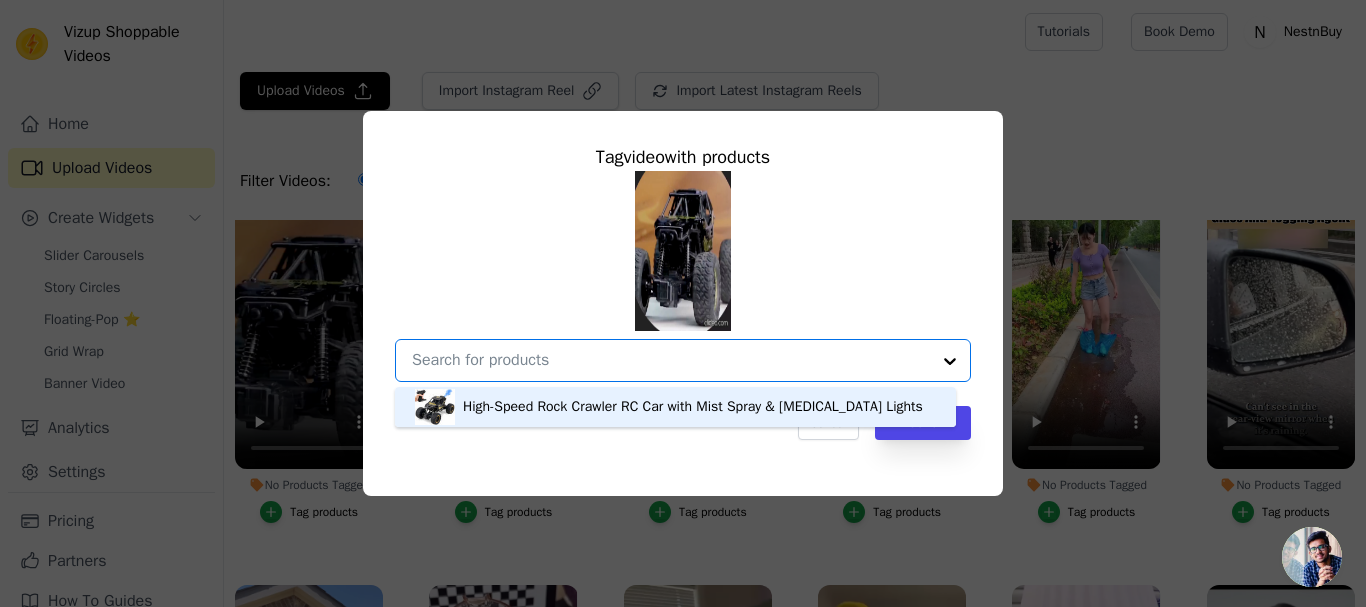click on "Cancel   Save" at bounding box center (683, 423) 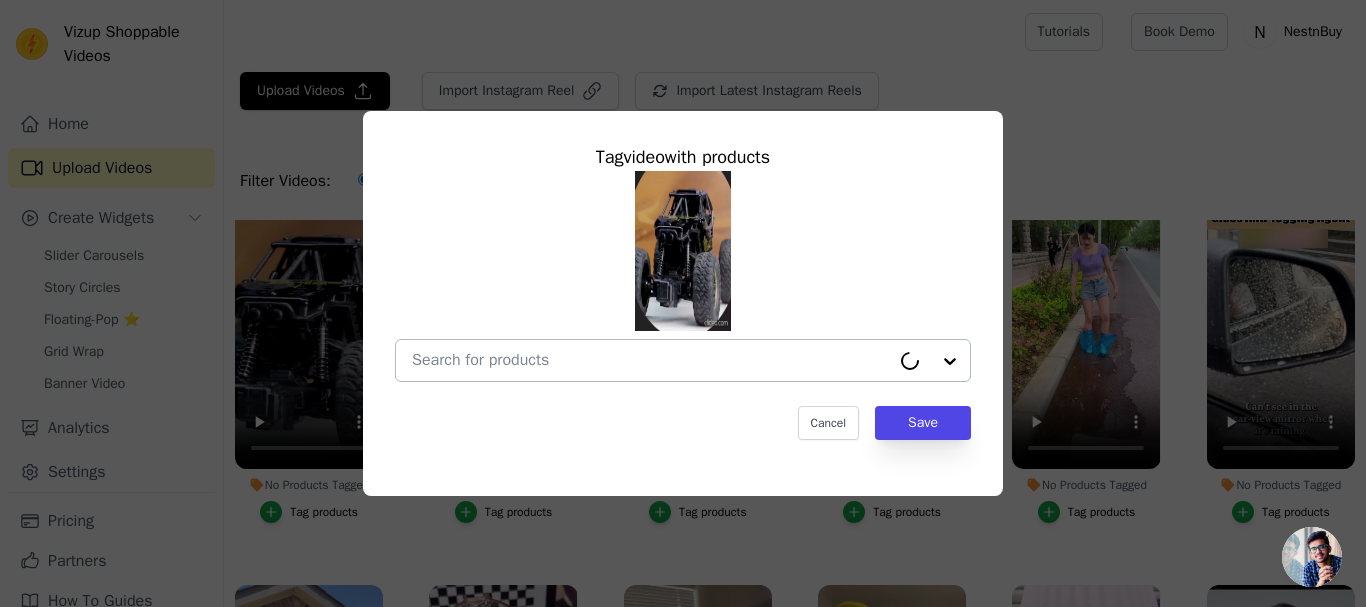 click at bounding box center (651, 360) 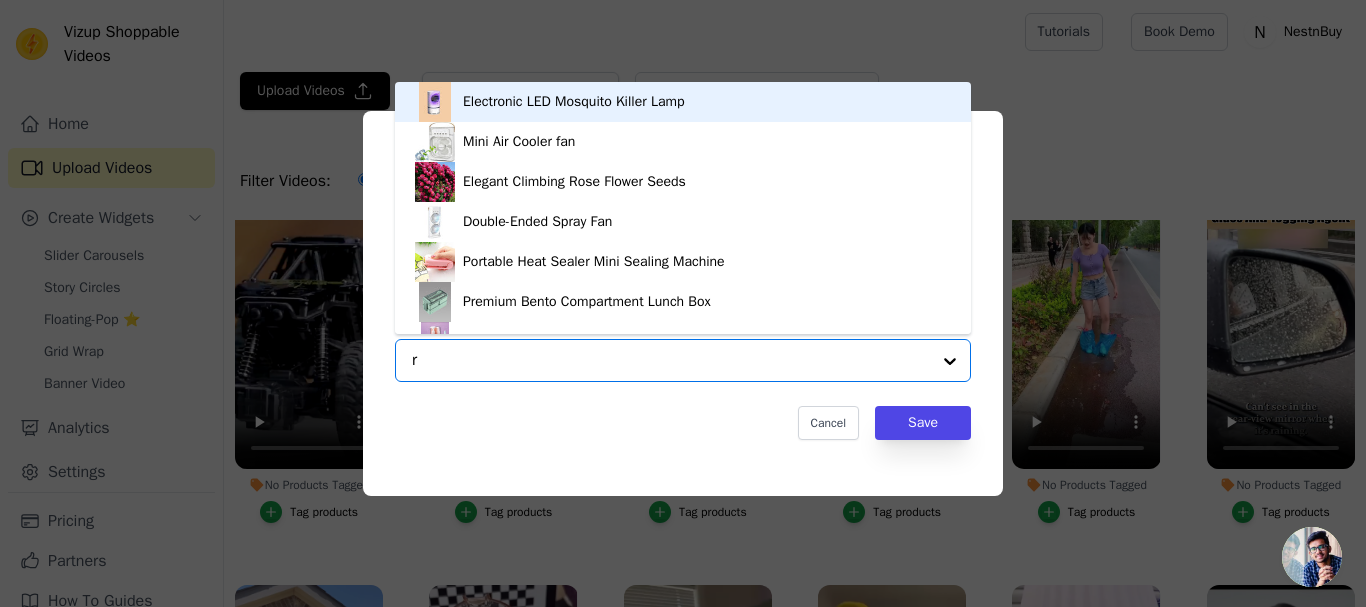 type on "rc" 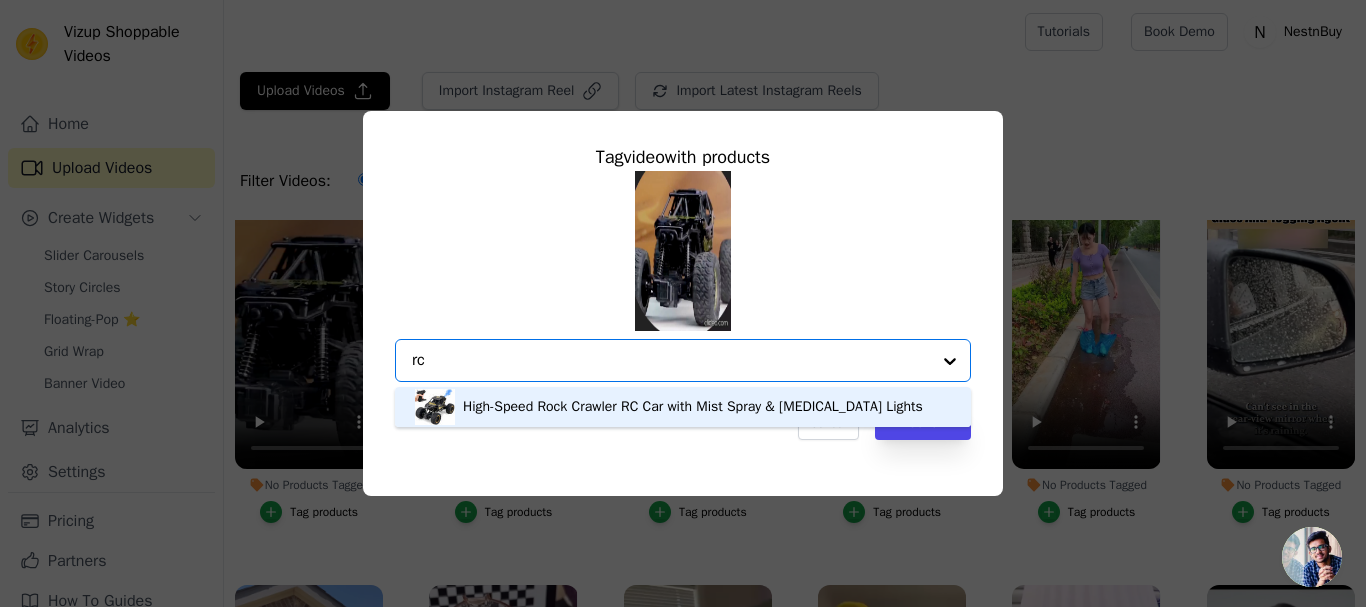 click on "High-Speed Rock Crawler RC Car with Mist Spray & [MEDICAL_DATA] Lights" at bounding box center (693, 407) 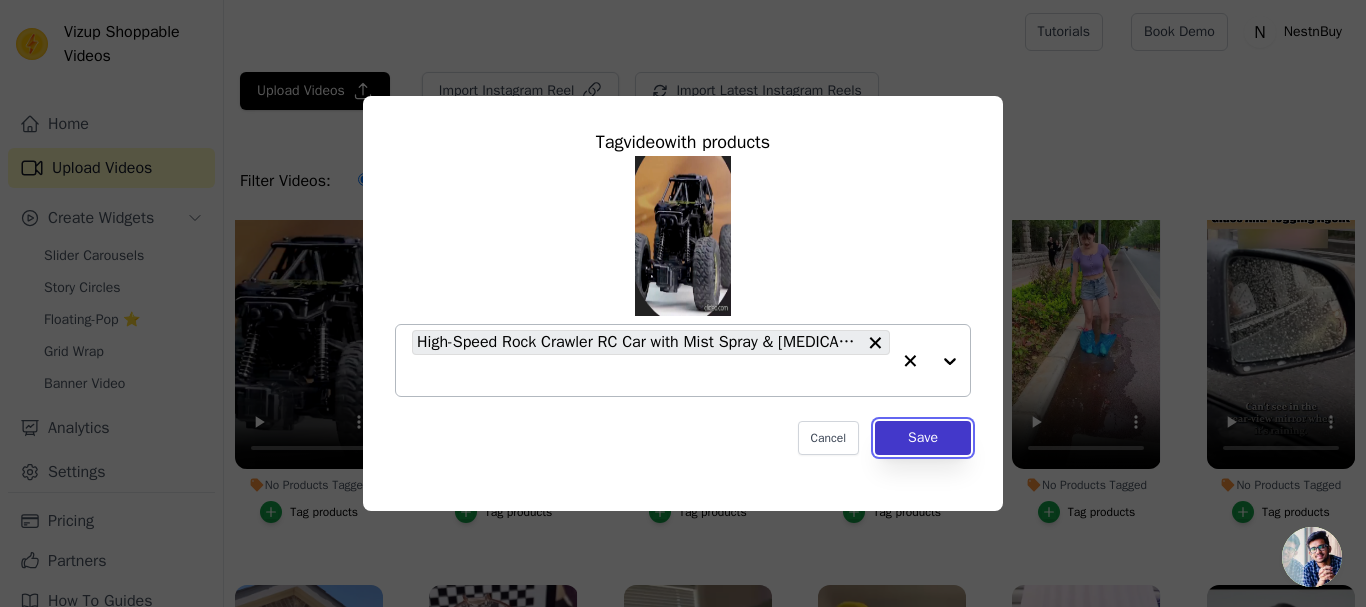 click on "Save" at bounding box center (923, 438) 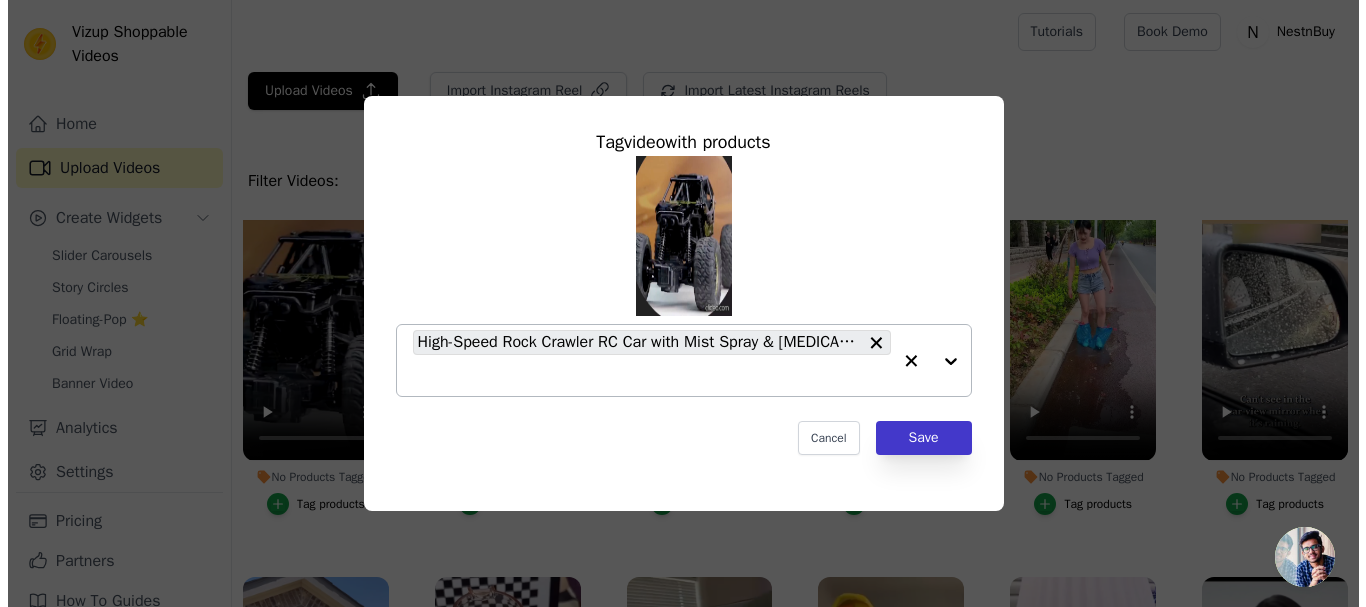 scroll, scrollTop: 400, scrollLeft: 0, axis: vertical 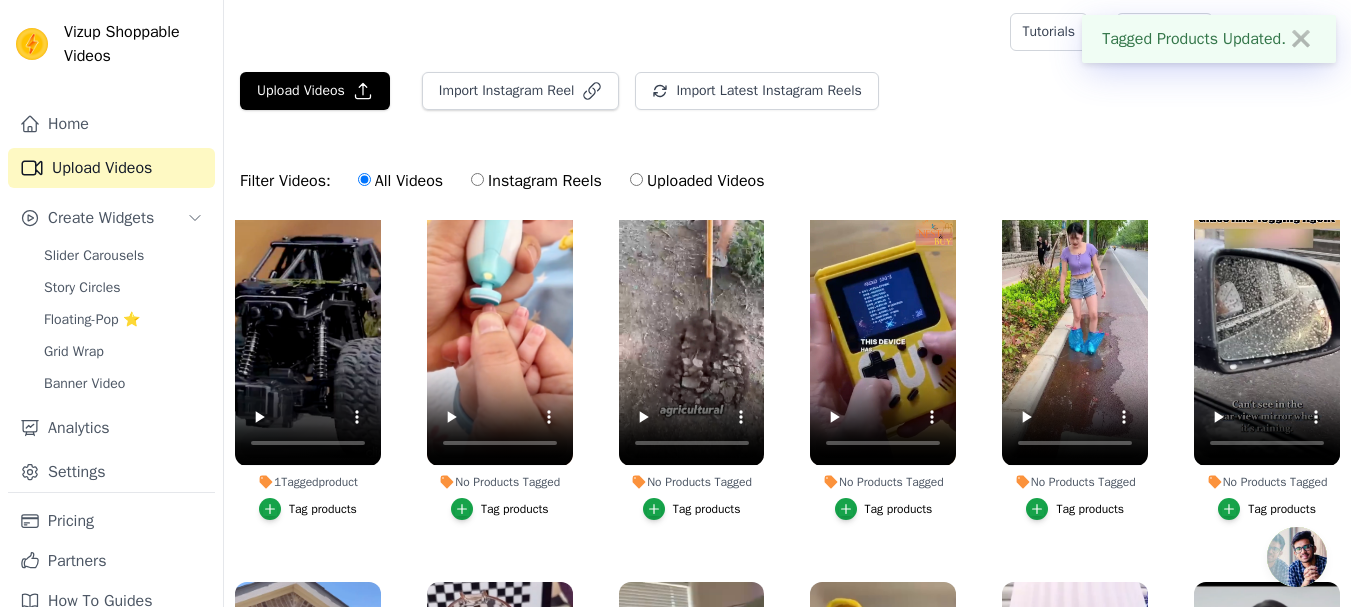 click on "Tag products" at bounding box center (515, 509) 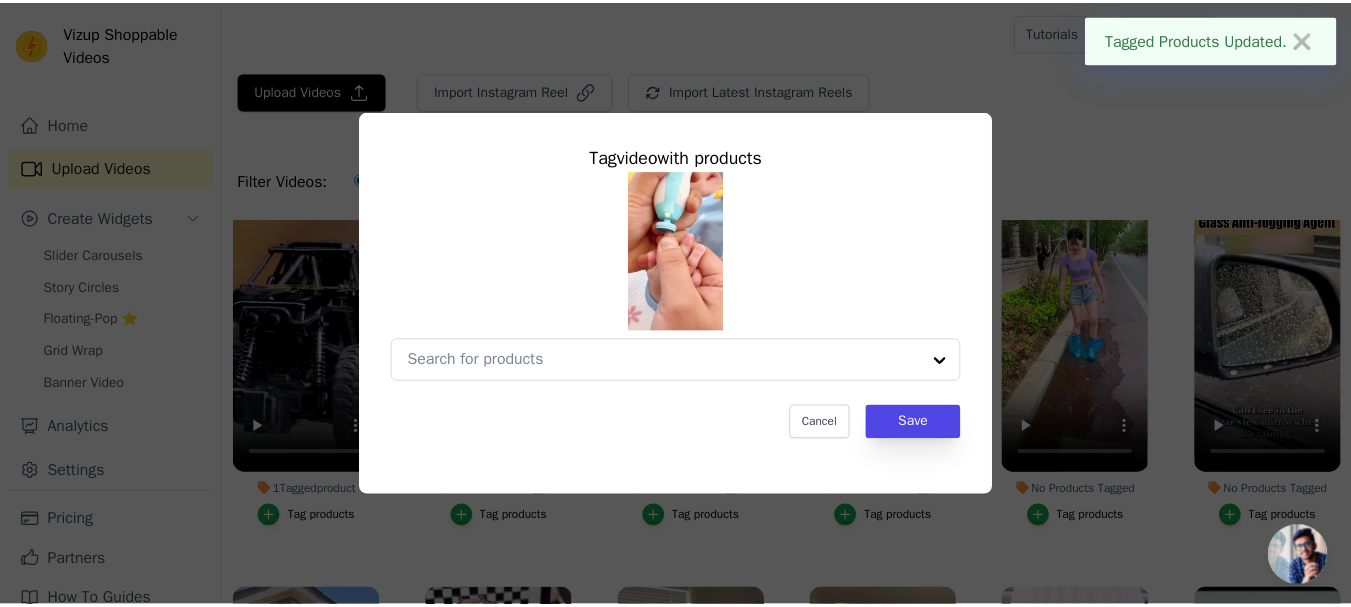 scroll, scrollTop: 405, scrollLeft: 0, axis: vertical 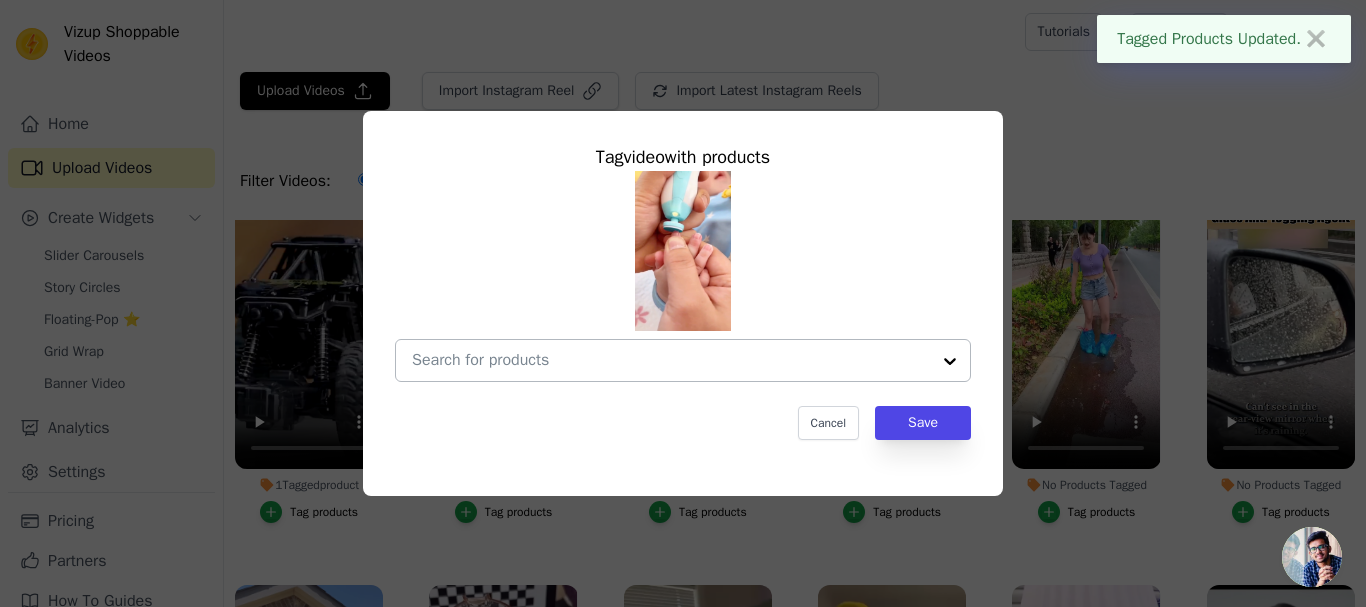 click on "No Products Tagged     Tag  video  with products                         Cancel   Save     Tag products" at bounding box center [671, 360] 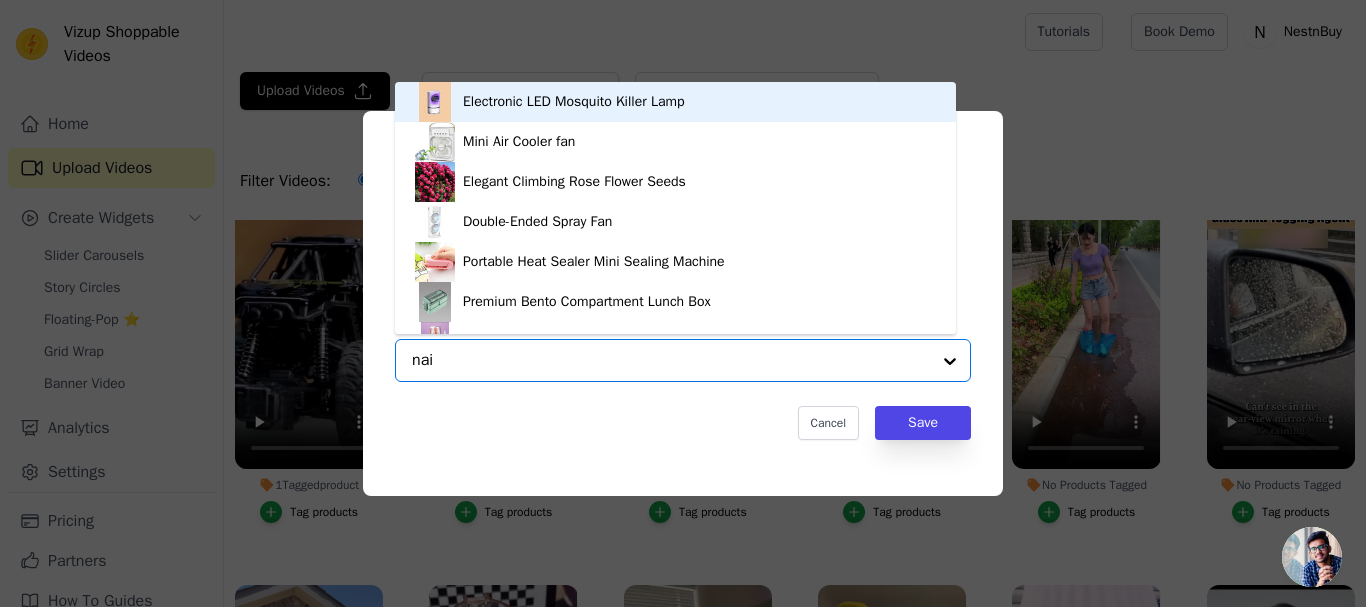 type on "nail" 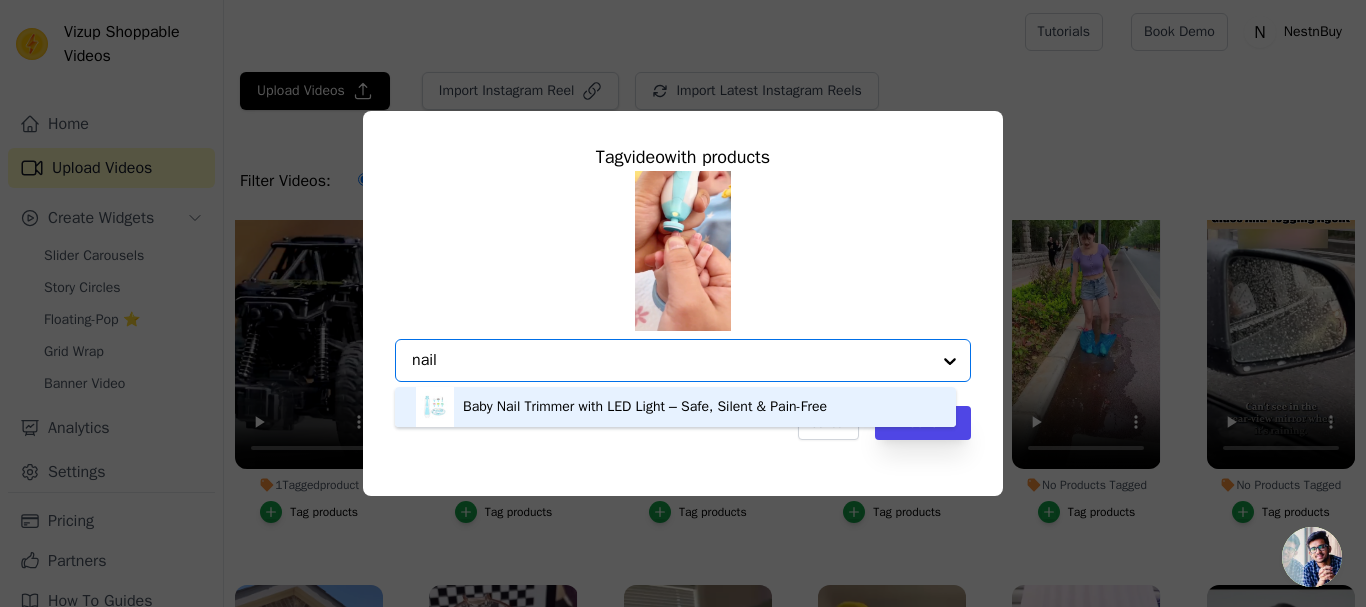 click on "Baby Nail Trimmer with LED Light – Safe, Silent & Pain-Free" at bounding box center [645, 407] 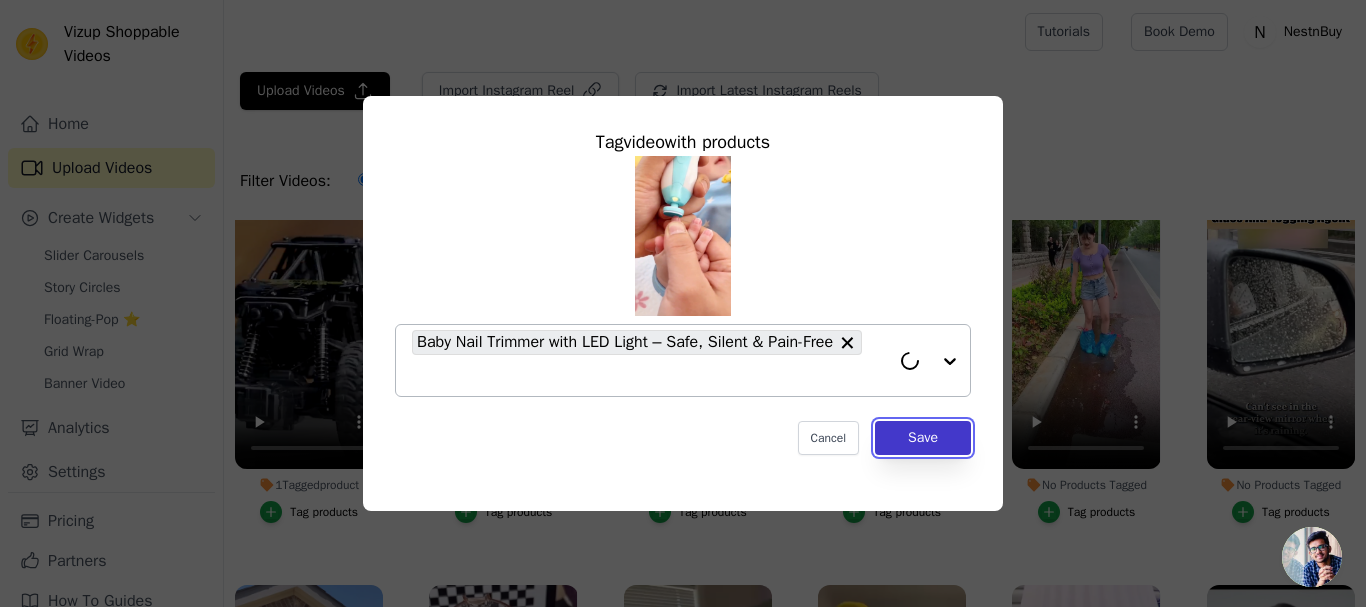 click on "Save" at bounding box center [923, 438] 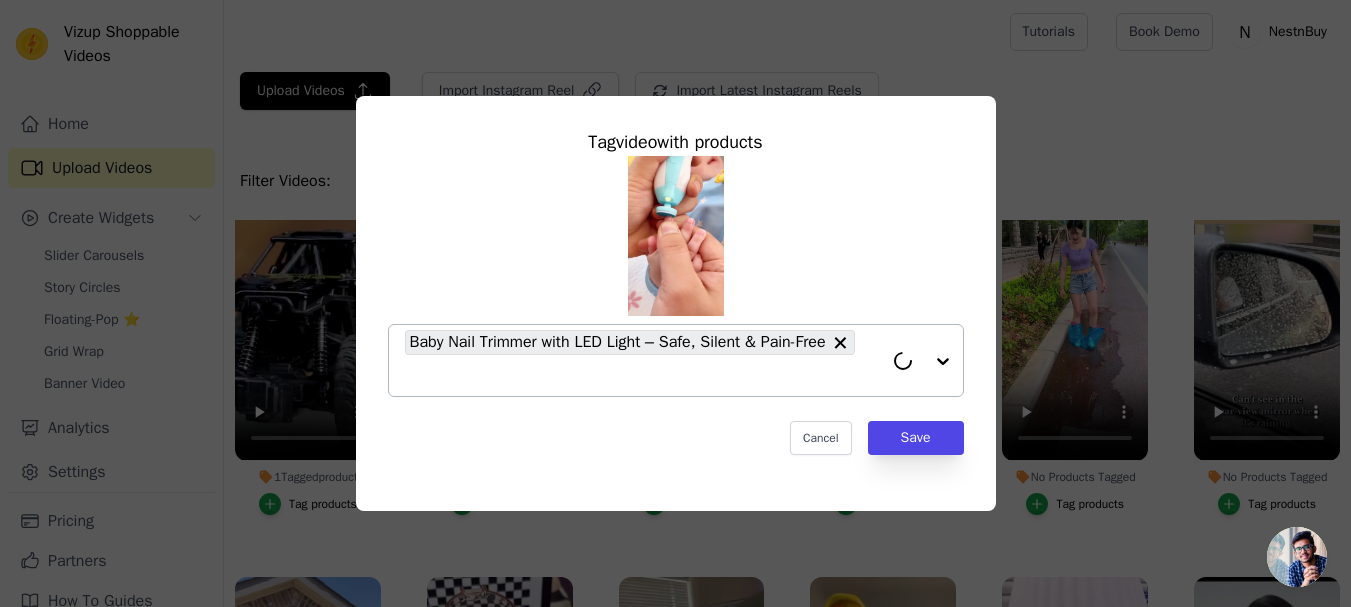 scroll, scrollTop: 400, scrollLeft: 0, axis: vertical 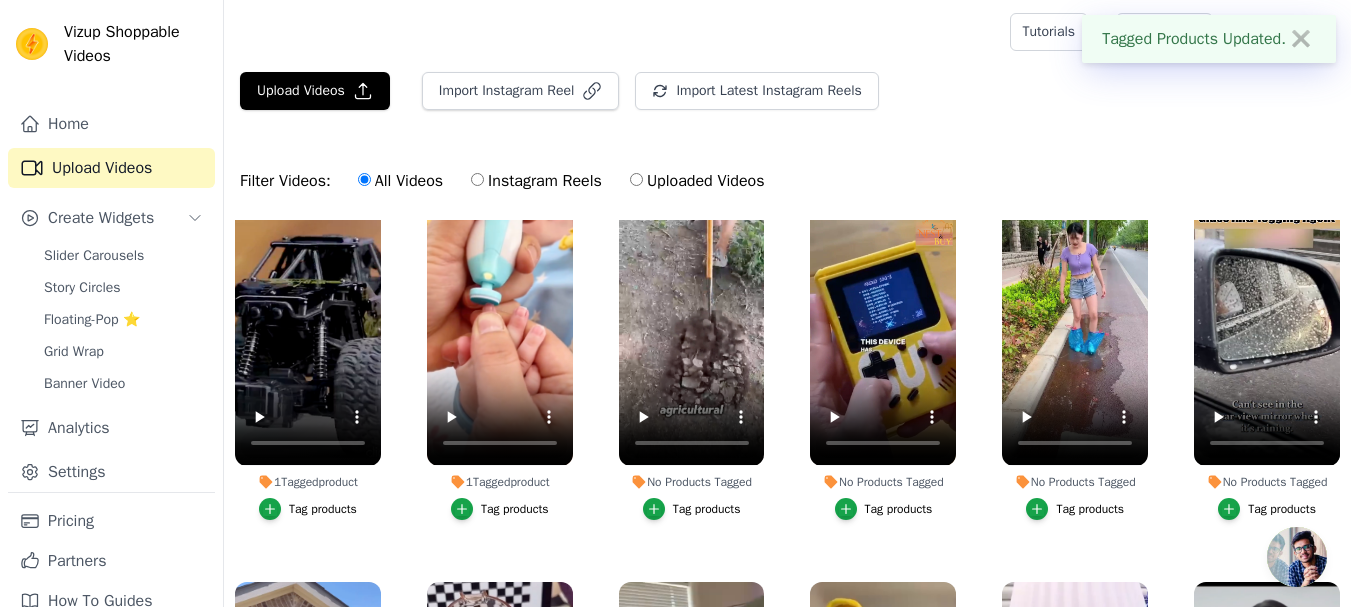 click on "Tag products" at bounding box center (707, 509) 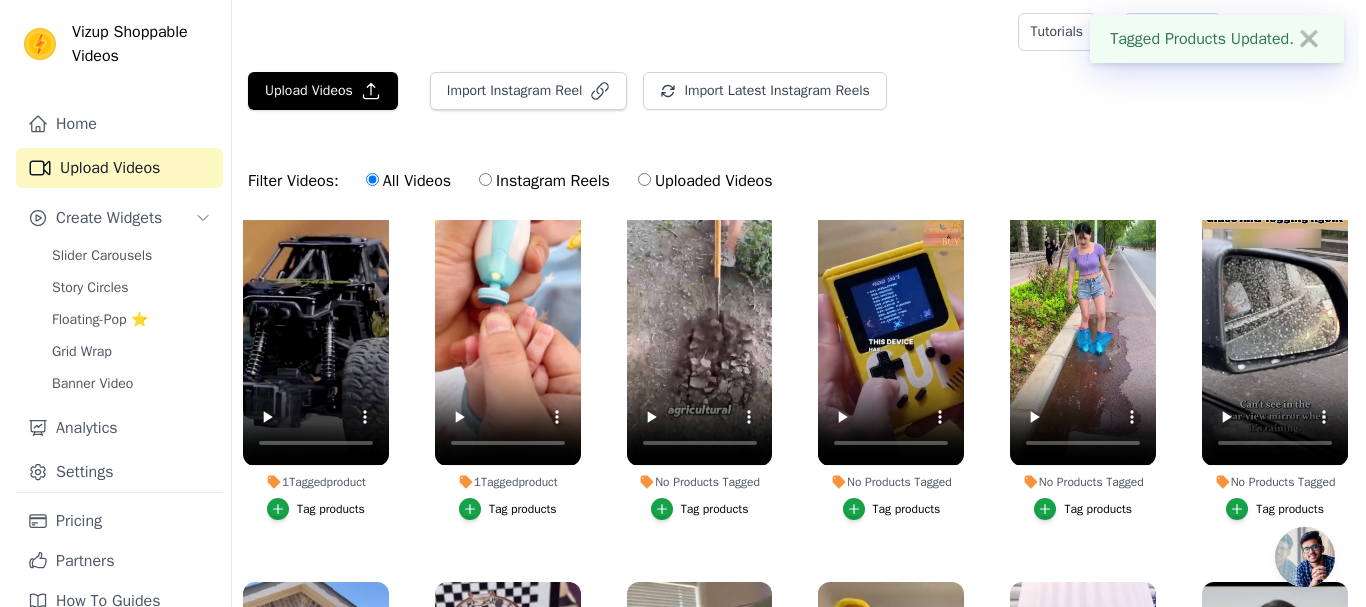 scroll, scrollTop: 405, scrollLeft: 0, axis: vertical 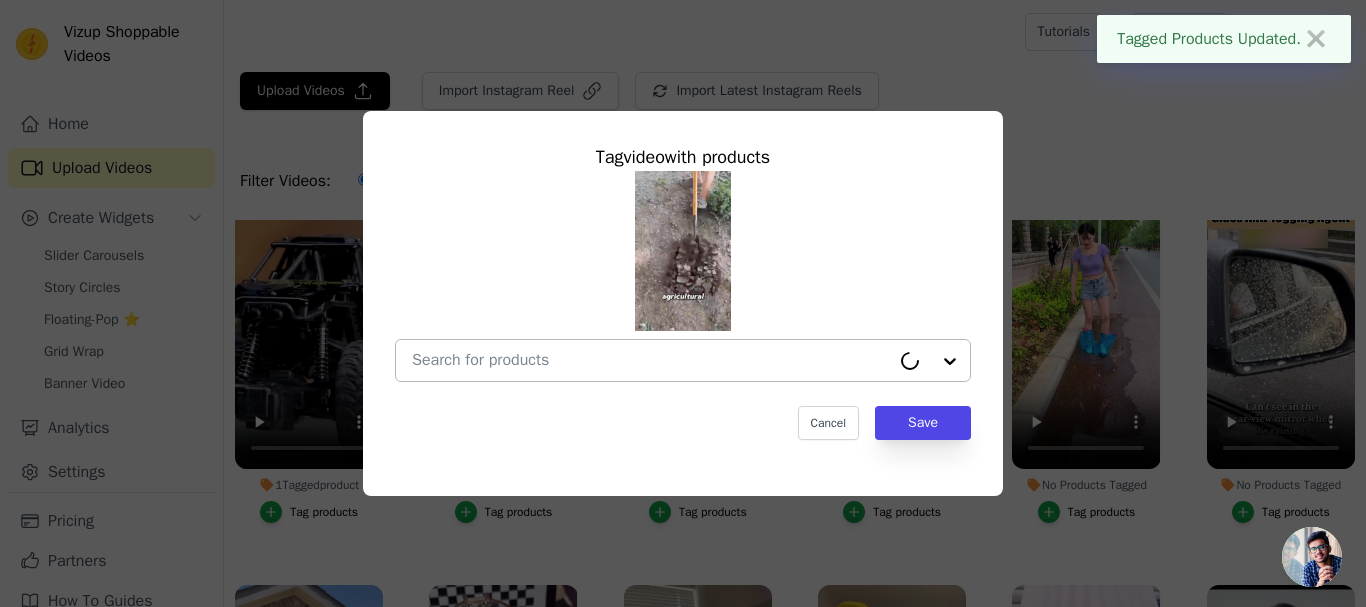 click on "No Products Tagged     Tag  video  with products                         Cancel   Save     Tag products" at bounding box center [651, 360] 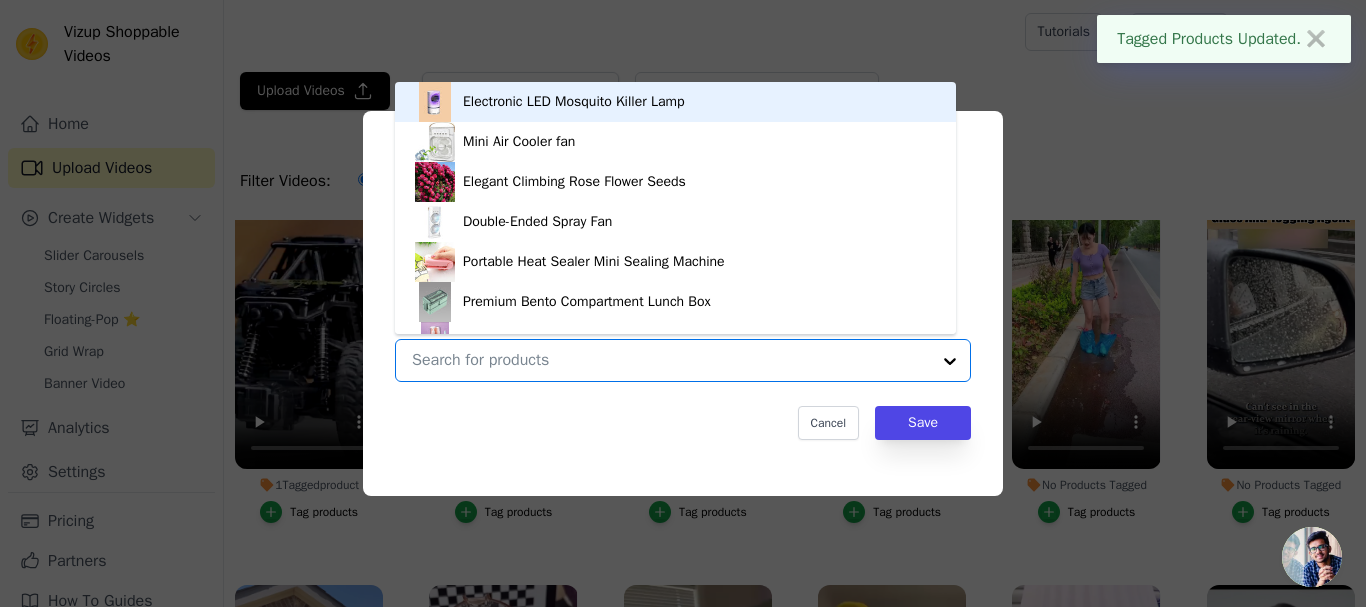 type on "4" 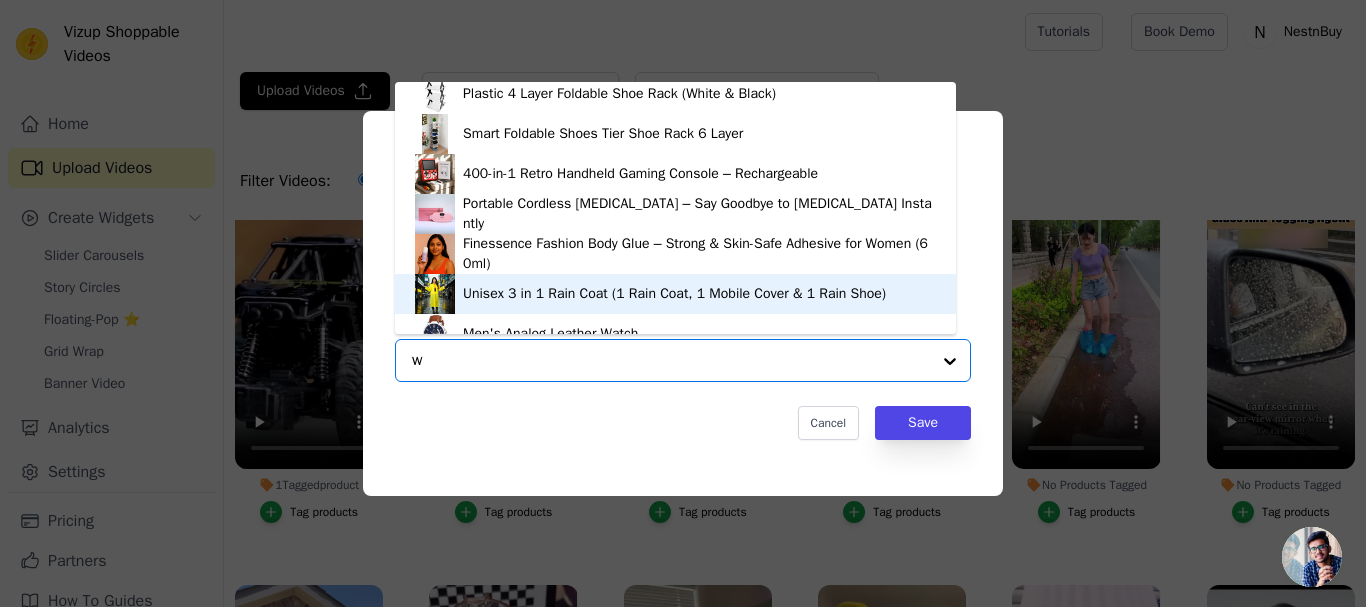 scroll, scrollTop: 0, scrollLeft: 0, axis: both 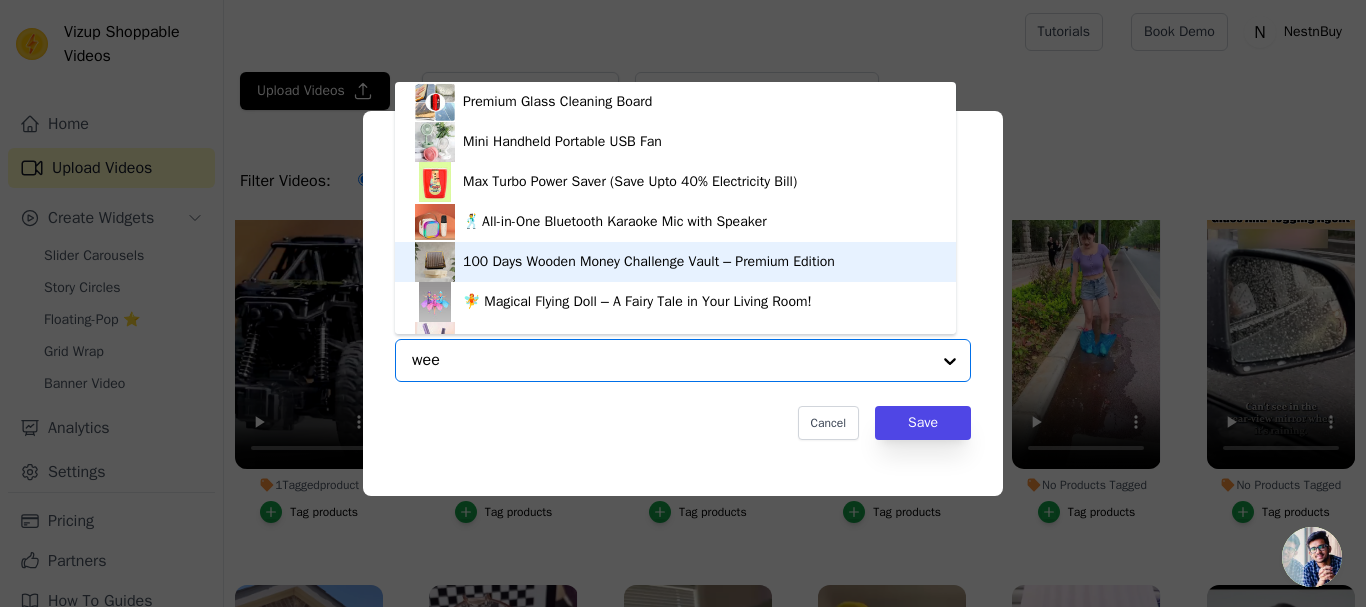 type on "weed" 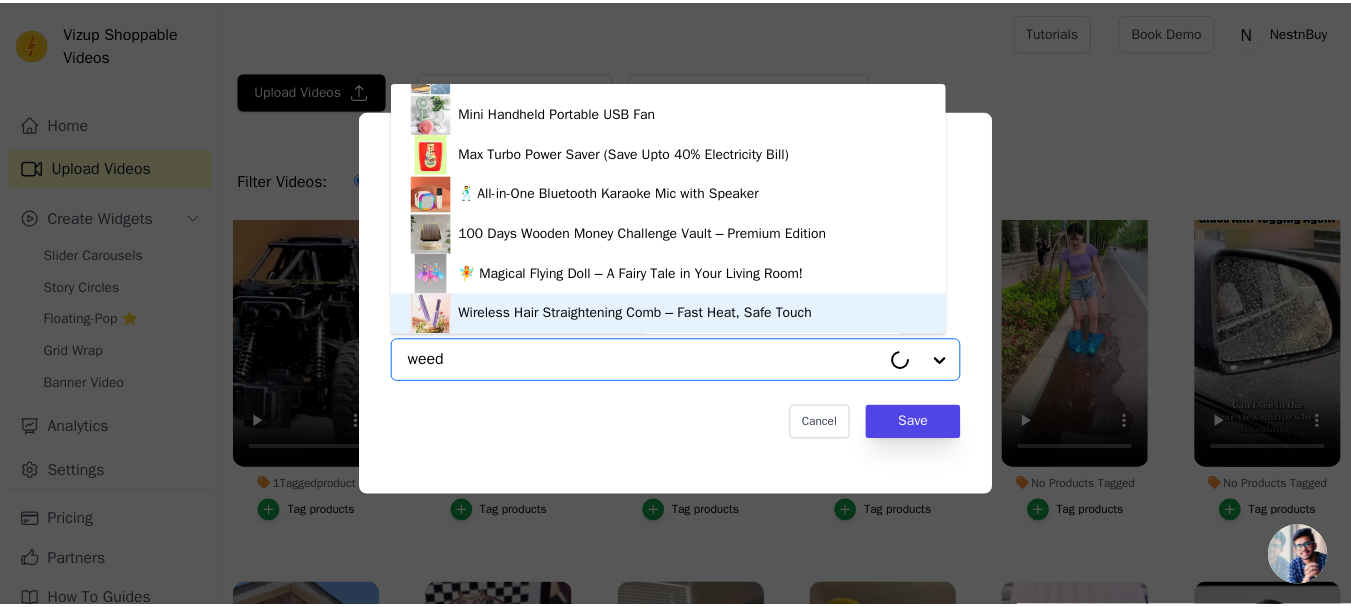 scroll, scrollTop: 0, scrollLeft: 0, axis: both 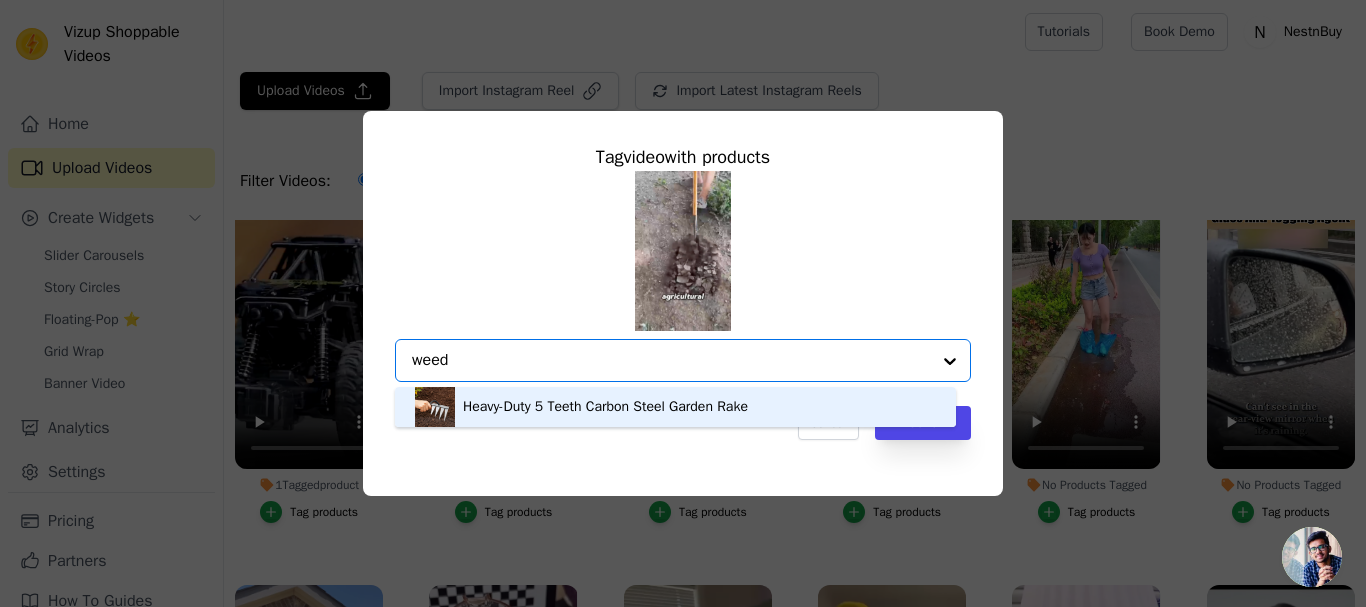 click on "Heavy-Duty 5 Teeth Carbon Steel Garden Rake" at bounding box center (605, 407) 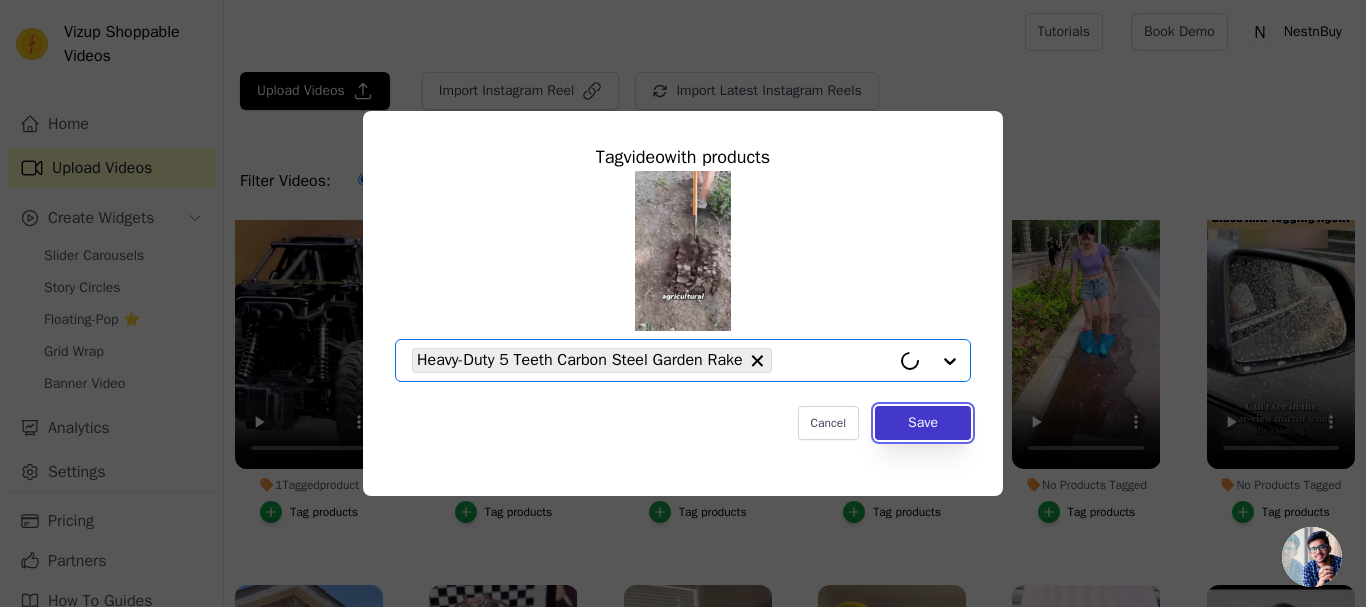 click on "Save" at bounding box center (923, 423) 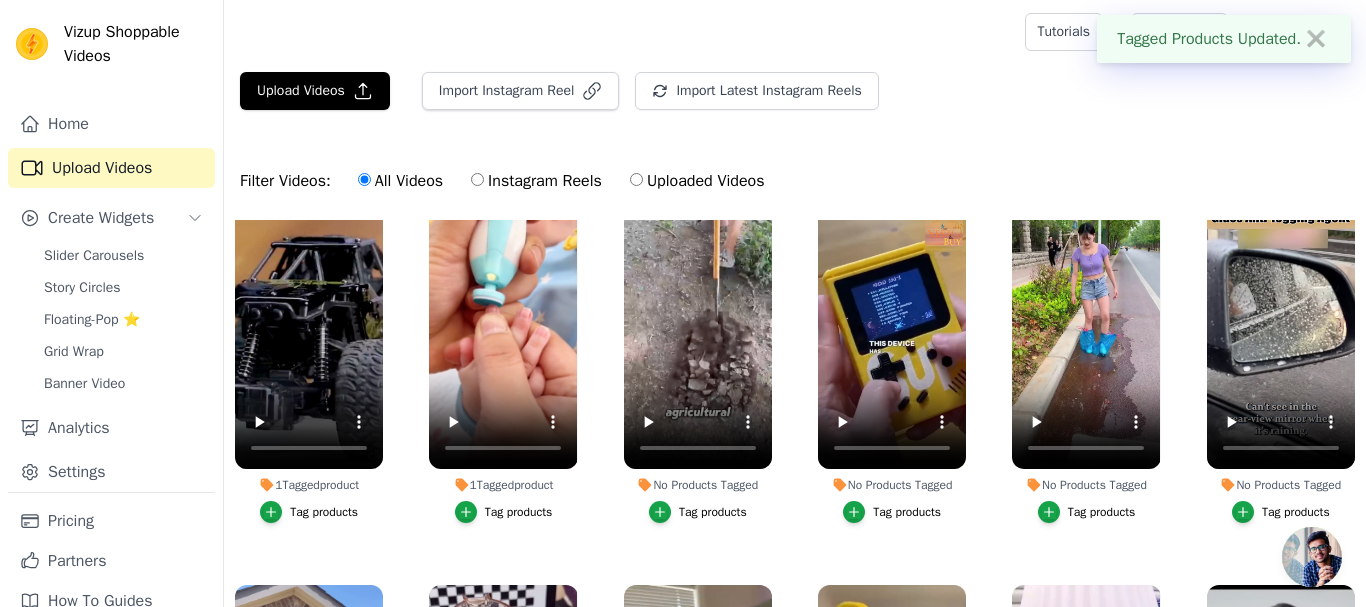 scroll, scrollTop: 400, scrollLeft: 0, axis: vertical 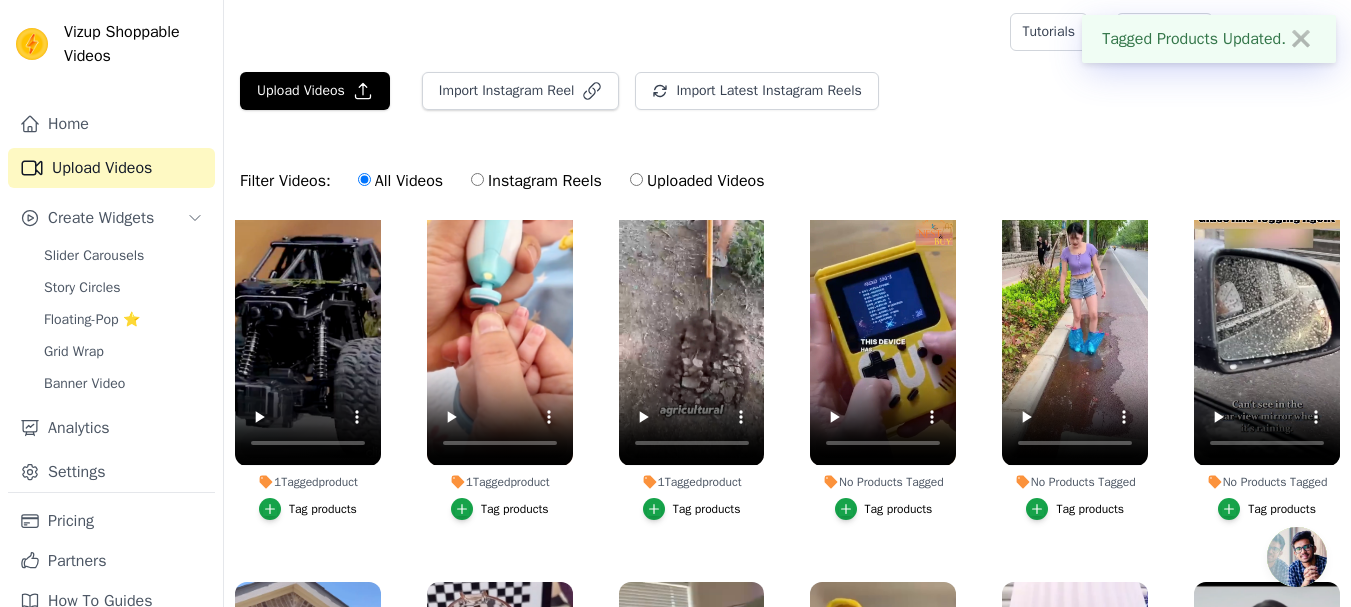 click on "Tag products" at bounding box center [899, 509] 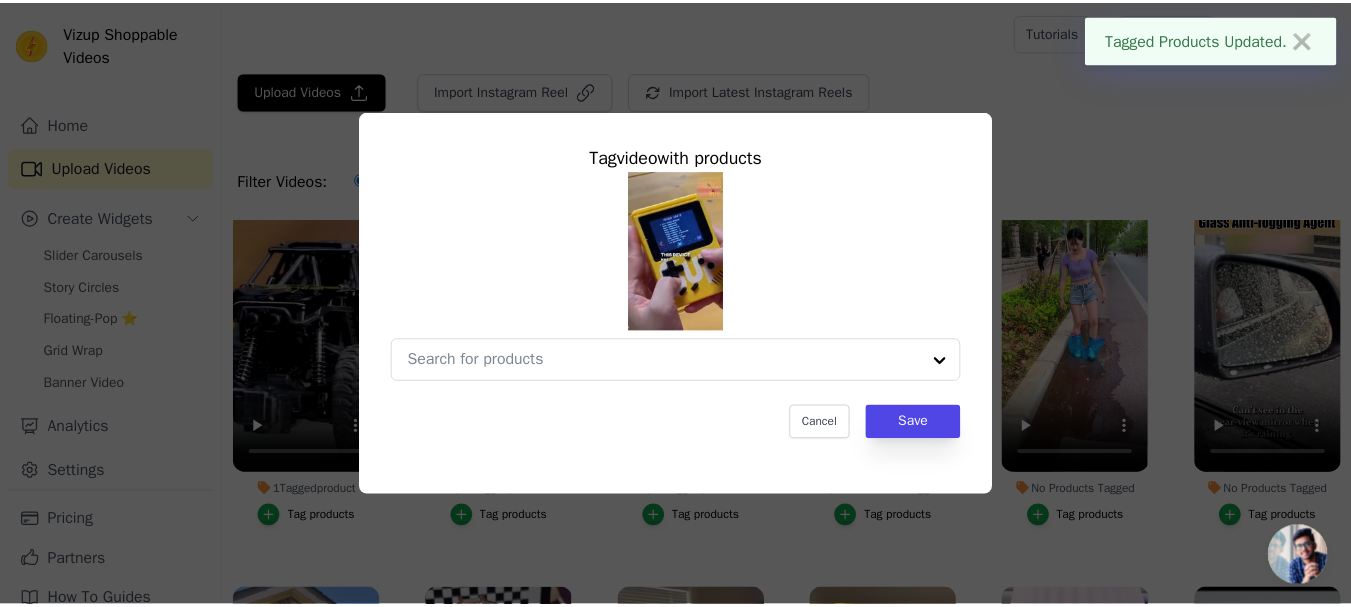scroll, scrollTop: 405, scrollLeft: 0, axis: vertical 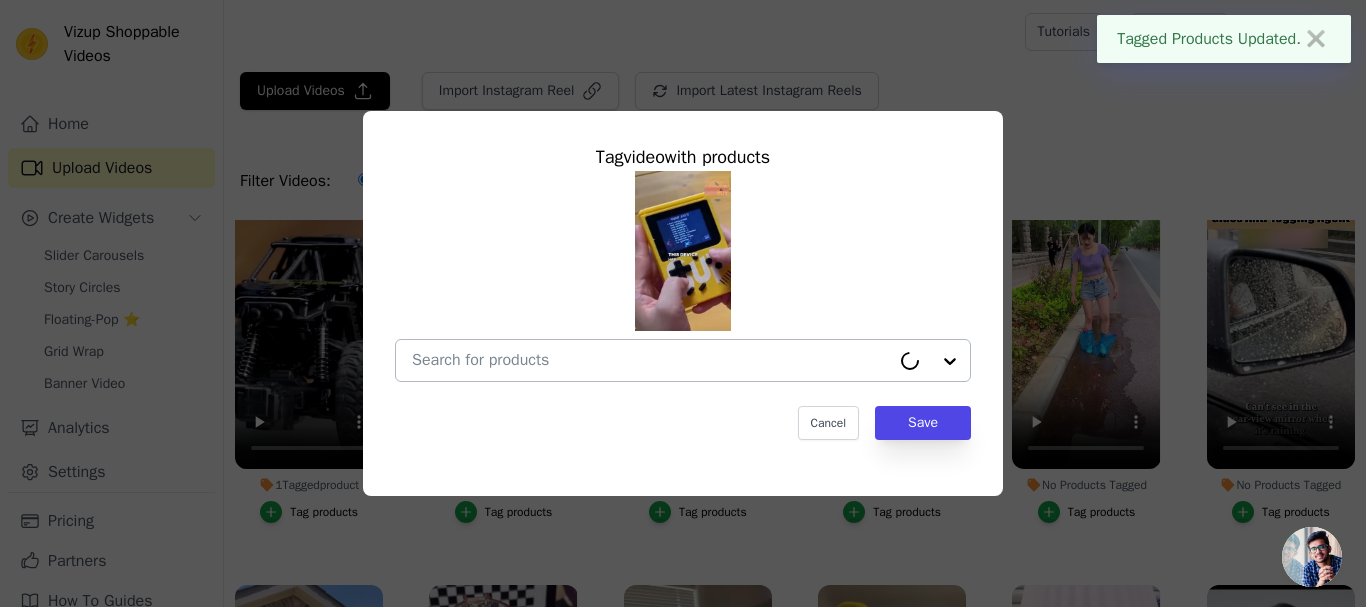 click on "No Products Tagged     Tag  video  with products                         Cancel   Save     Tag products" at bounding box center [651, 360] 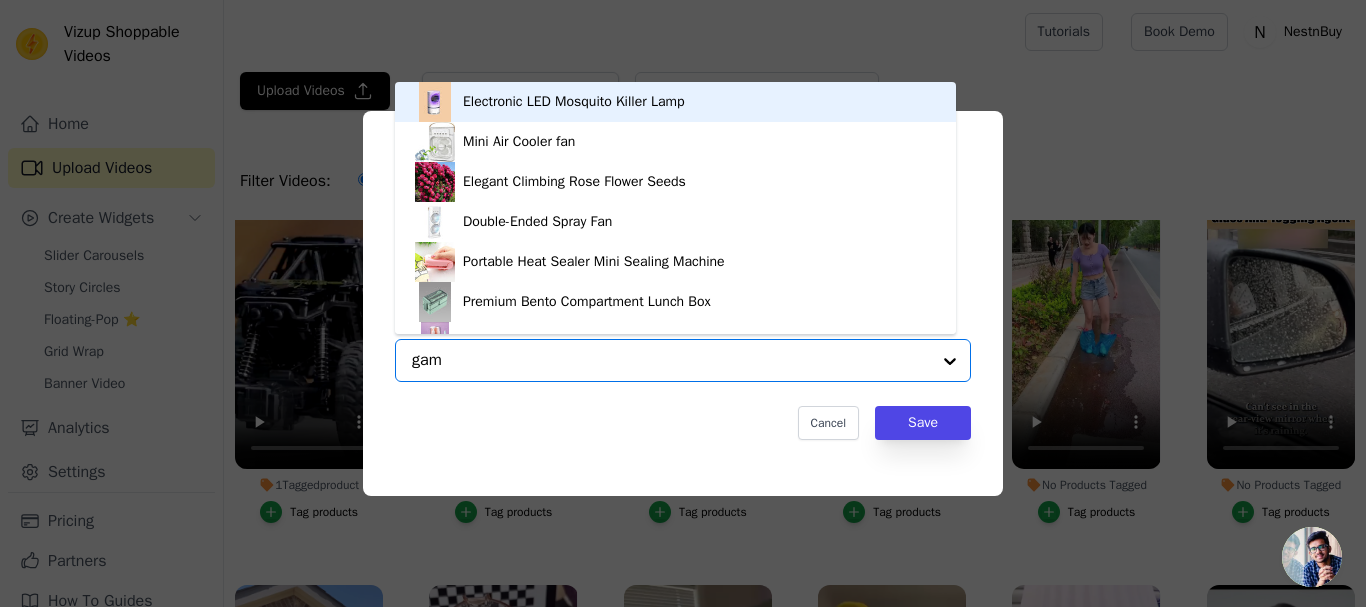 type on "game" 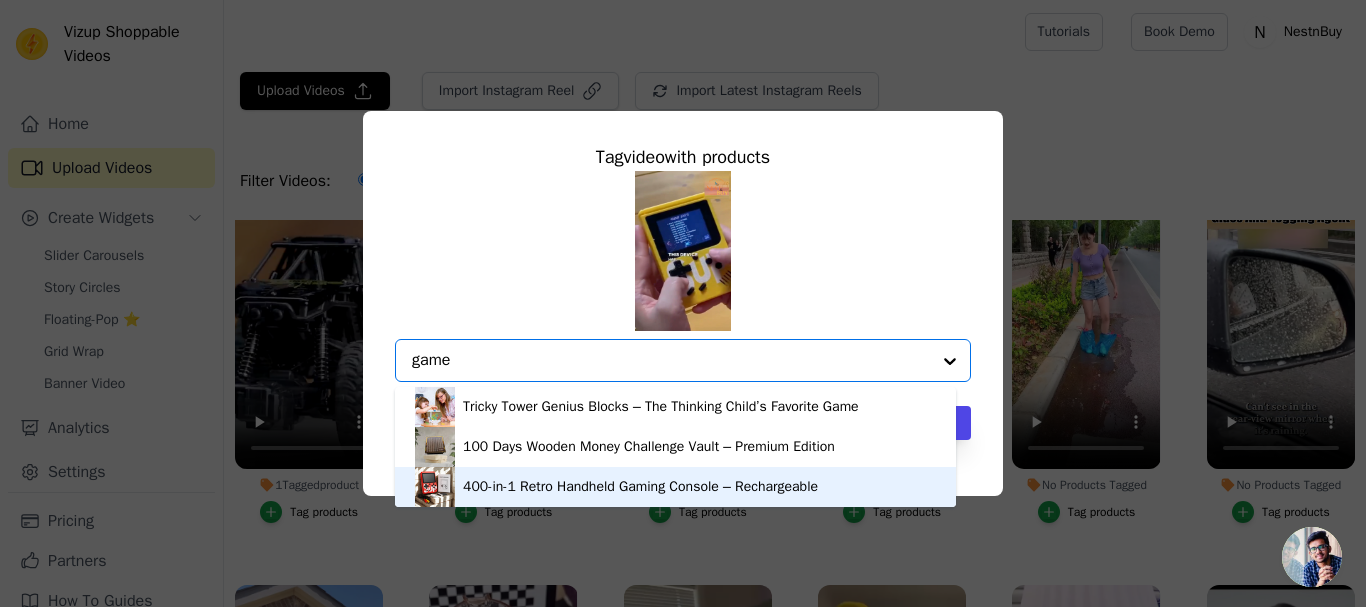 click on "400-in-1 Retro Handheld Gaming Console – Rechargeable" at bounding box center (640, 487) 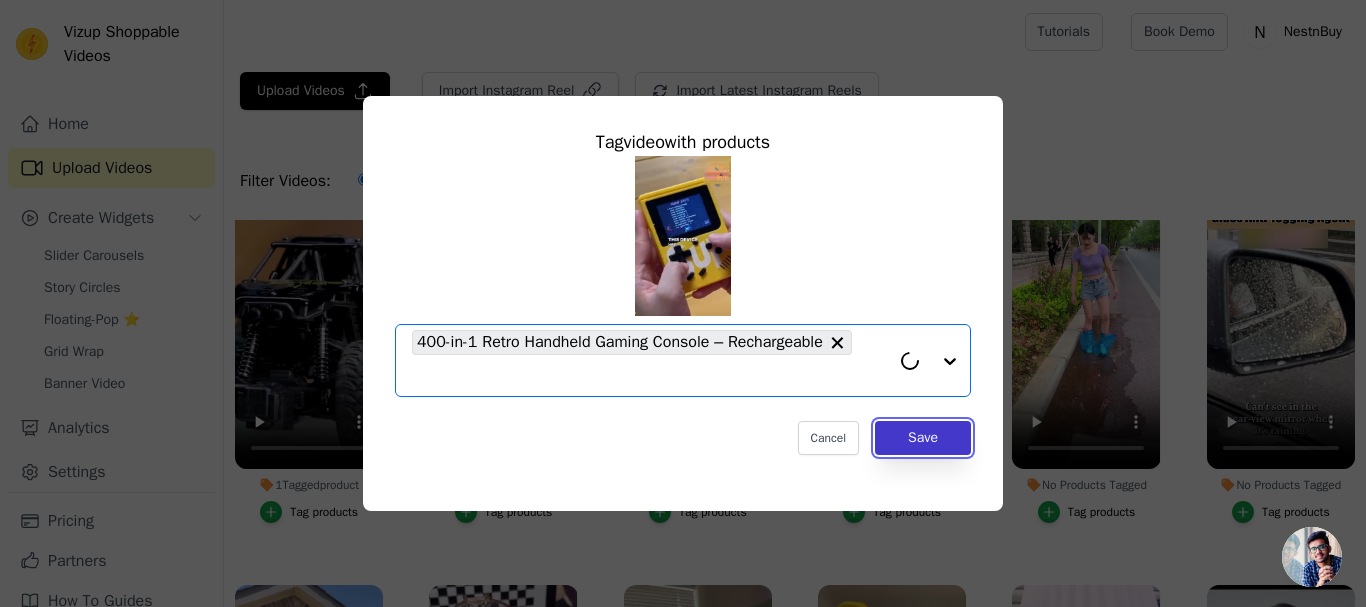 click on "Save" at bounding box center (923, 438) 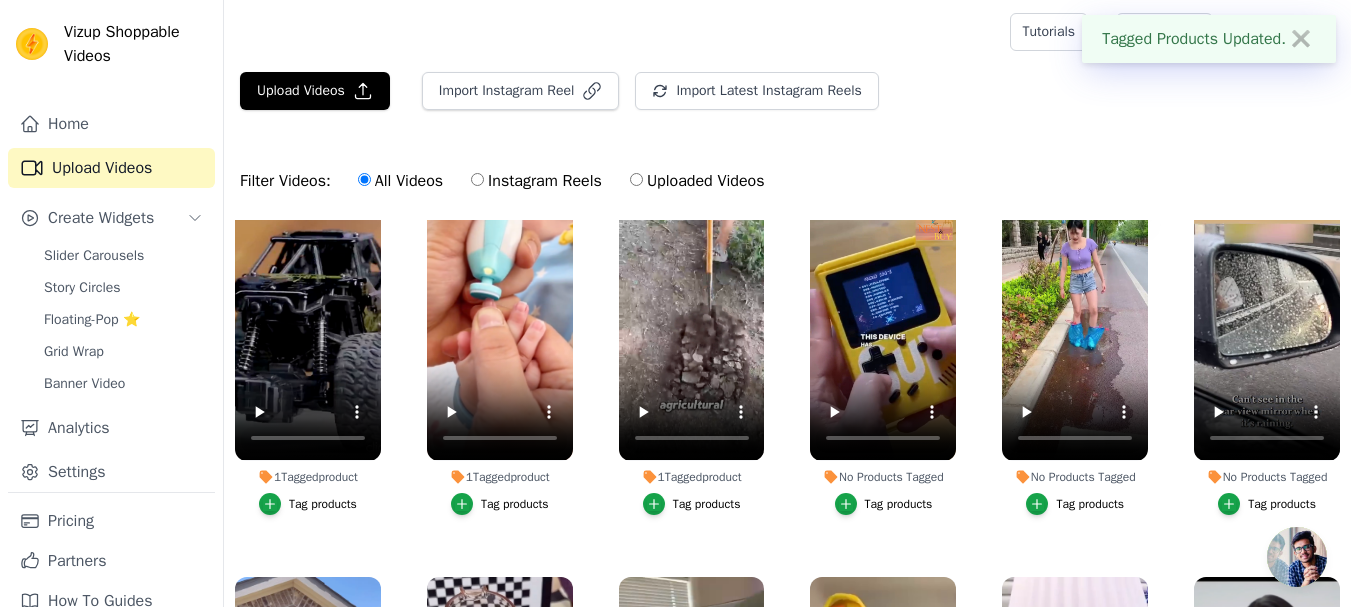 scroll, scrollTop: 400, scrollLeft: 0, axis: vertical 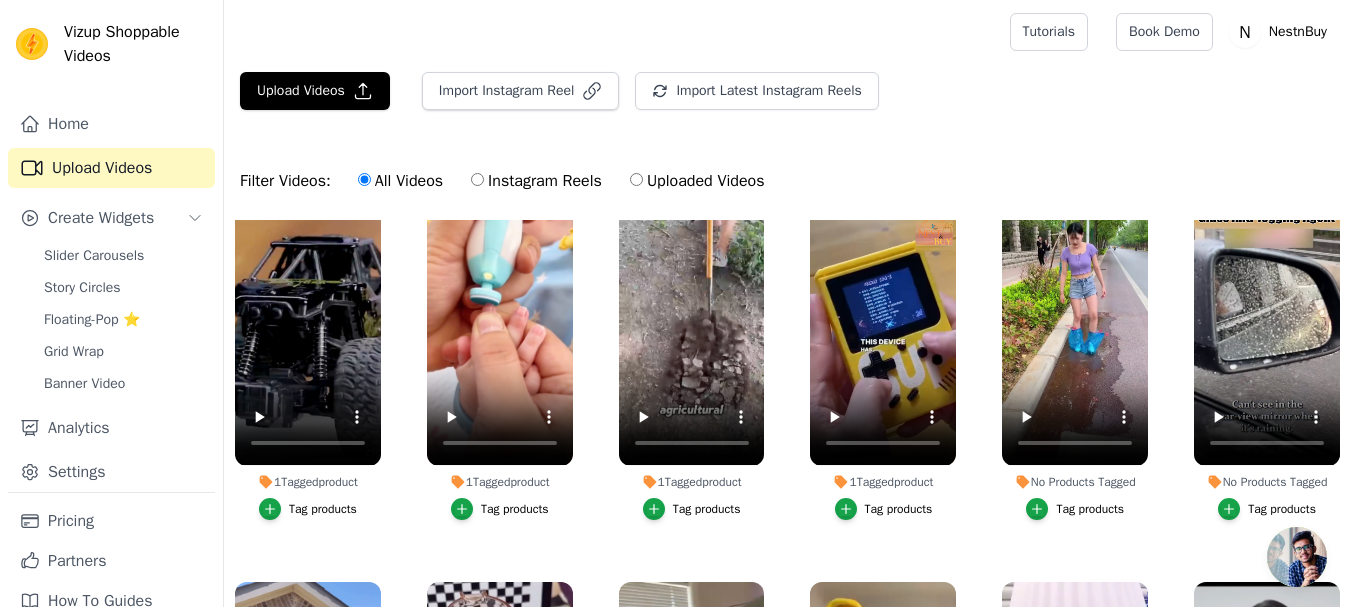 click on "Tag products" at bounding box center (1282, 509) 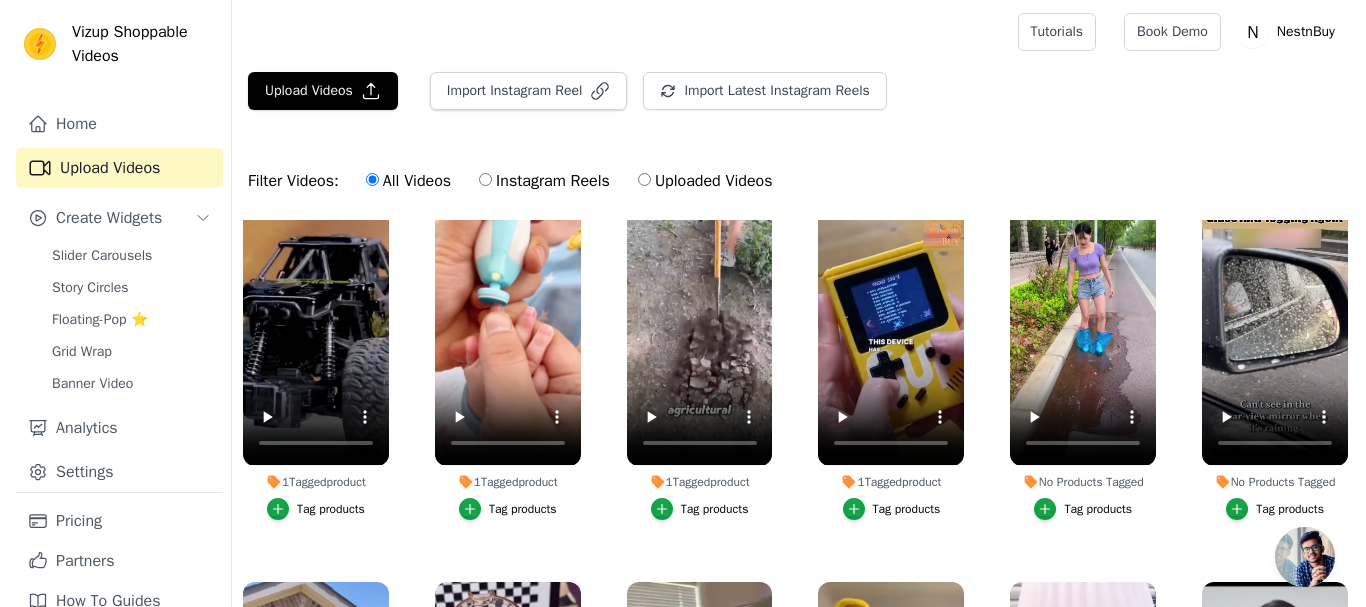 scroll, scrollTop: 405, scrollLeft: 0, axis: vertical 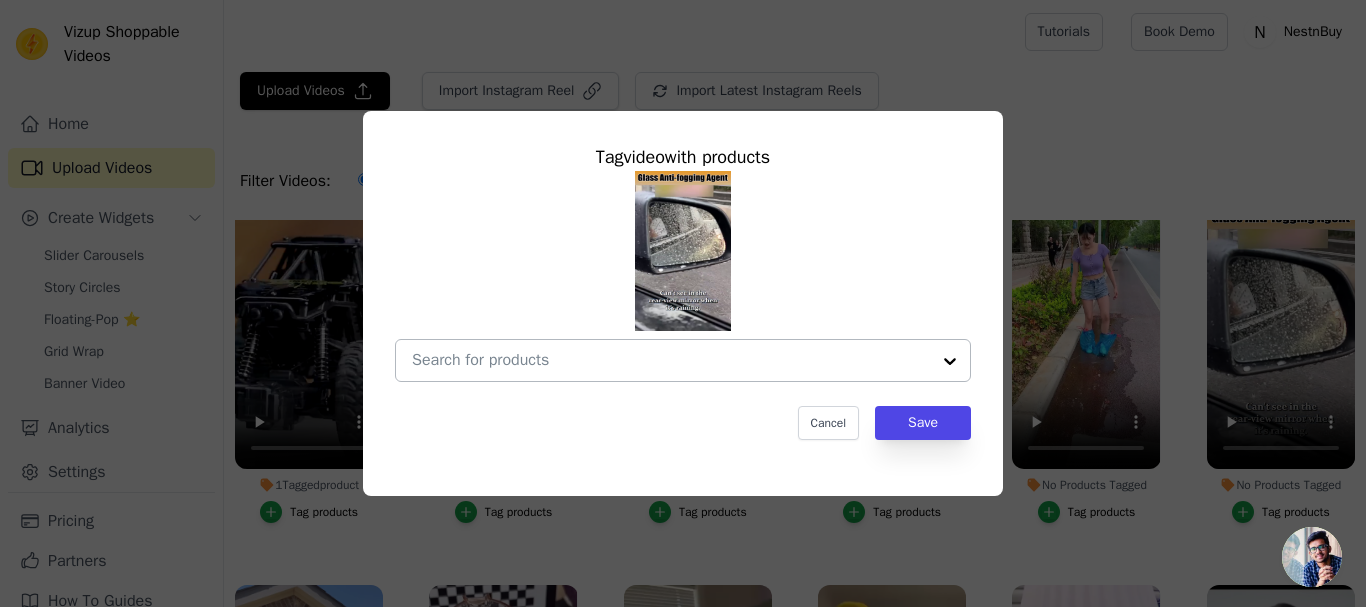 click on "No Products Tagged     Tag  video  with products                         Cancel   Save     Tag products" at bounding box center (671, 360) 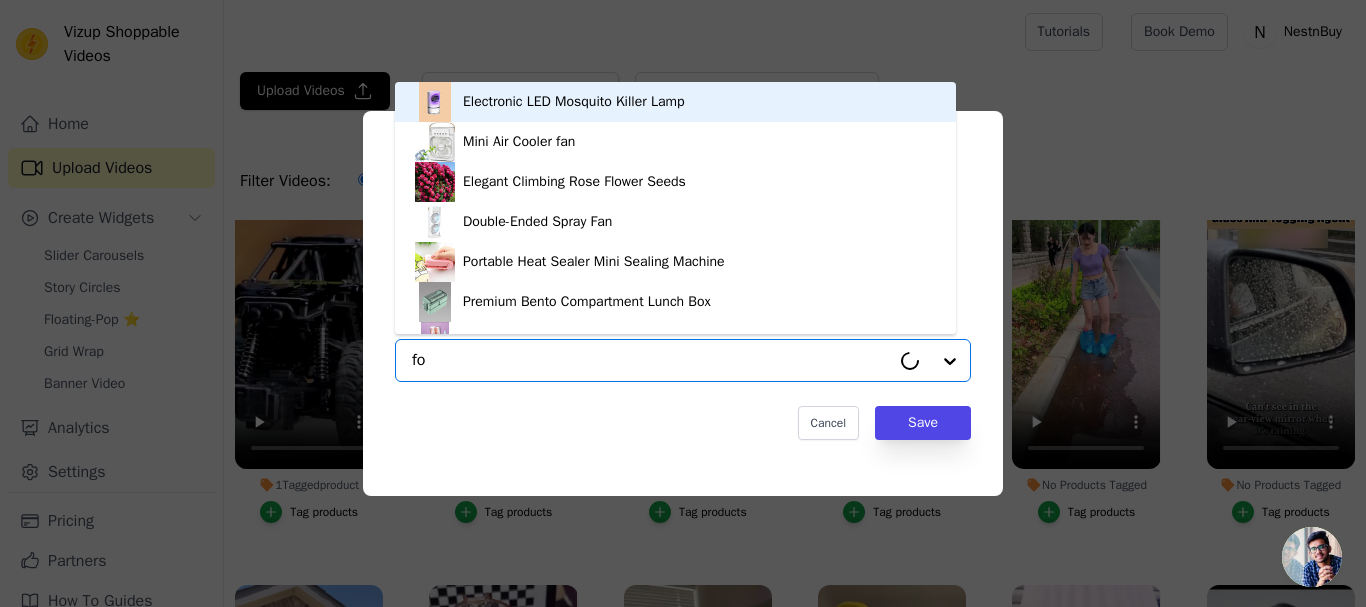 type on "fog" 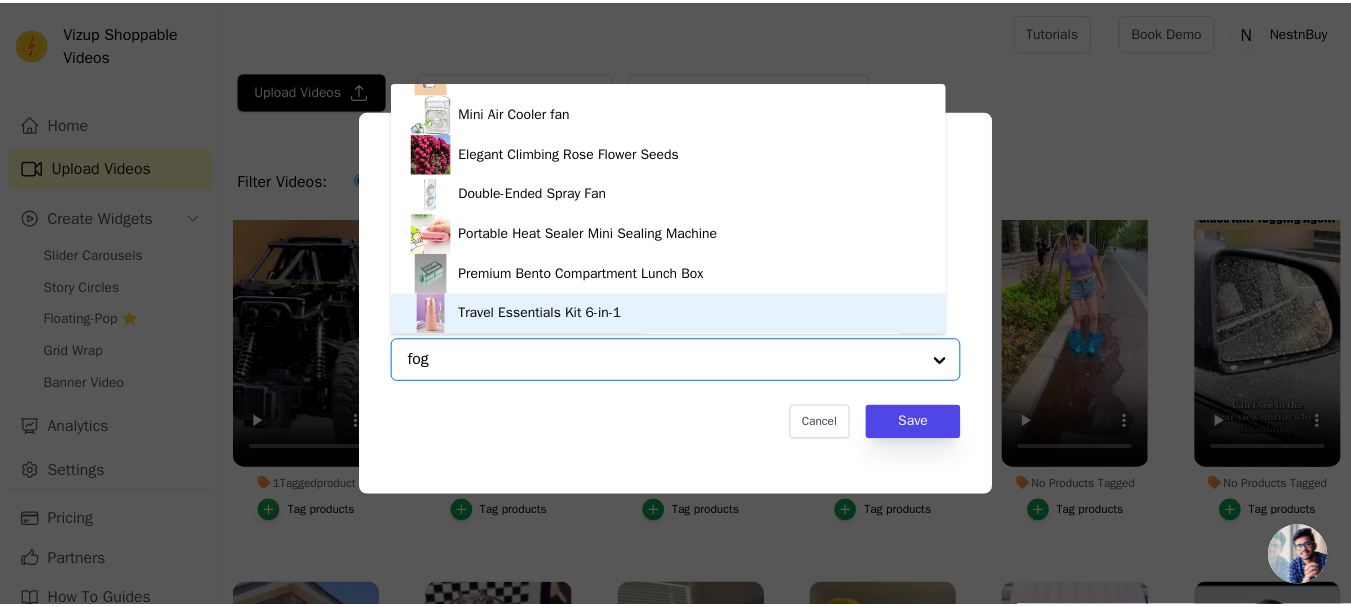 scroll, scrollTop: 0, scrollLeft: 0, axis: both 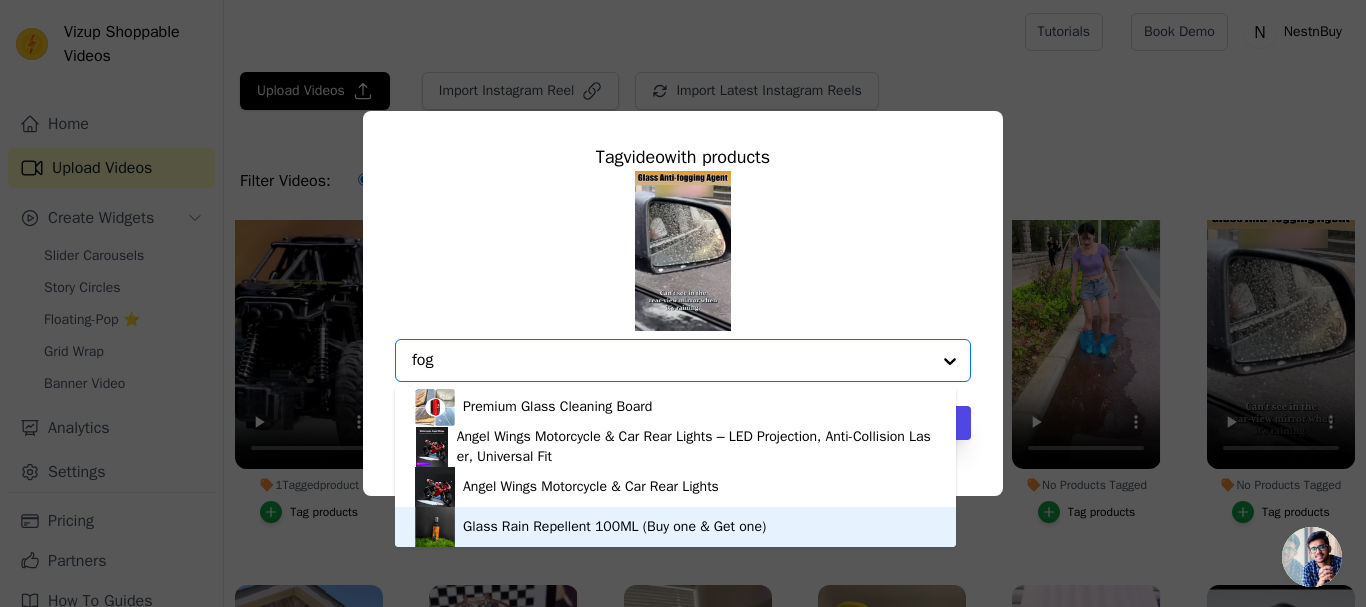 click on "Glass Rain Repellent 100ML (Buy one & Get one)" at bounding box center [614, 527] 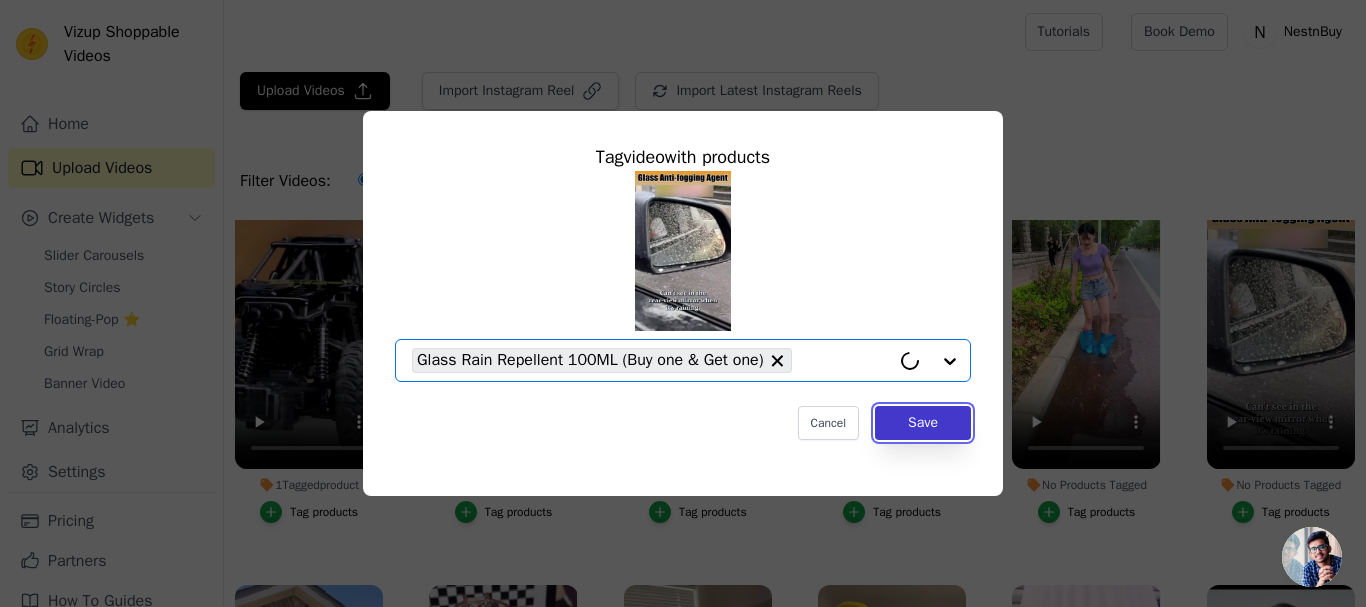 click on "Save" at bounding box center [923, 423] 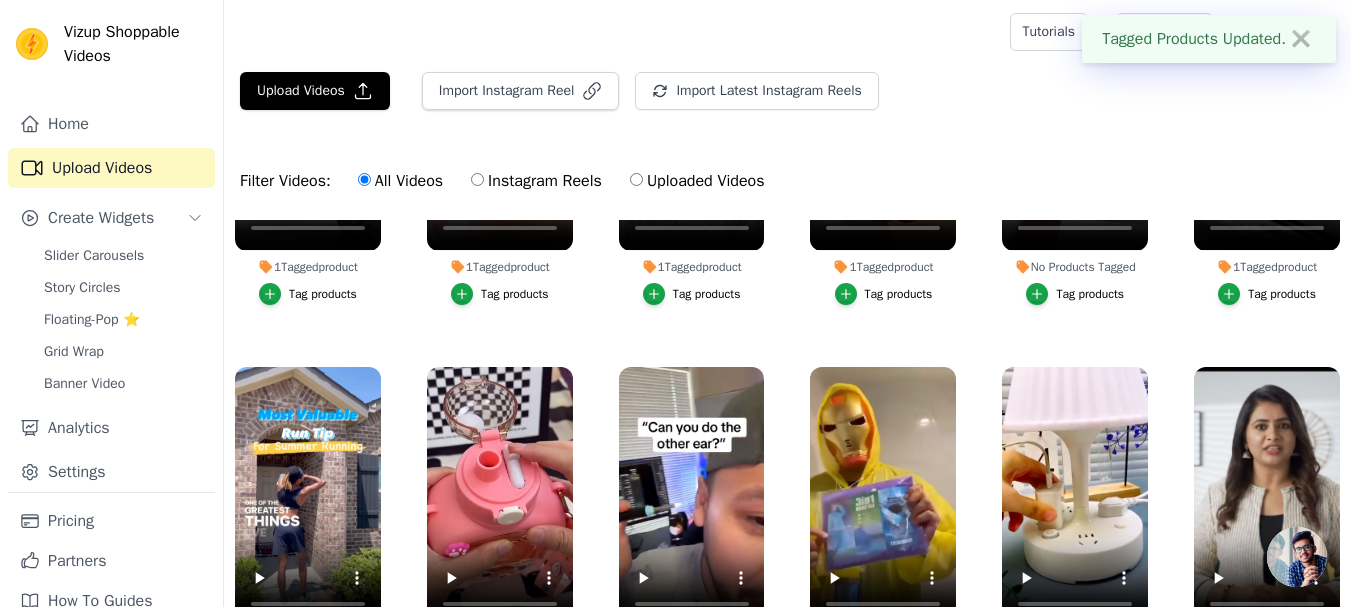 scroll, scrollTop: 616, scrollLeft: 0, axis: vertical 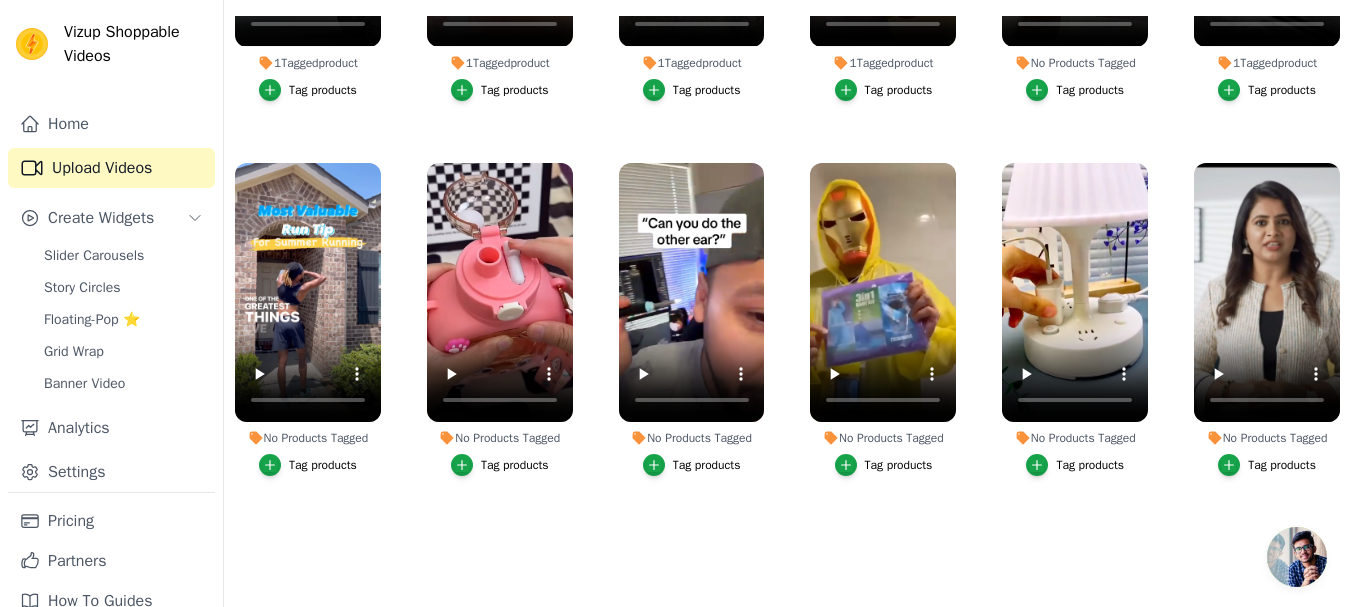 click on "Tag products" at bounding box center (308, 465) 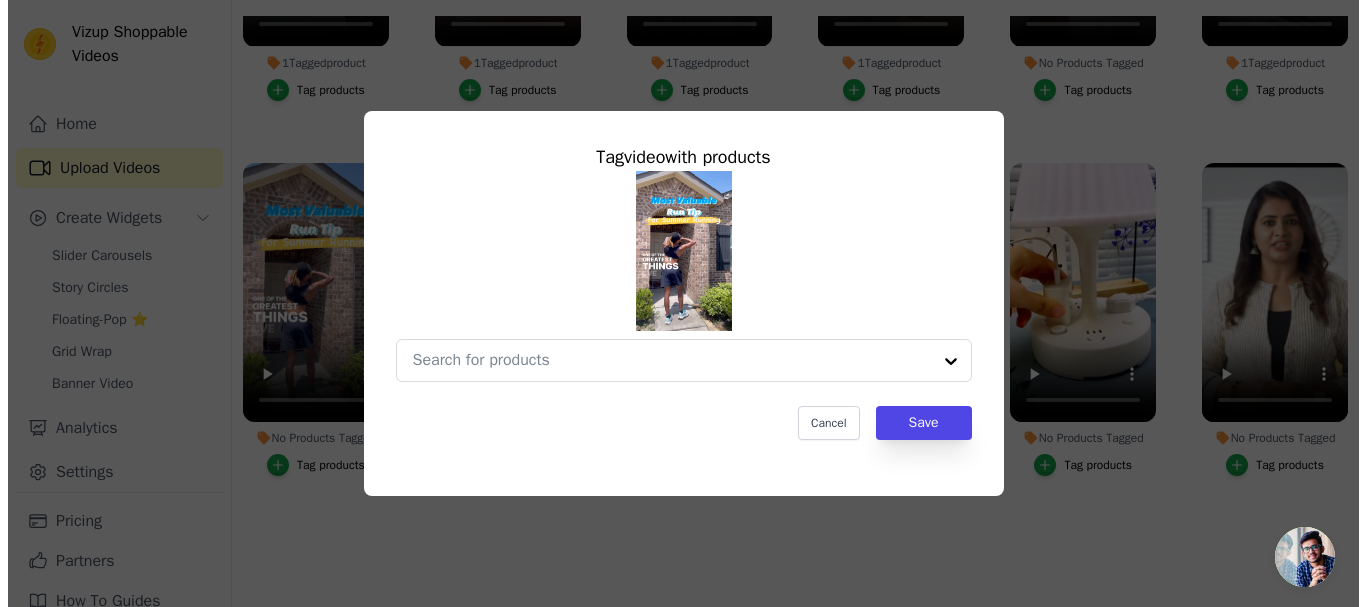 scroll, scrollTop: 0, scrollLeft: 0, axis: both 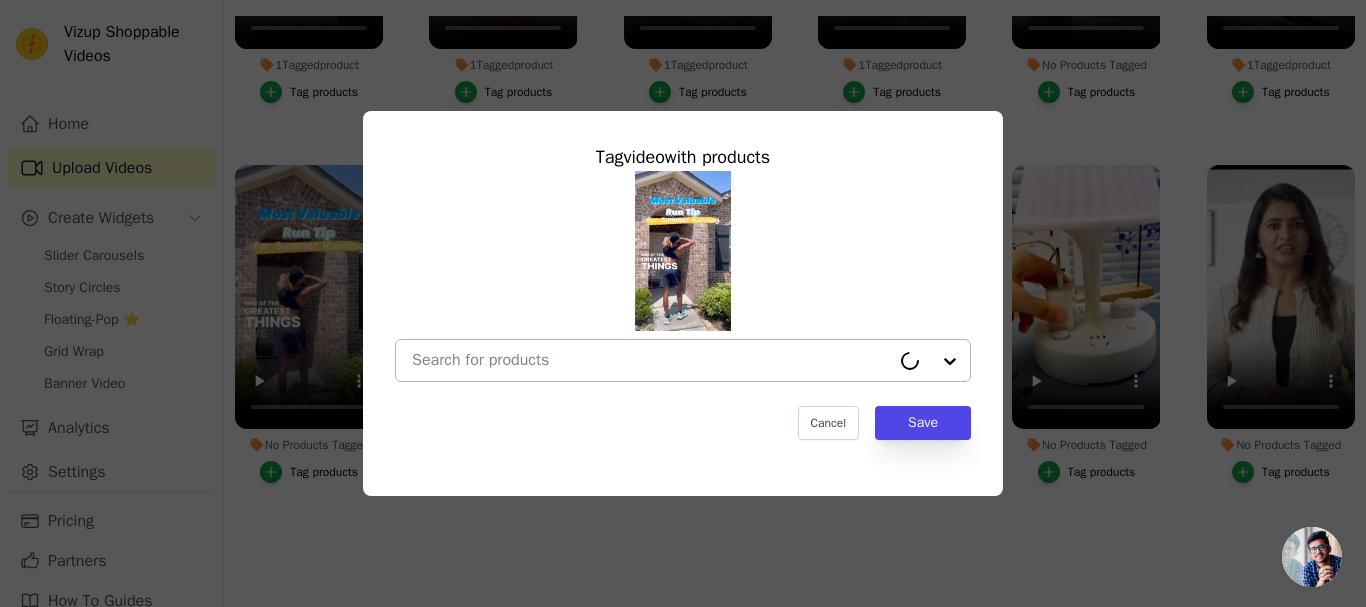 click on "No Products Tagged     Tag  video  with products                         Cancel   Save     Tag products" at bounding box center (651, 360) 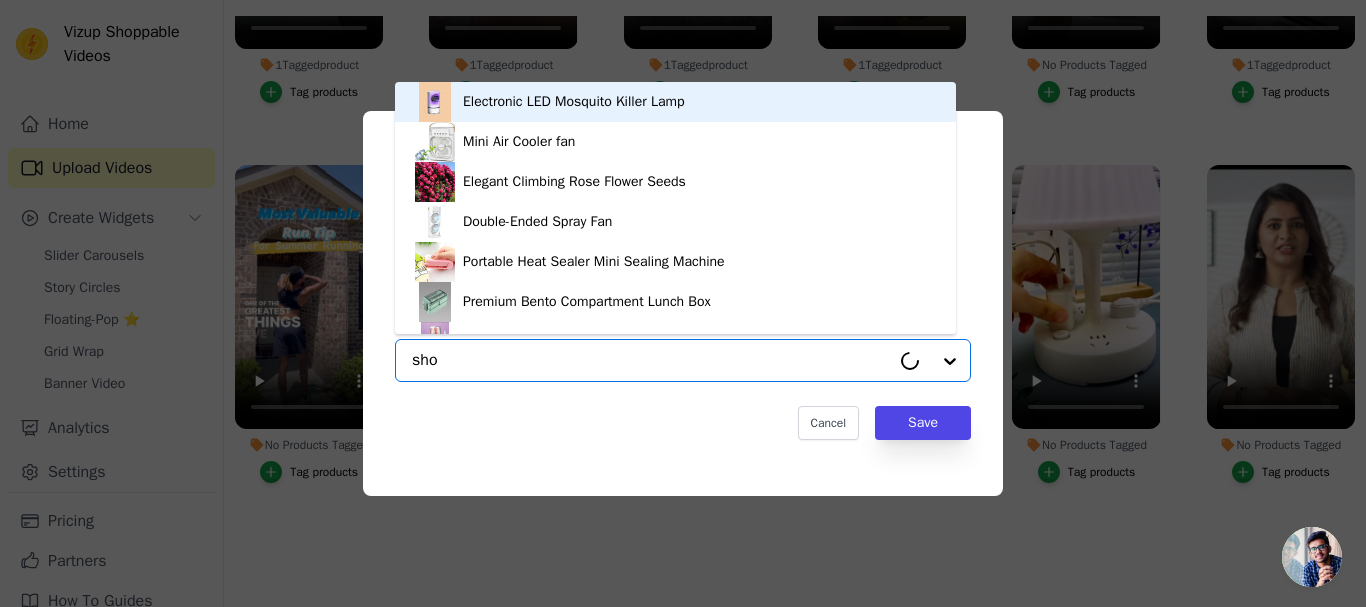 type on "shoe" 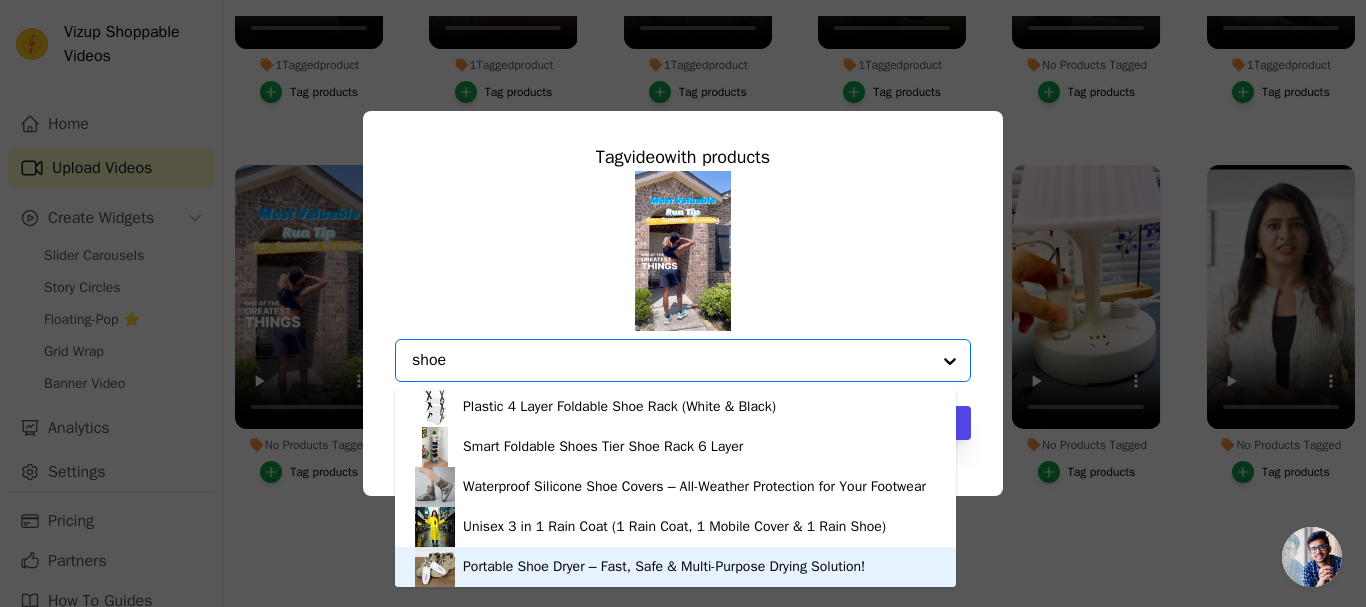 click on "Portable Shoe Dryer – Fast, Safe & Multi-Purpose Drying Solution!" at bounding box center [664, 567] 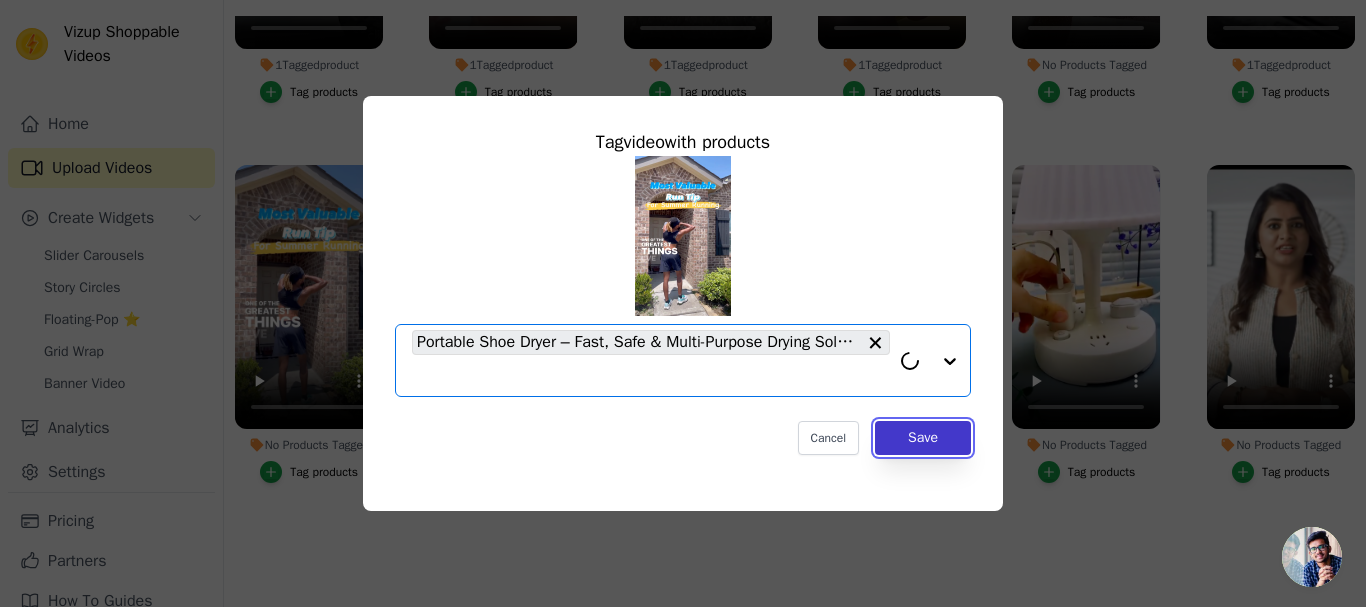 click on "Save" at bounding box center (923, 438) 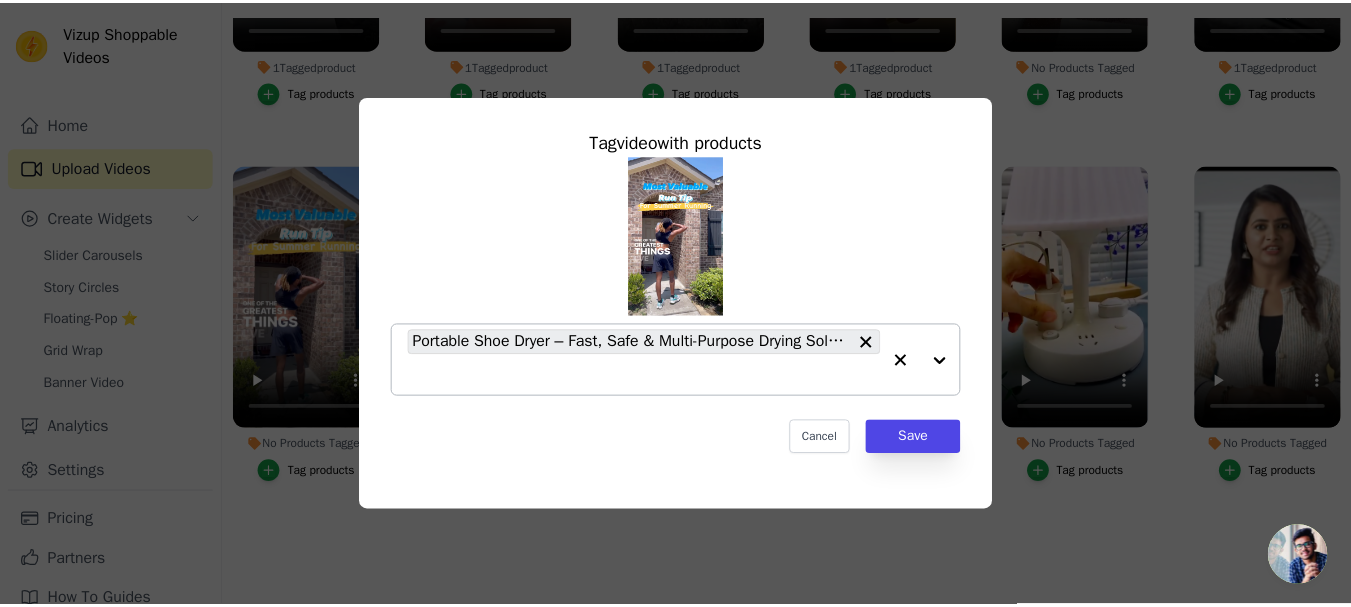 scroll, scrollTop: 204, scrollLeft: 0, axis: vertical 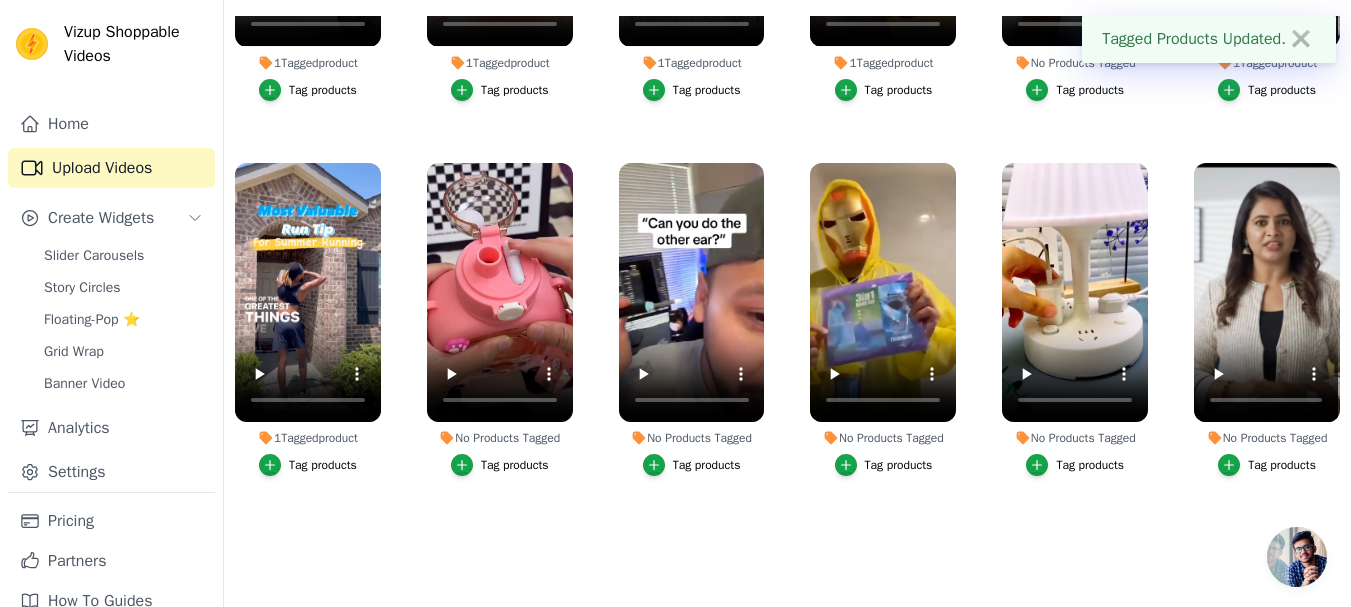 click on "Tag products" at bounding box center (515, 465) 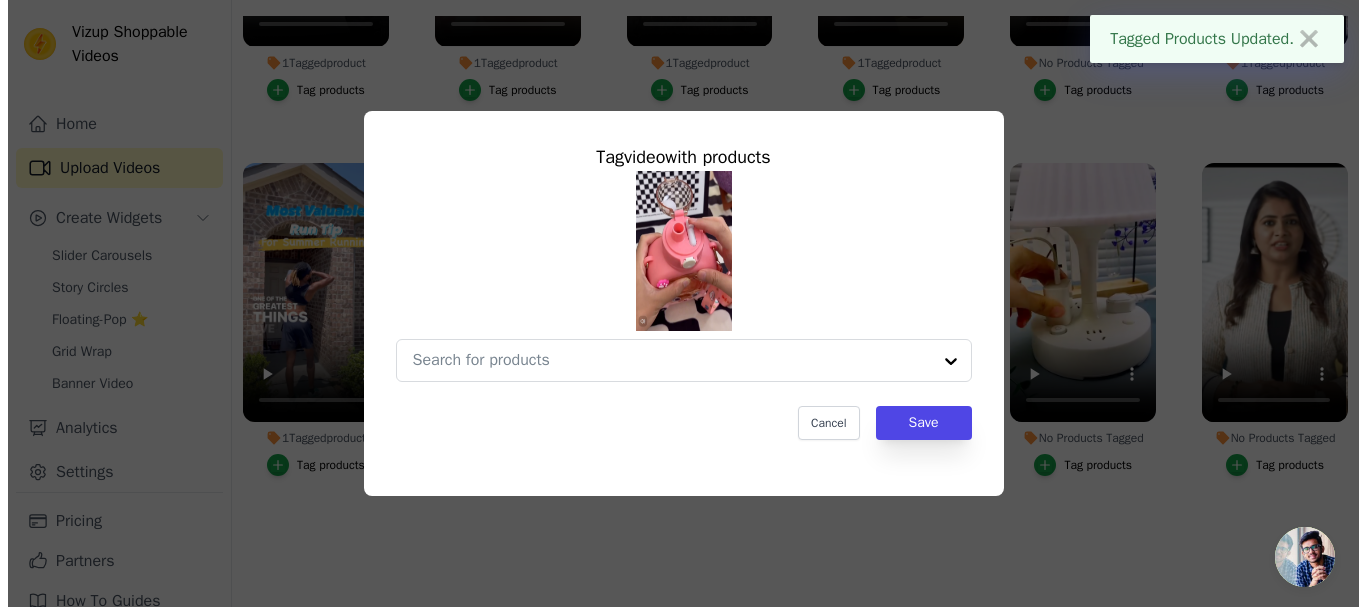 scroll, scrollTop: 0, scrollLeft: 0, axis: both 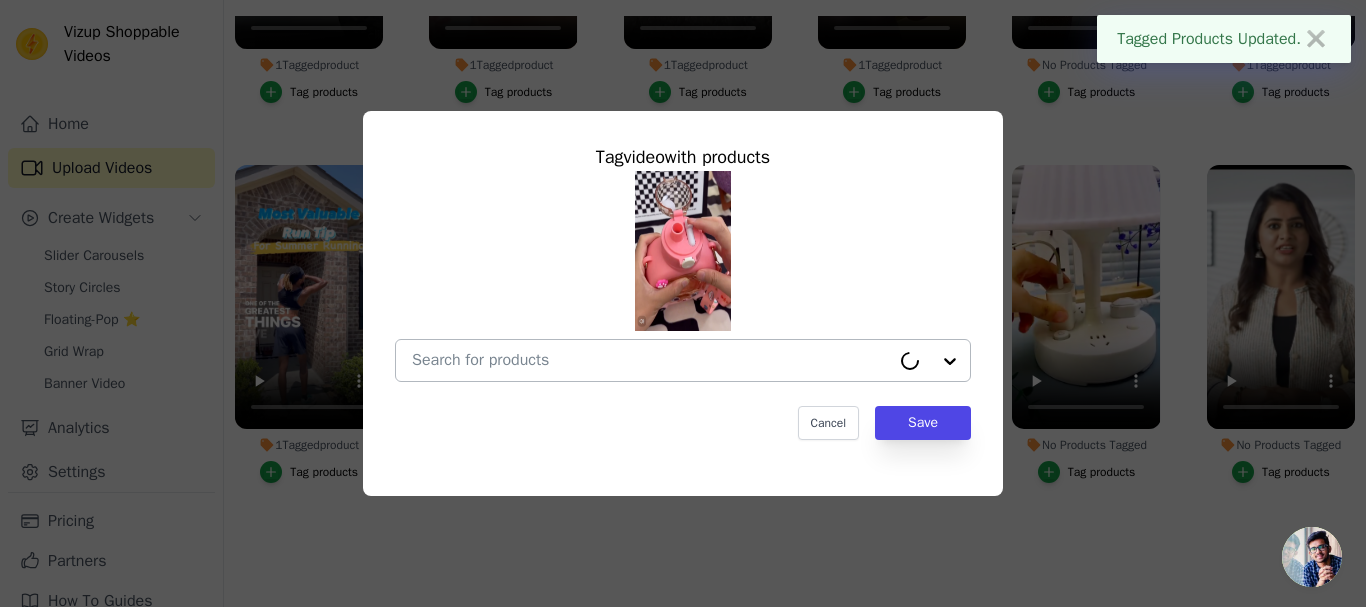 click on "No Products Tagged     Tag  video  with products                         Cancel   Save     Tag products" at bounding box center (651, 360) 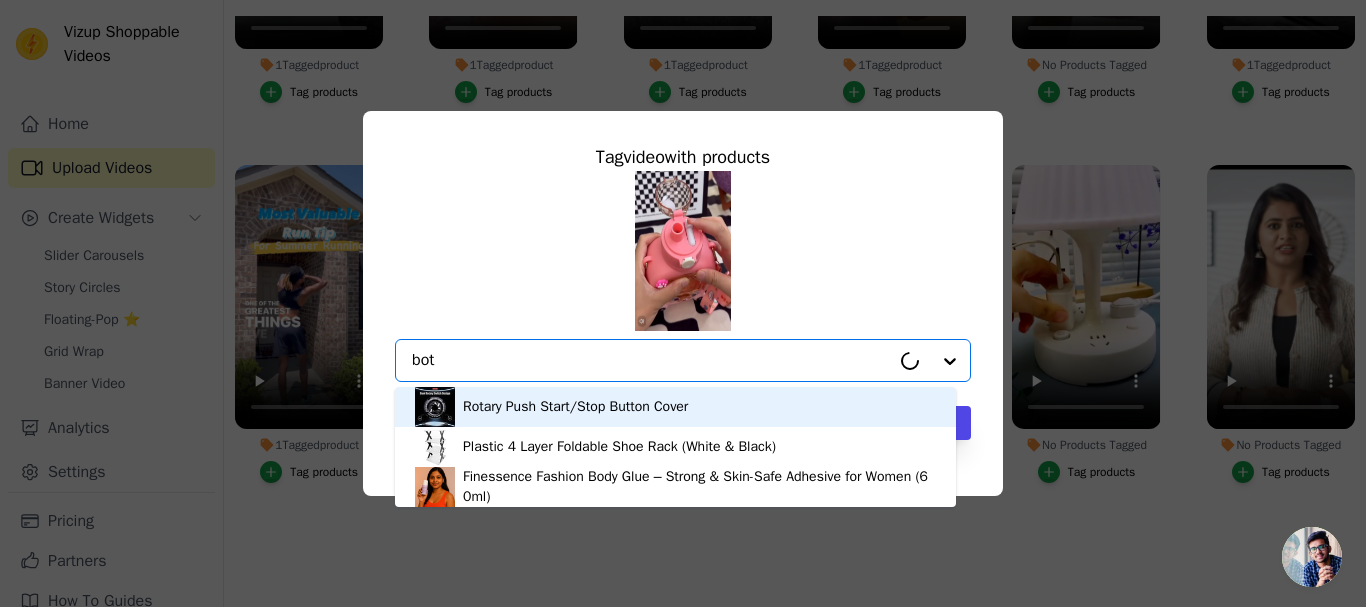 type on "[PERSON_NAME]" 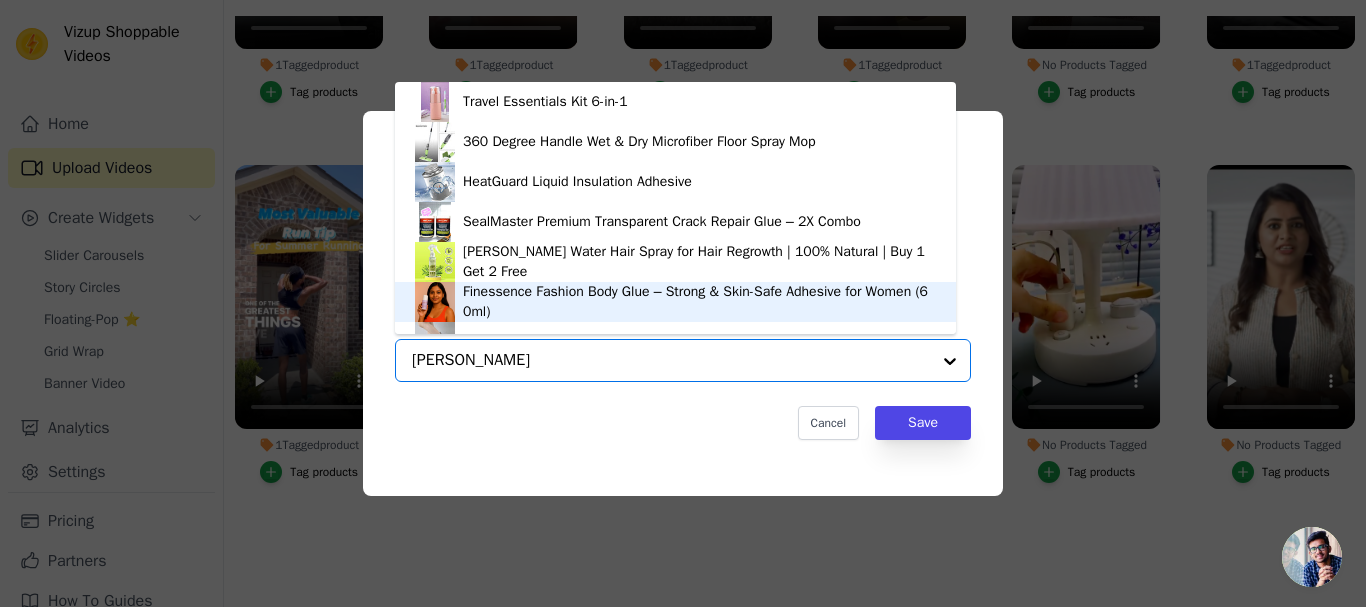 scroll, scrollTop: 108, scrollLeft: 0, axis: vertical 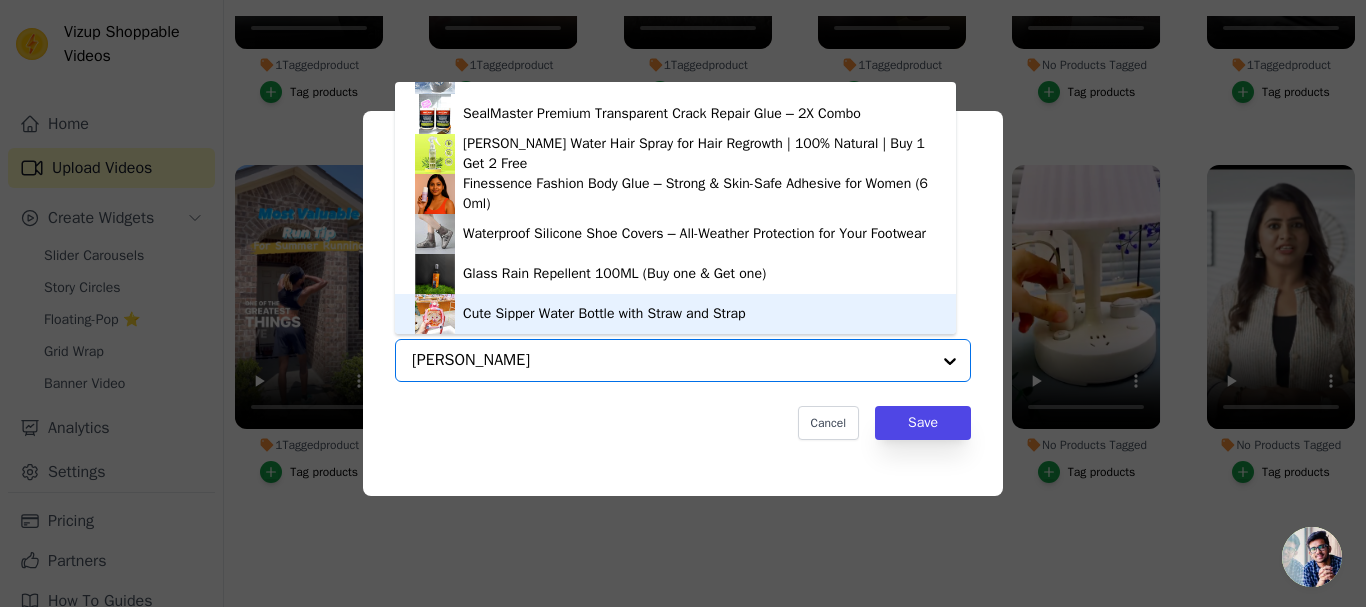 click on "Cute Sipper Water Bottle with Straw and Strap" at bounding box center (604, 314) 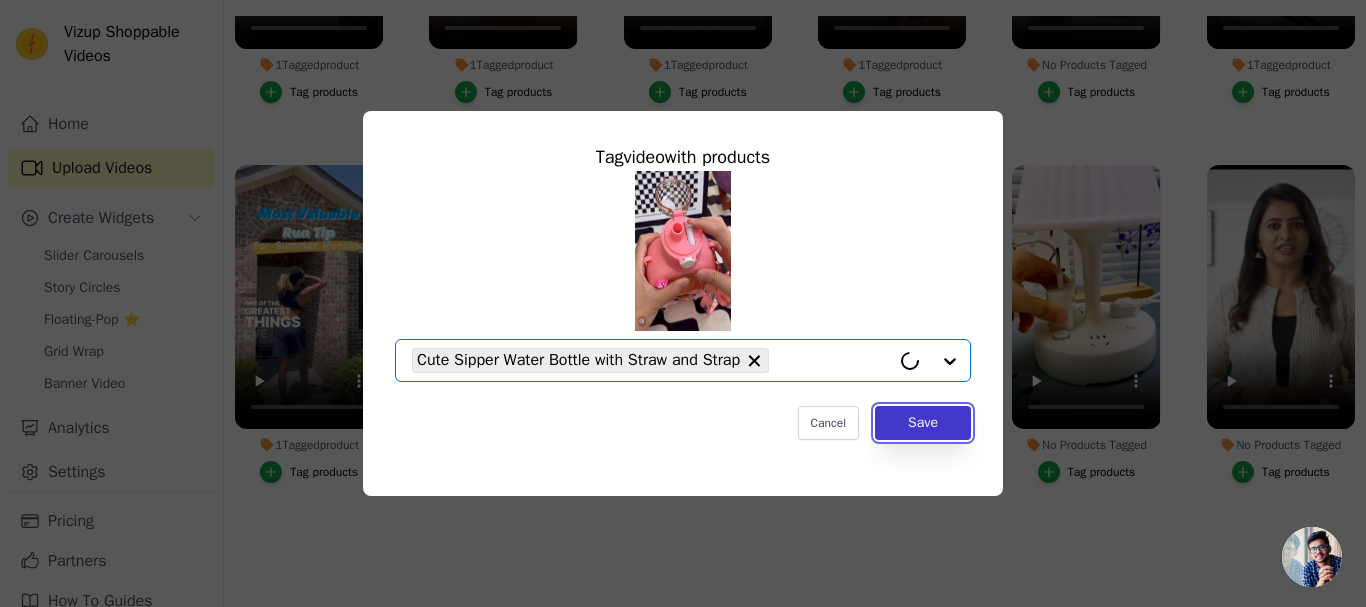 click on "Save" at bounding box center [923, 423] 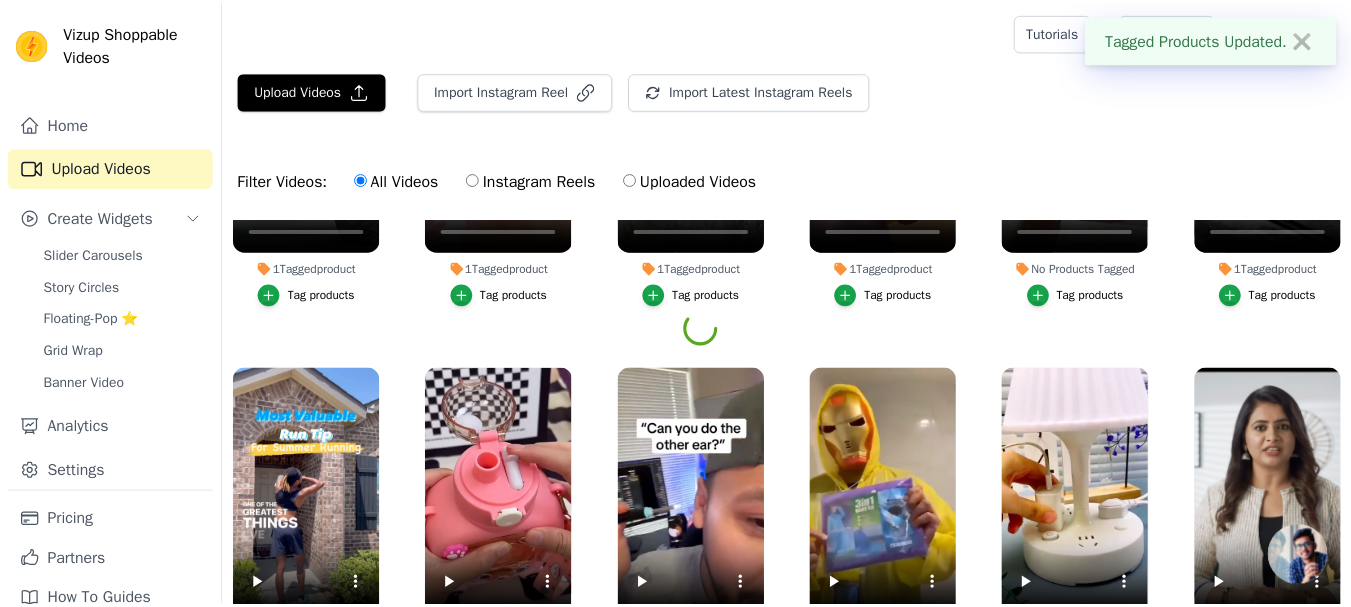 scroll, scrollTop: 204, scrollLeft: 0, axis: vertical 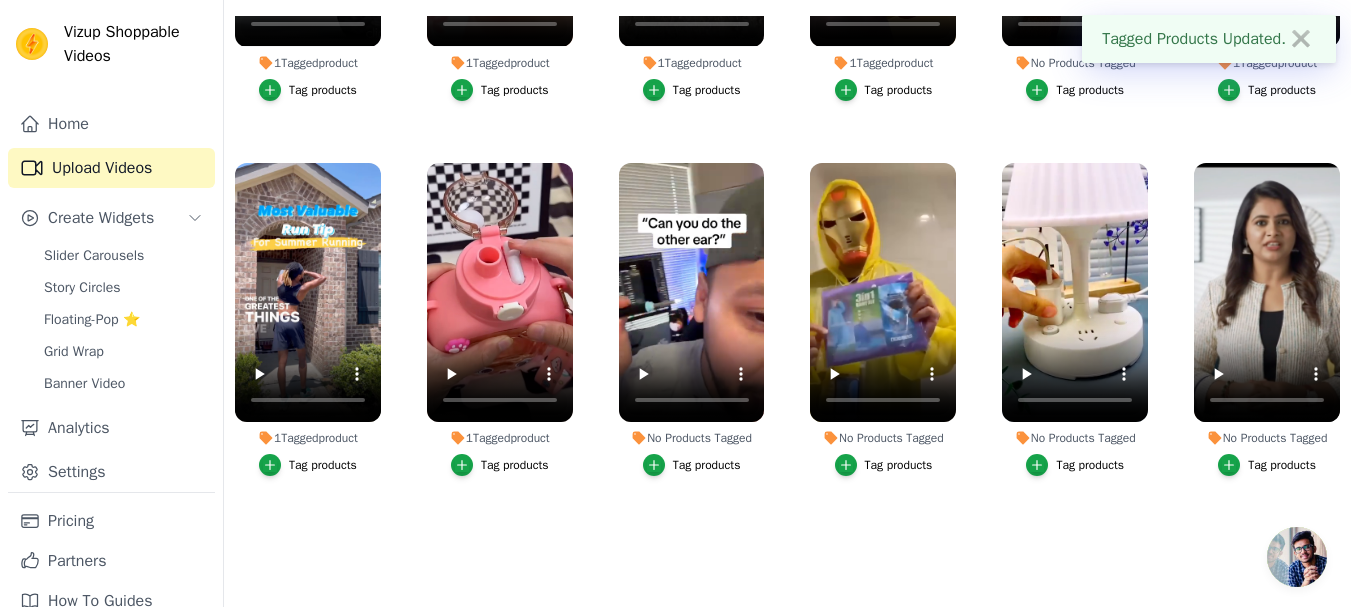 click on "Tag products" at bounding box center (707, 465) 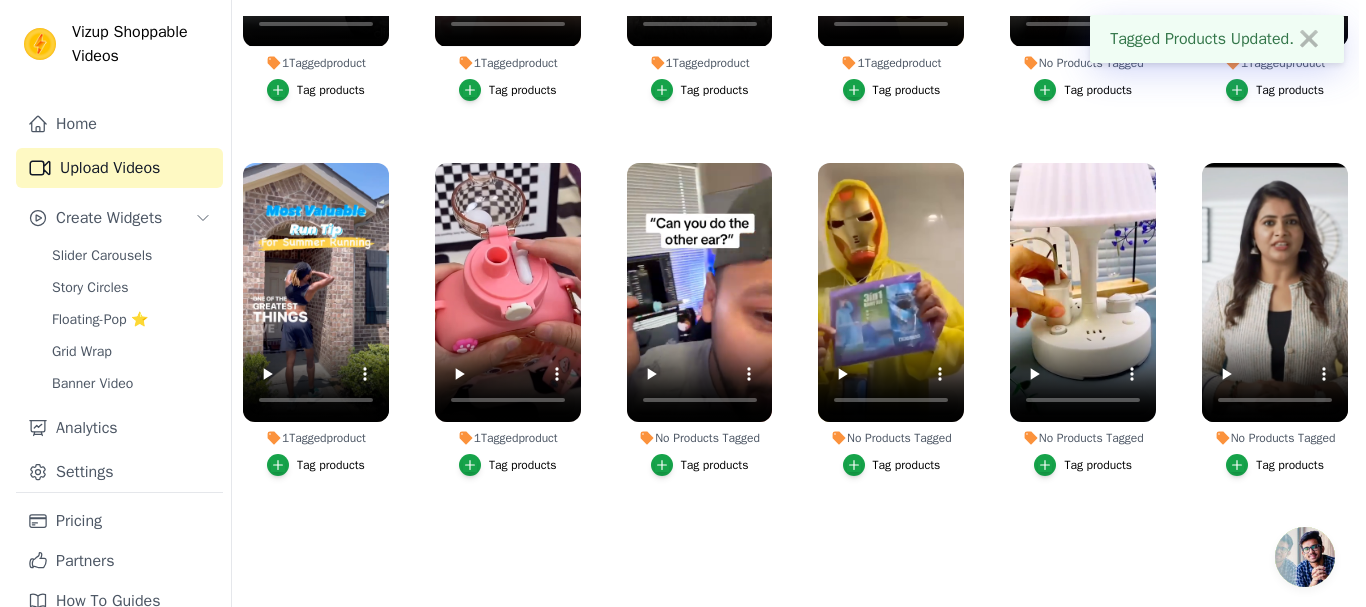 scroll, scrollTop: 0, scrollLeft: 0, axis: both 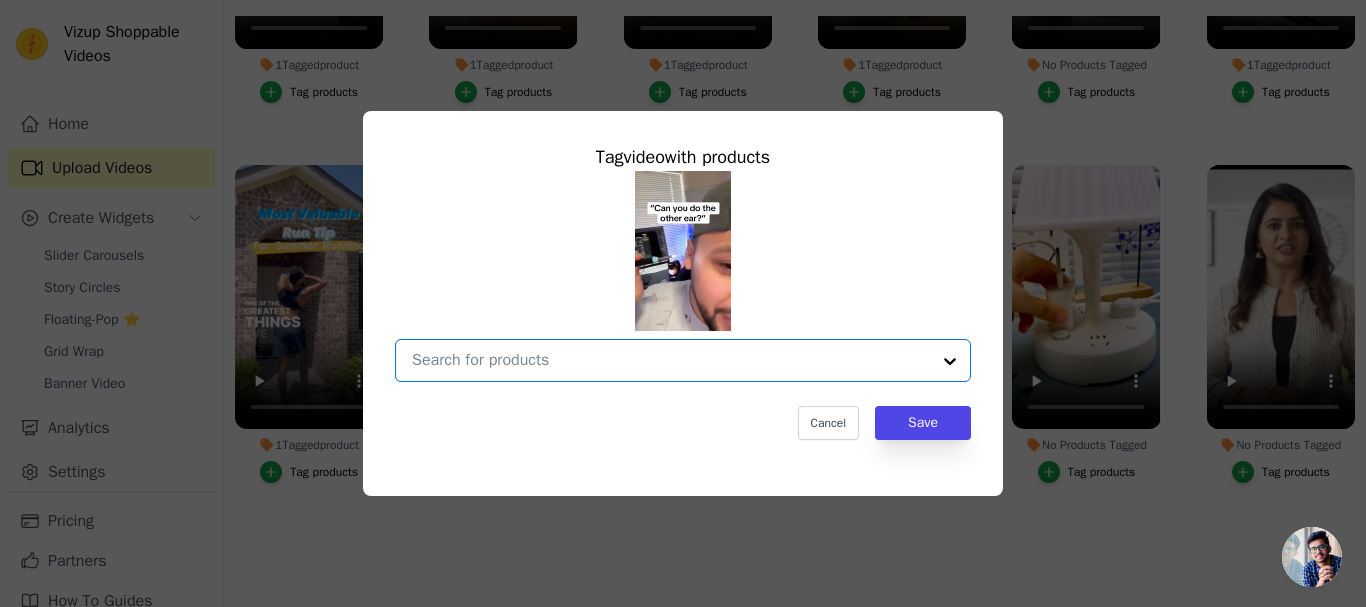 click on "No Products Tagged     Tag  video  with products       Option undefined, selected.   Select is focused, type to refine list, press down to open the menu.                   Cancel   Save     Tag products" at bounding box center (671, 360) 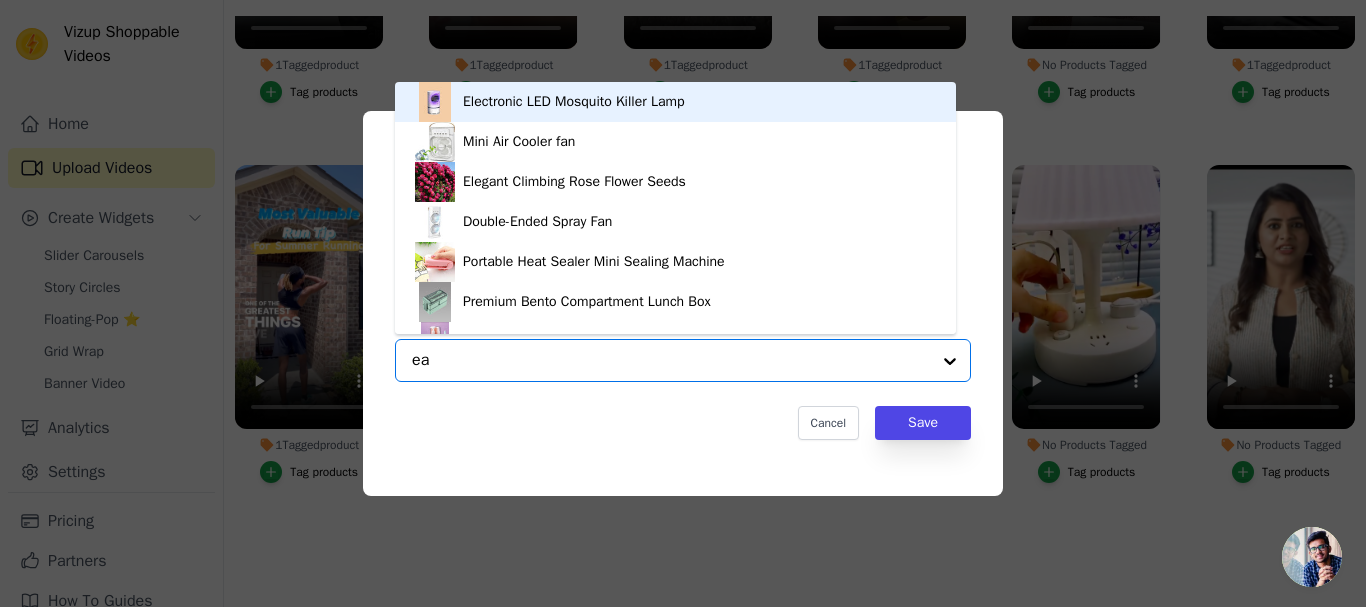 type on "ear" 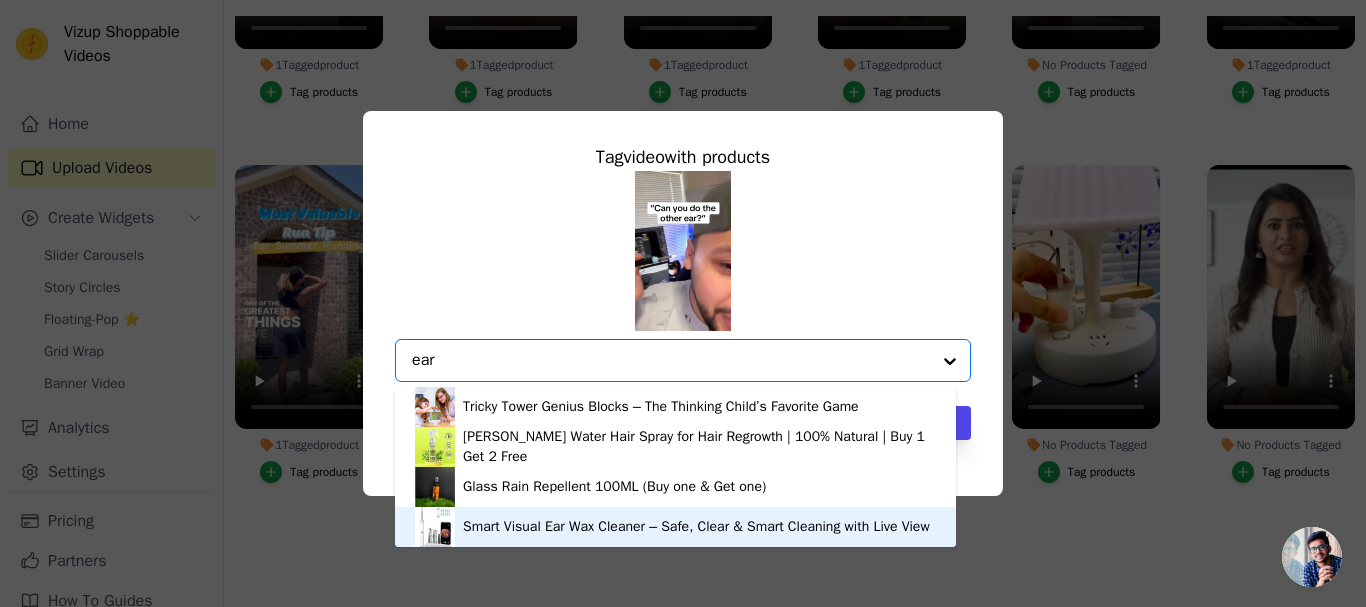 click on "Smart Visual Ear Wax Cleaner – Safe, Clear & Smart Cleaning with Live View" at bounding box center [696, 527] 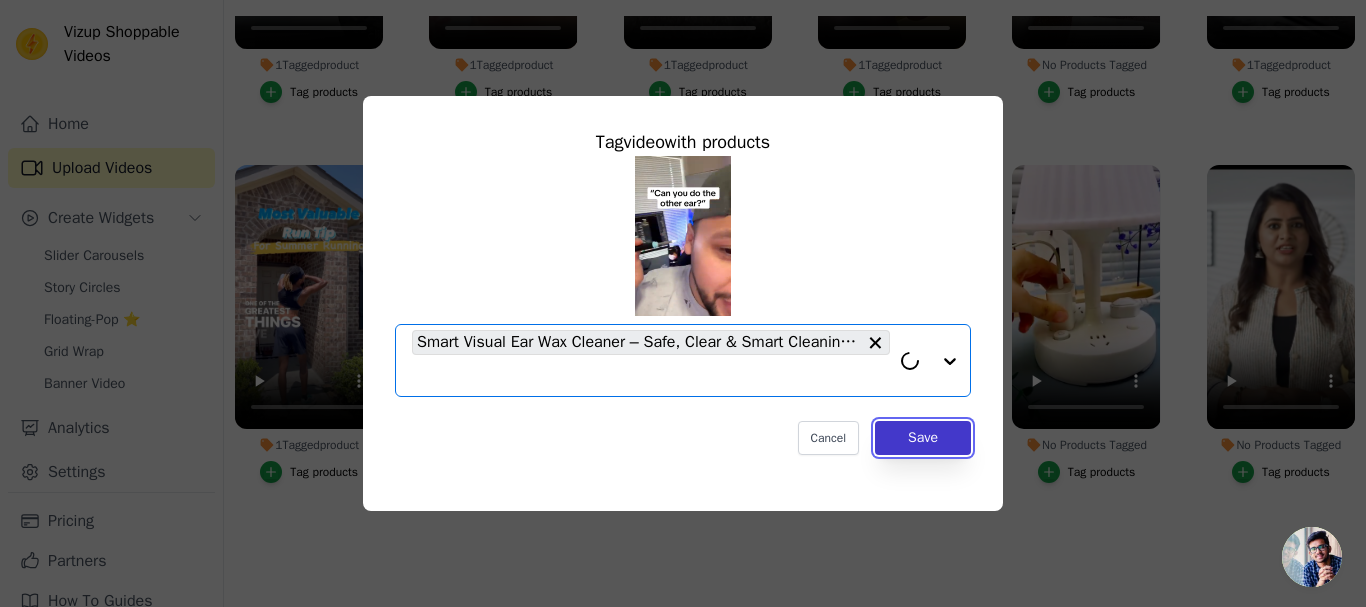 click on "Save" at bounding box center [923, 438] 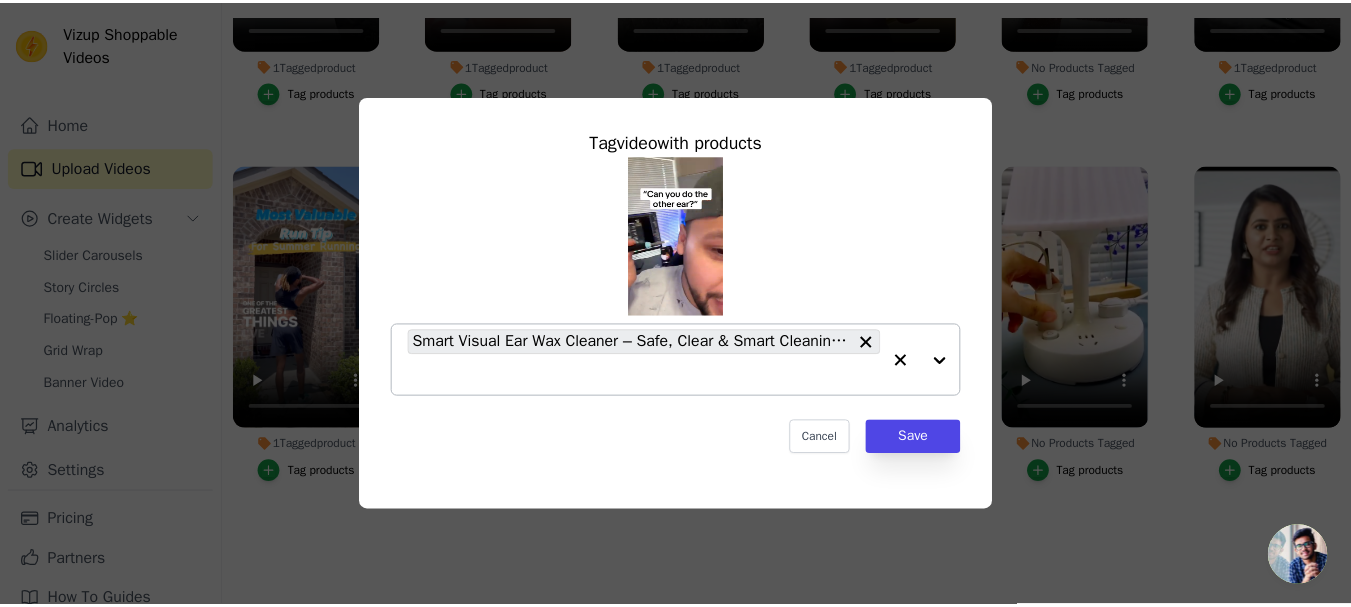 scroll, scrollTop: 204, scrollLeft: 0, axis: vertical 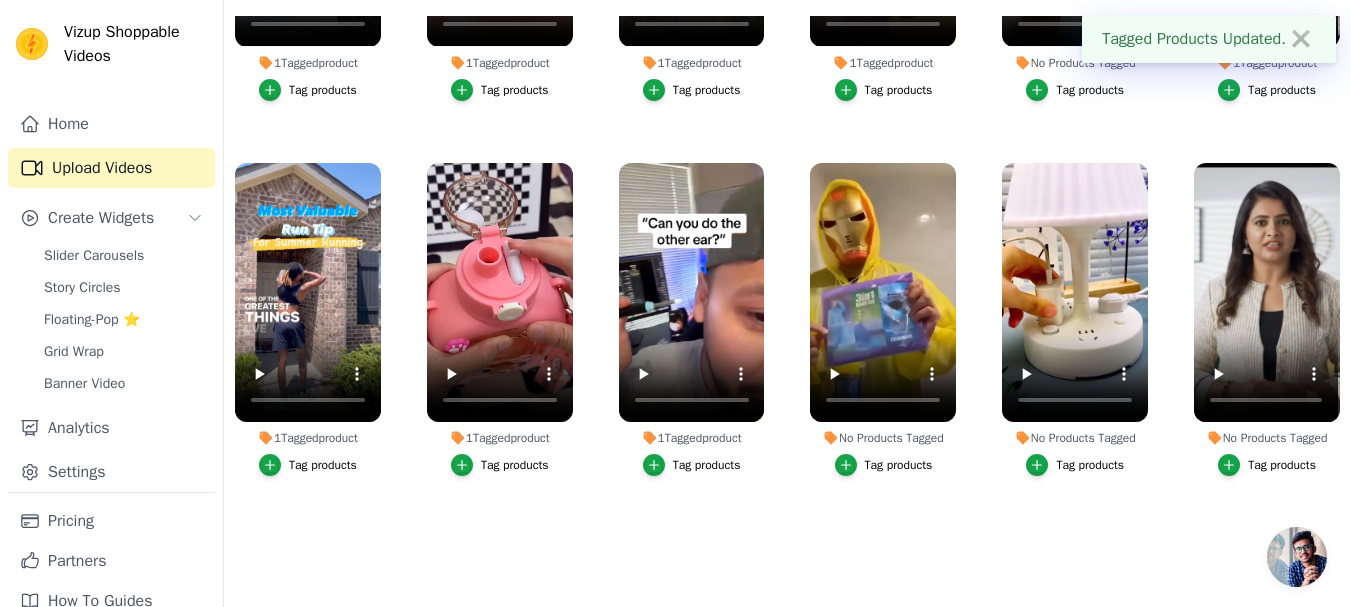click on "Tag products" at bounding box center [884, 465] 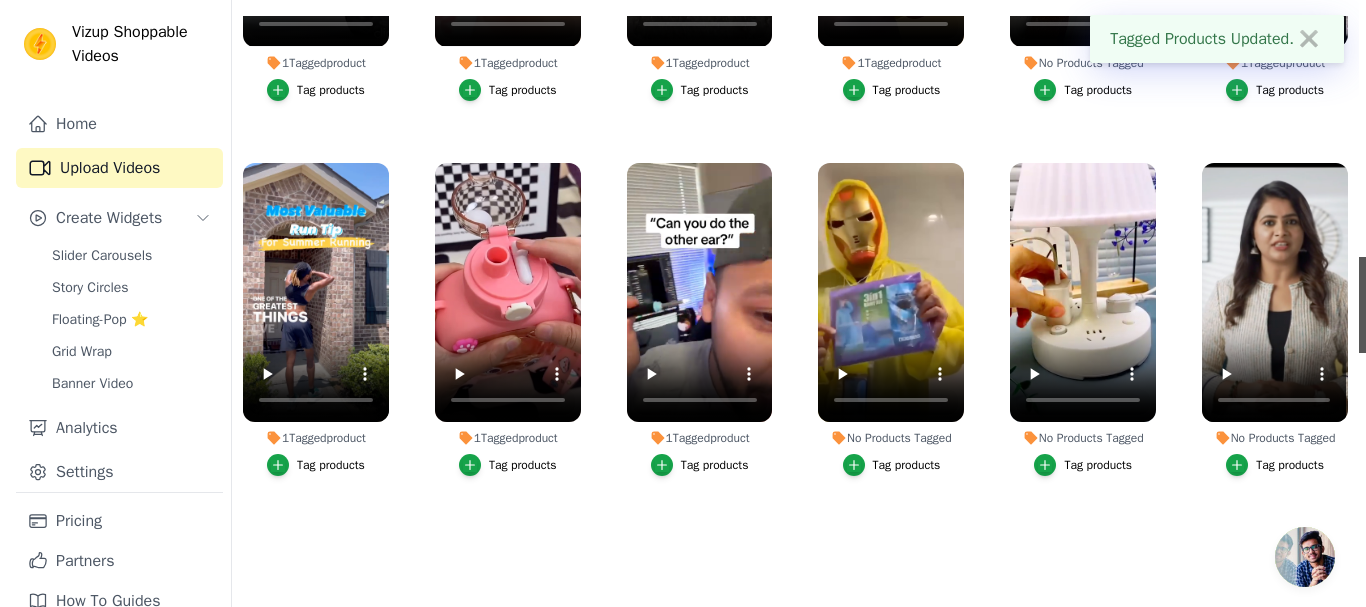 scroll, scrollTop: 0, scrollLeft: 0, axis: both 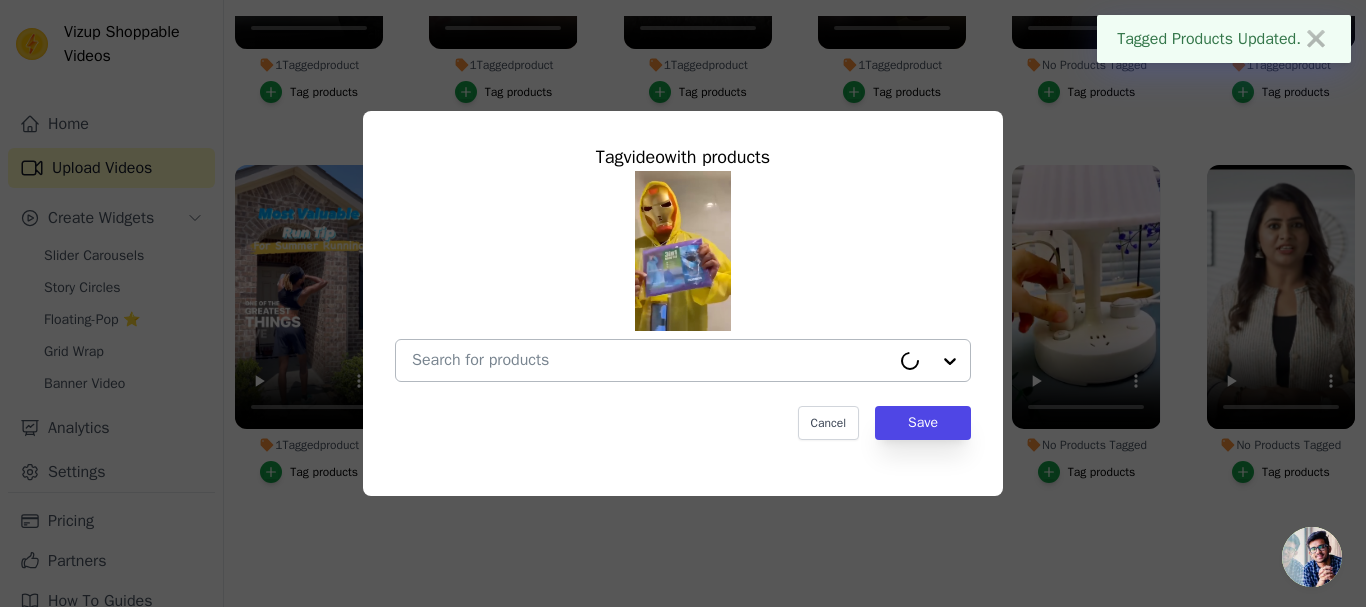 click on "No Products Tagged     Tag  video  with products                         Cancel   Save     Tag products" at bounding box center [651, 360] 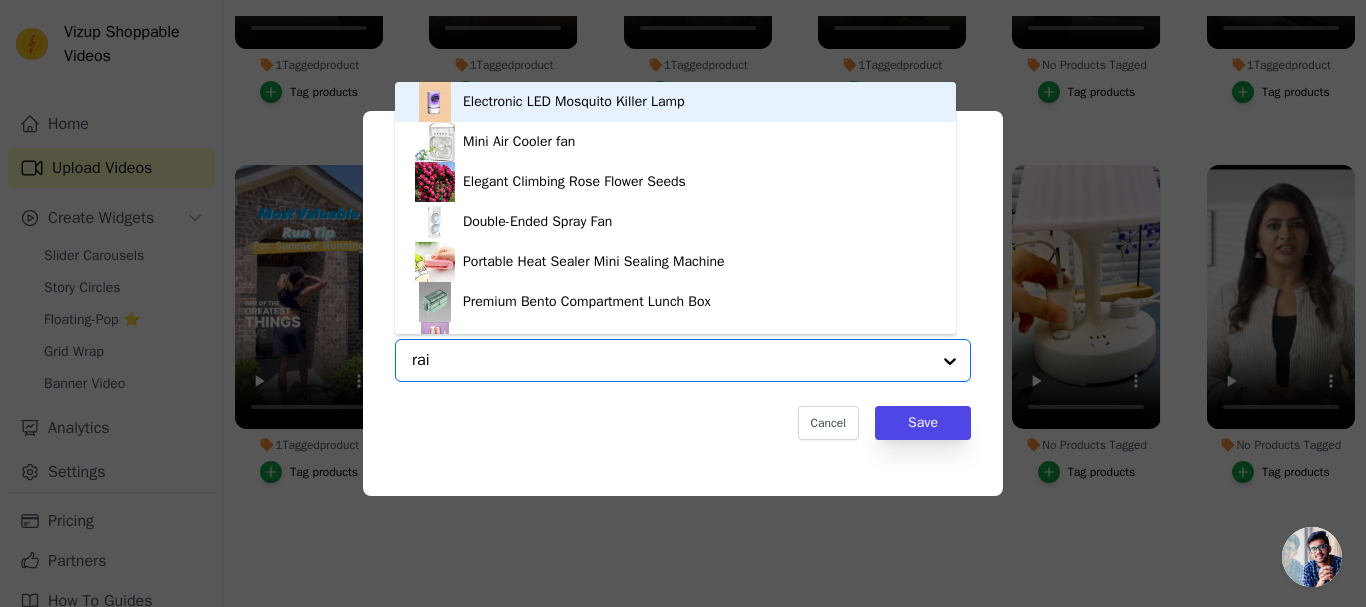 type on "rain" 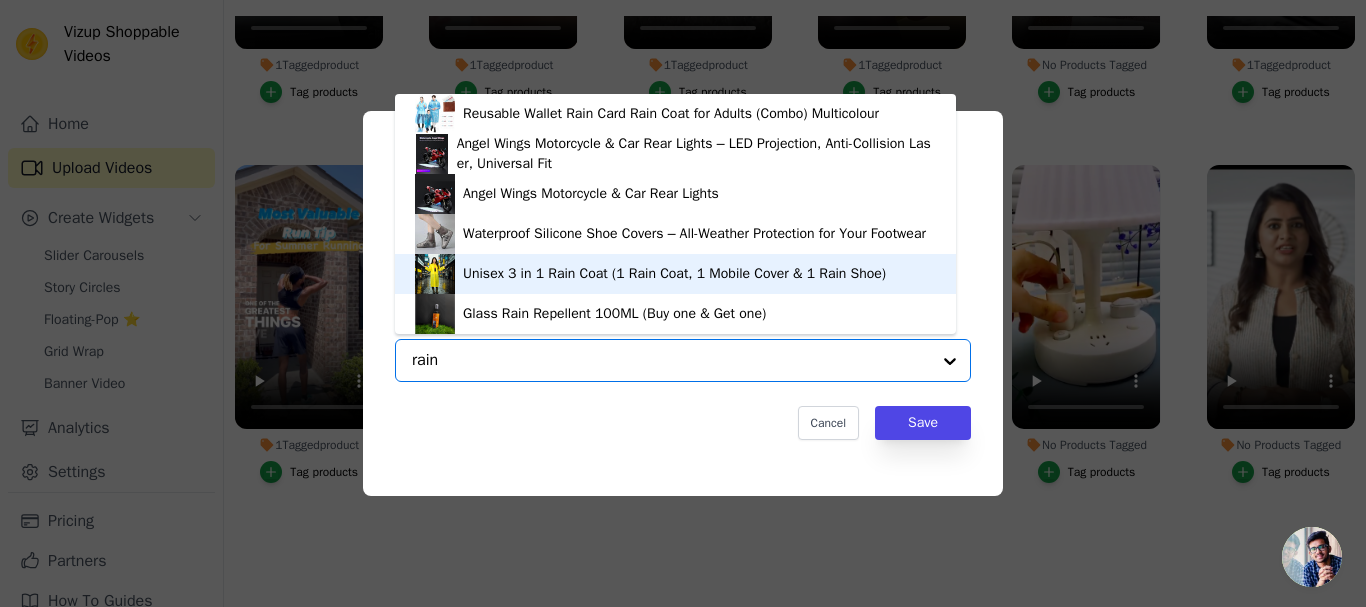 click on "Unisex 3 in 1 Rain Coat (1 Rain Coat, 1 Mobile Cover & 1 Rain Shoe)" at bounding box center [674, 274] 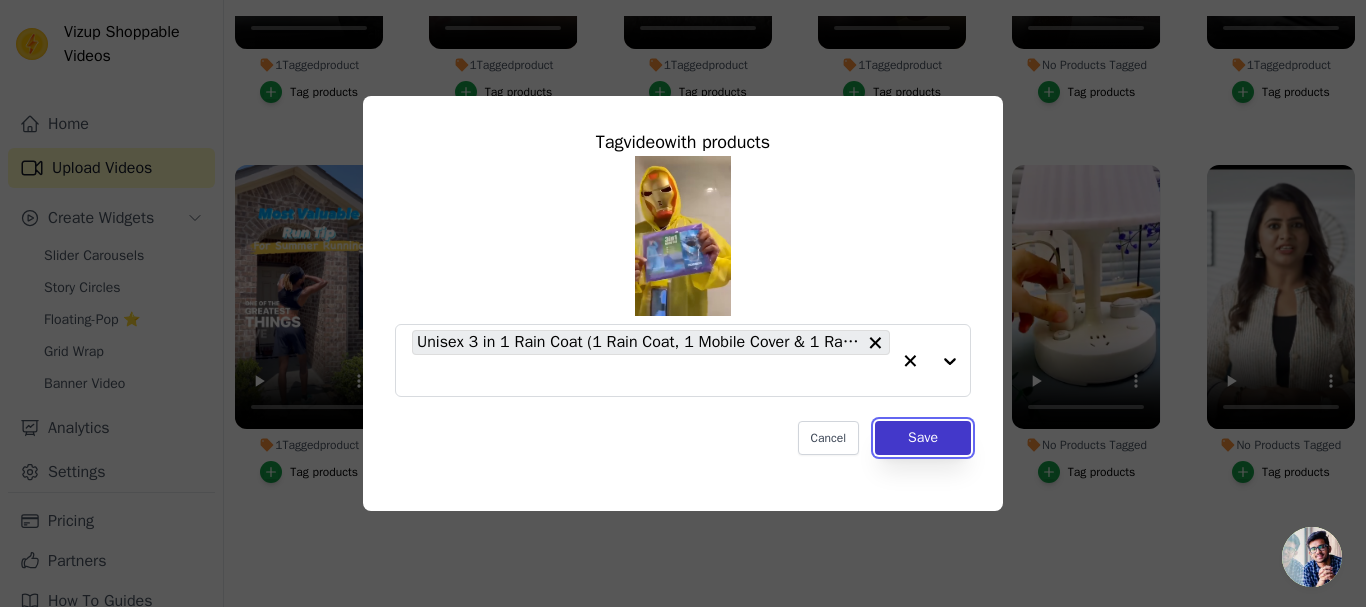 click on "Save" at bounding box center [923, 438] 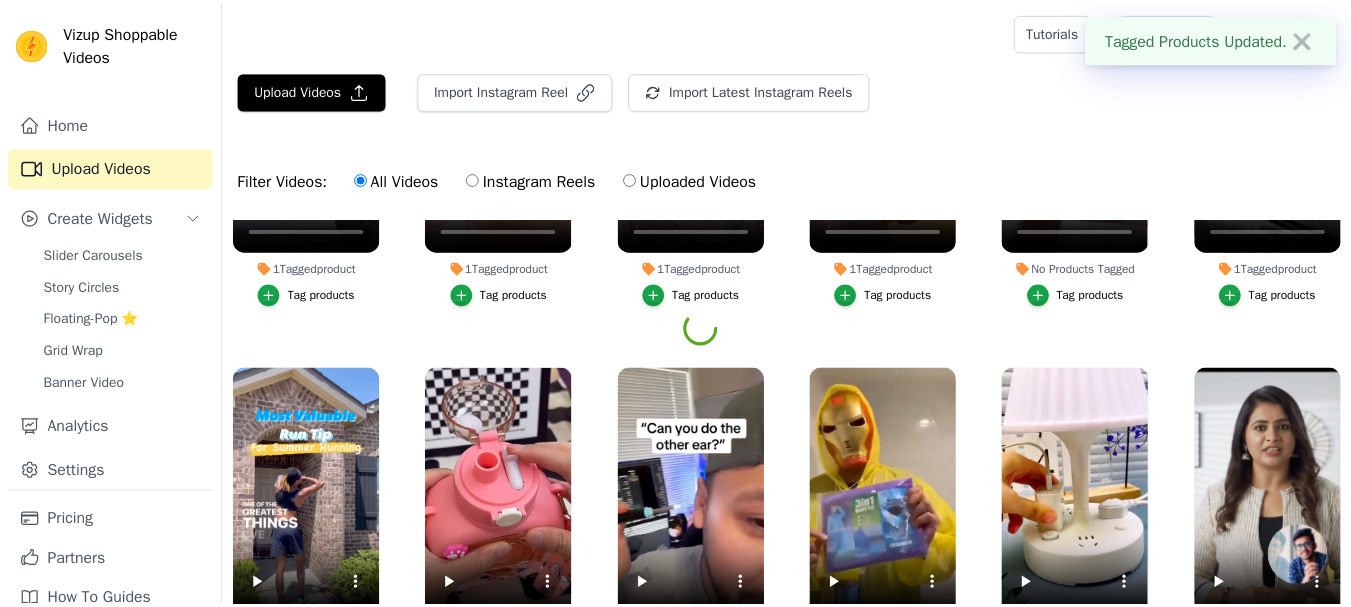 scroll, scrollTop: 204, scrollLeft: 0, axis: vertical 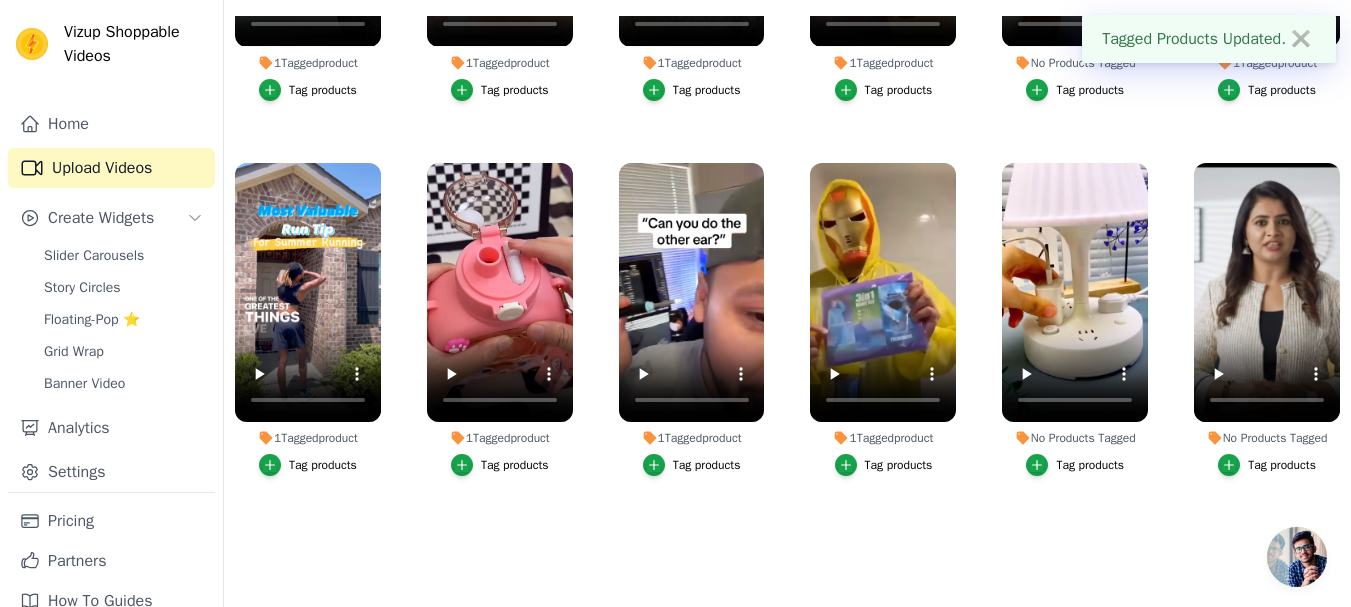 click on "Tag products" at bounding box center (1075, 465) 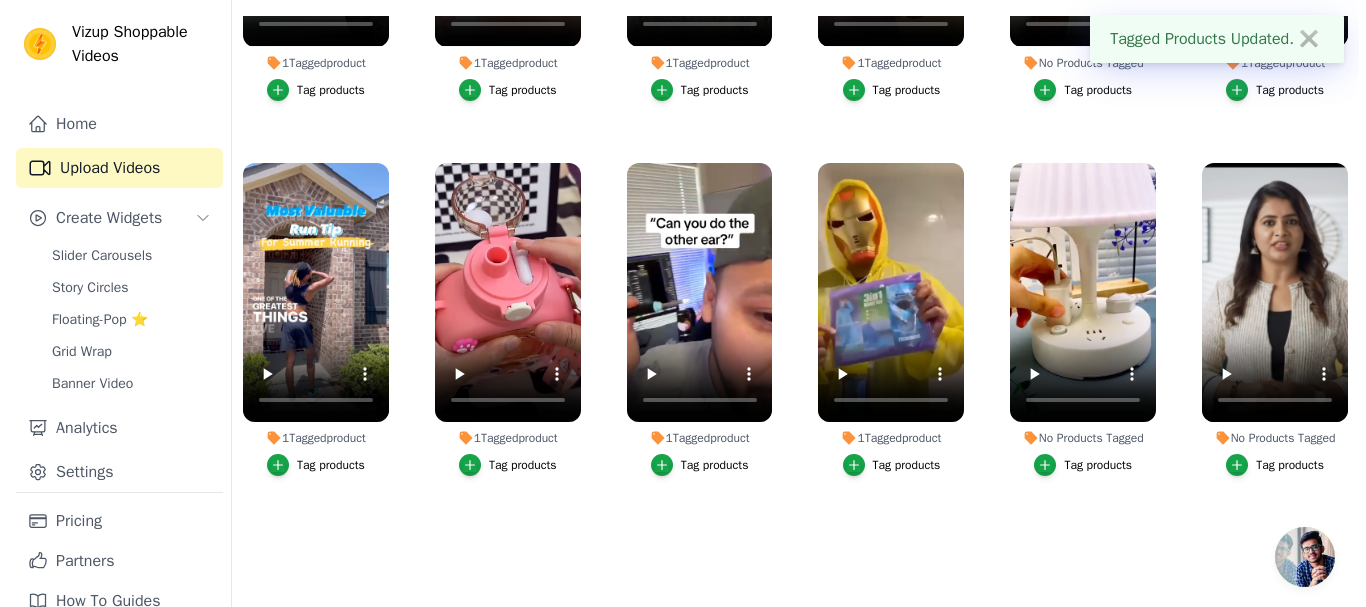 scroll, scrollTop: 0, scrollLeft: 0, axis: both 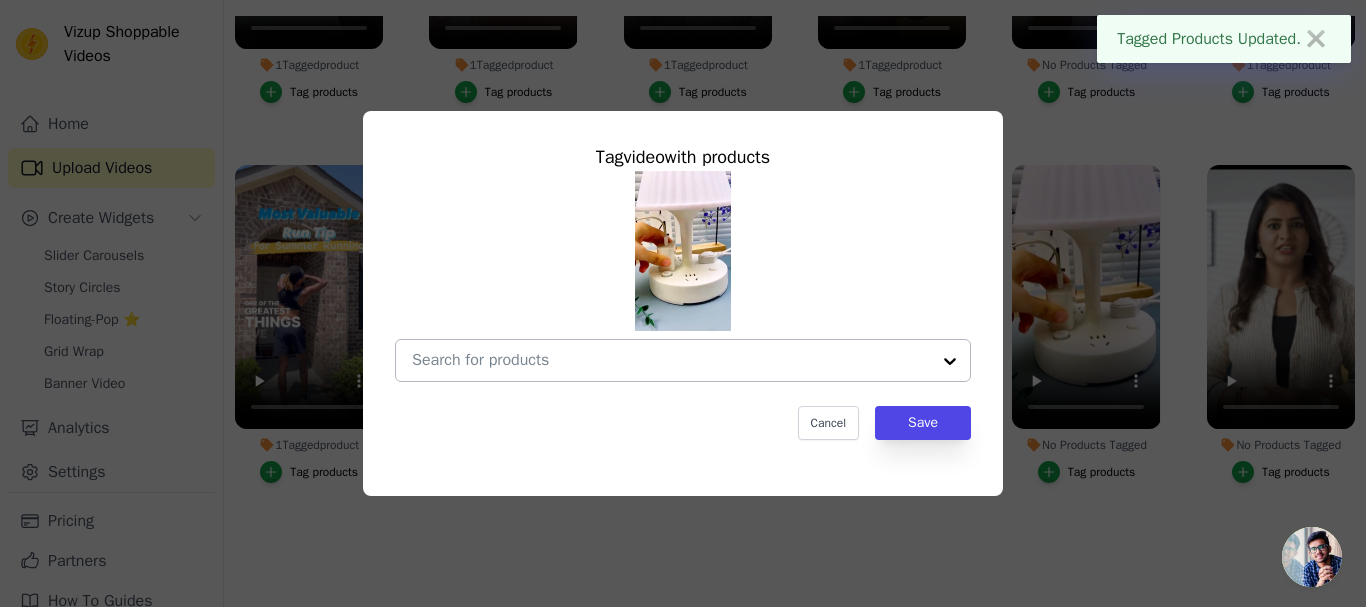 click at bounding box center (671, 360) 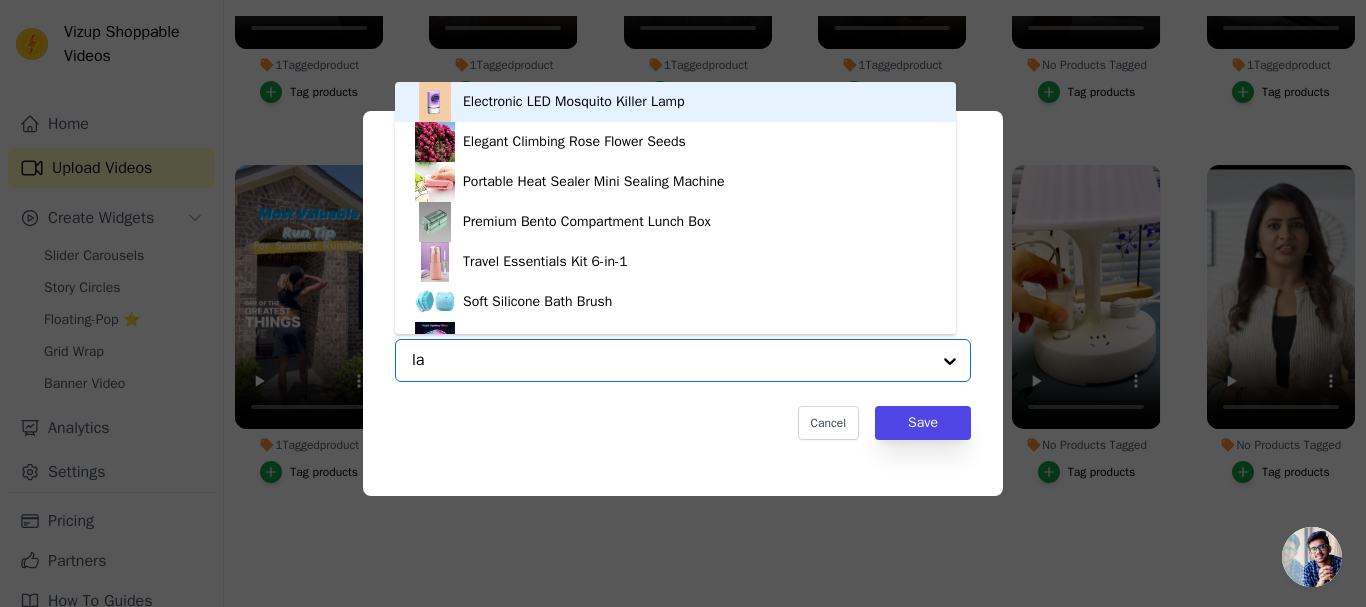type on "[PERSON_NAME]" 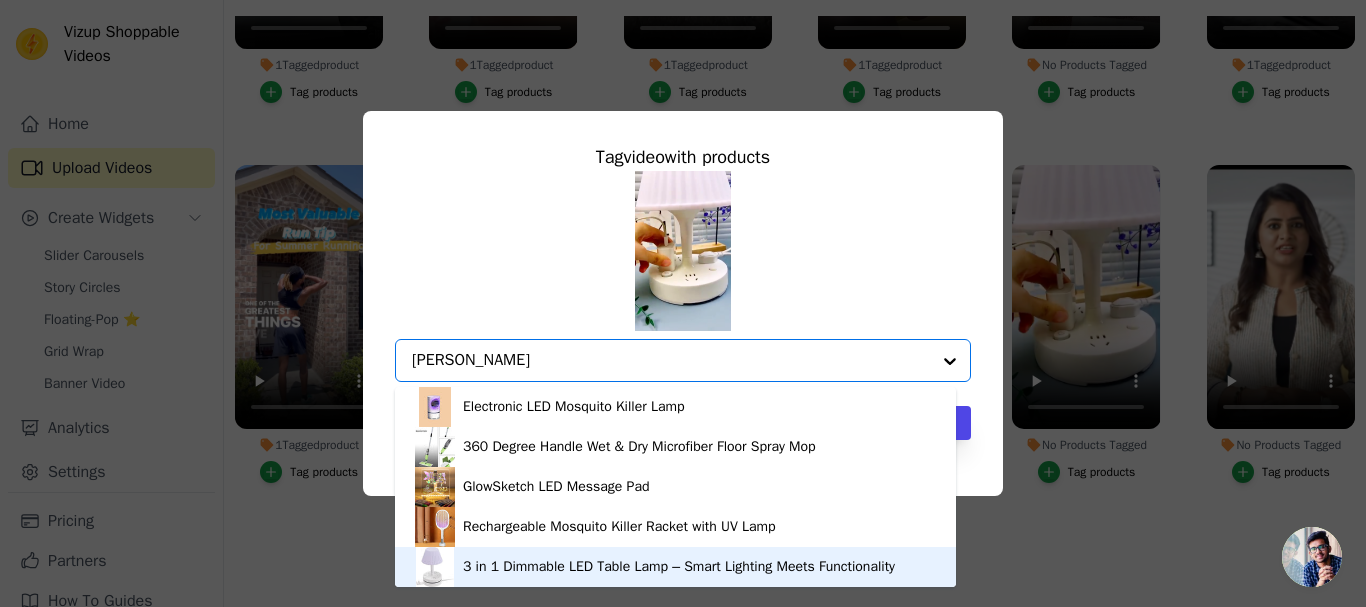 click on "3 in 1 Dimmable LED Table Lamp – Smart Lighting Meets Functionality" at bounding box center [679, 567] 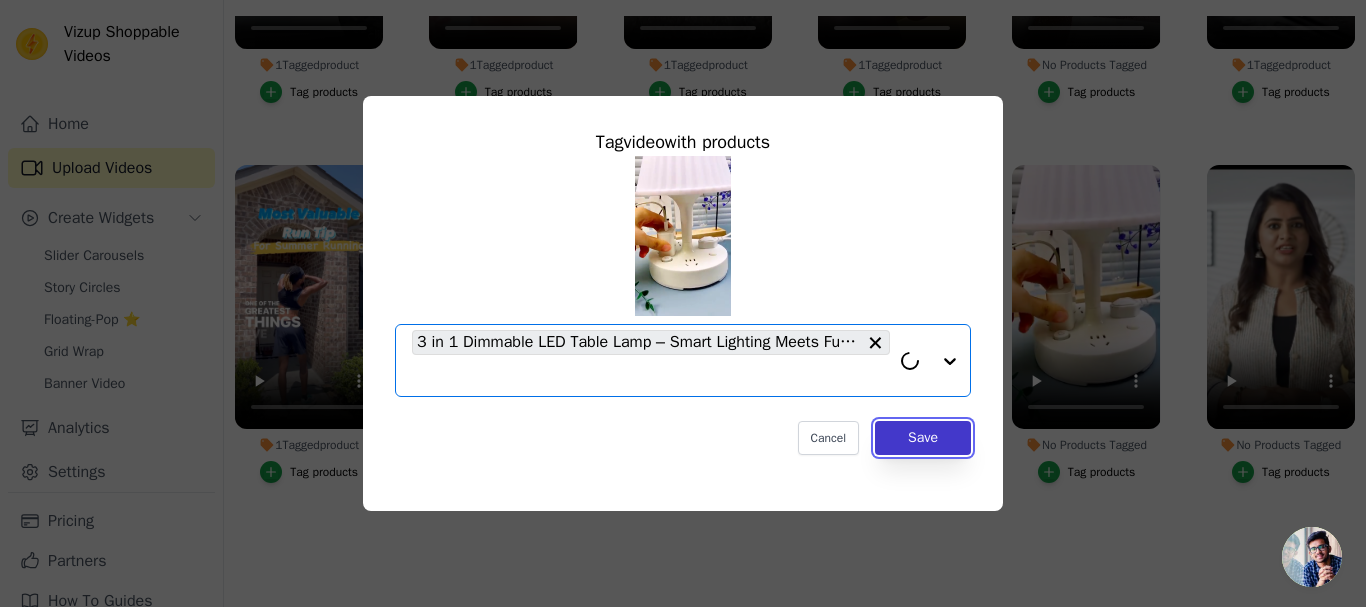 click on "Save" at bounding box center [923, 438] 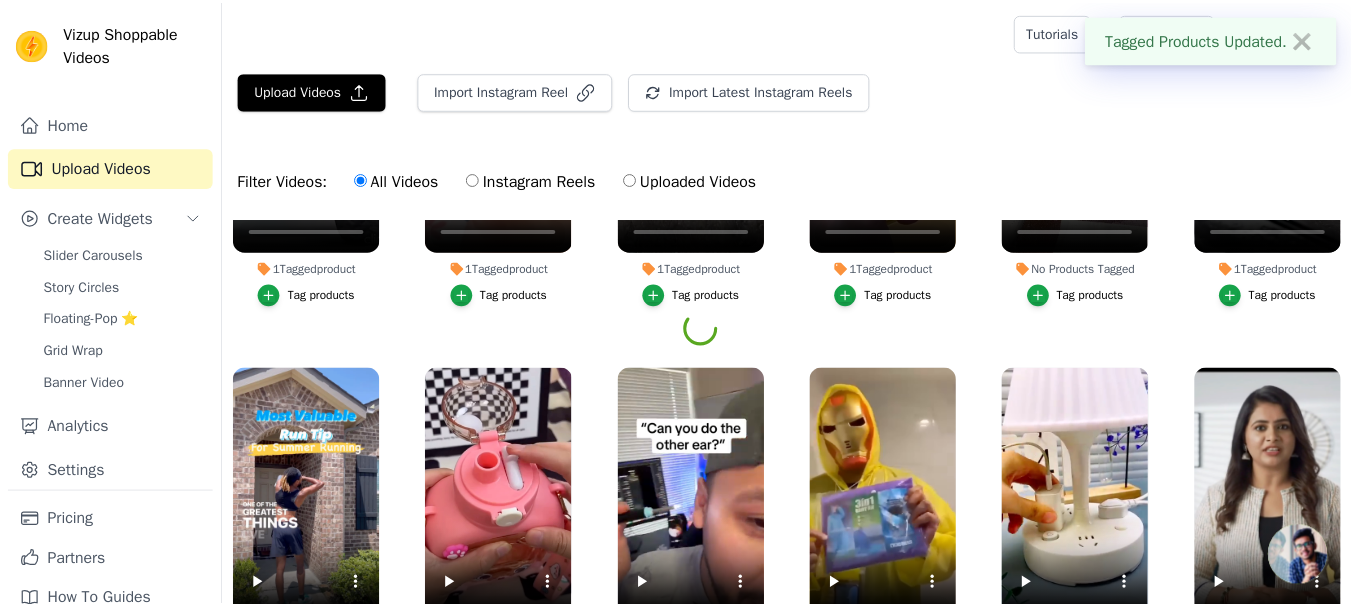 scroll, scrollTop: 204, scrollLeft: 0, axis: vertical 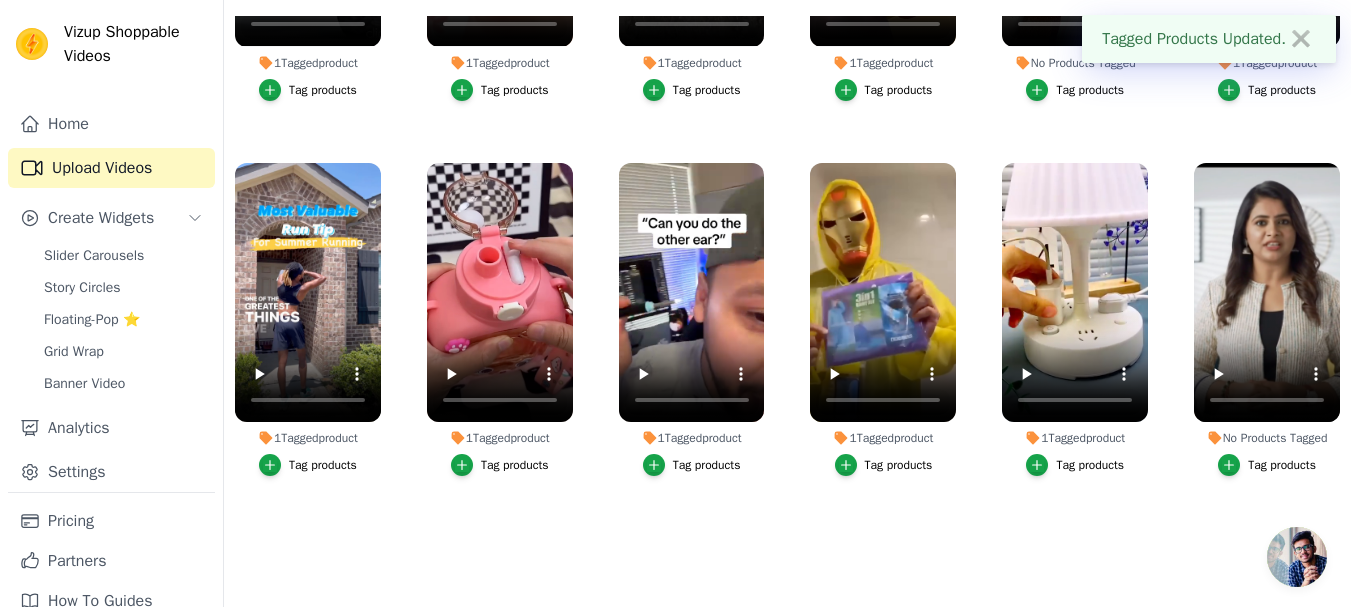 click on "Tag products" at bounding box center [1267, 465] 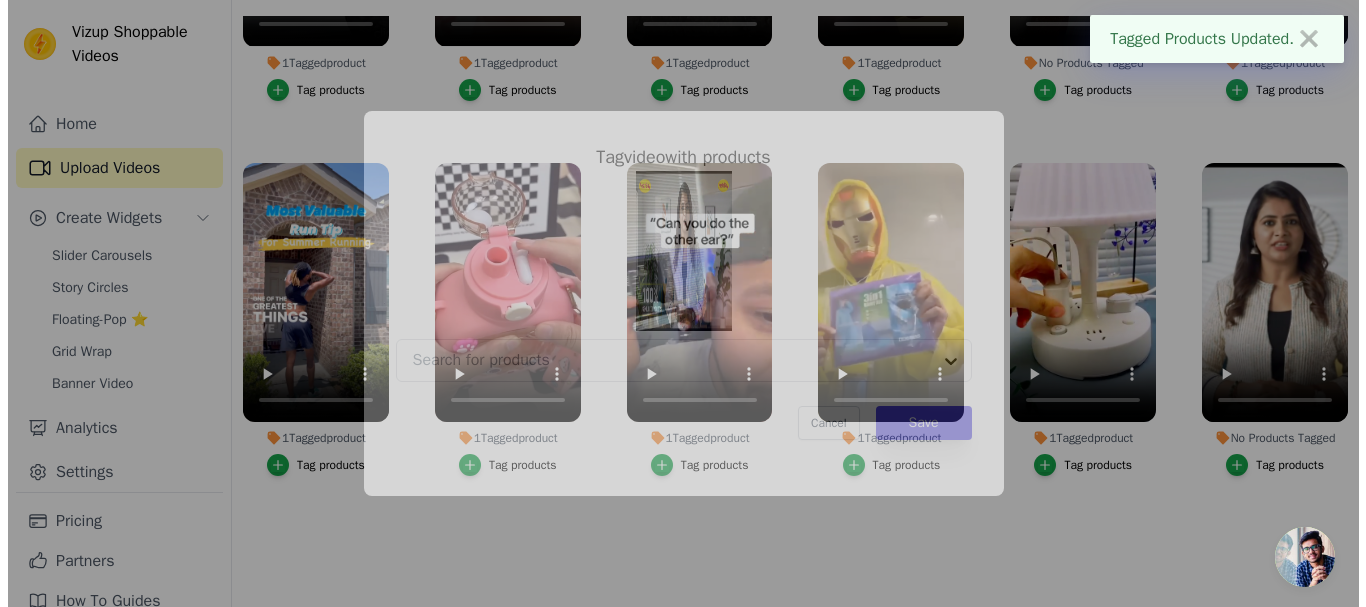 scroll, scrollTop: 0, scrollLeft: 0, axis: both 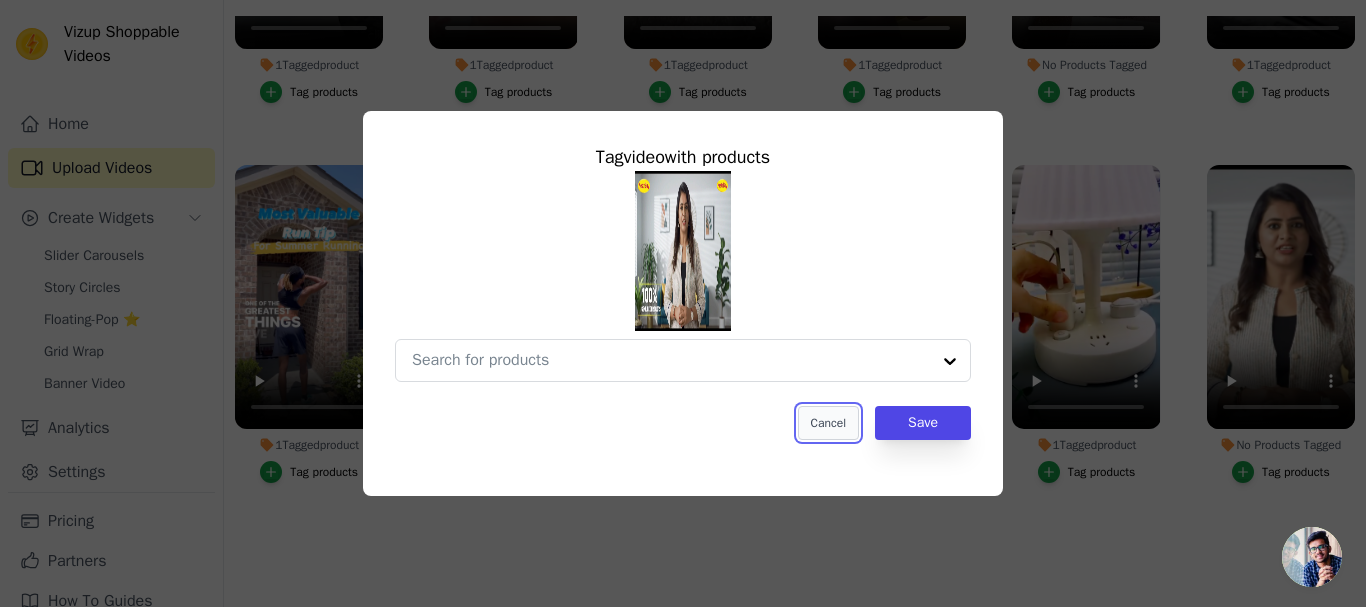 click on "Cancel" at bounding box center (828, 423) 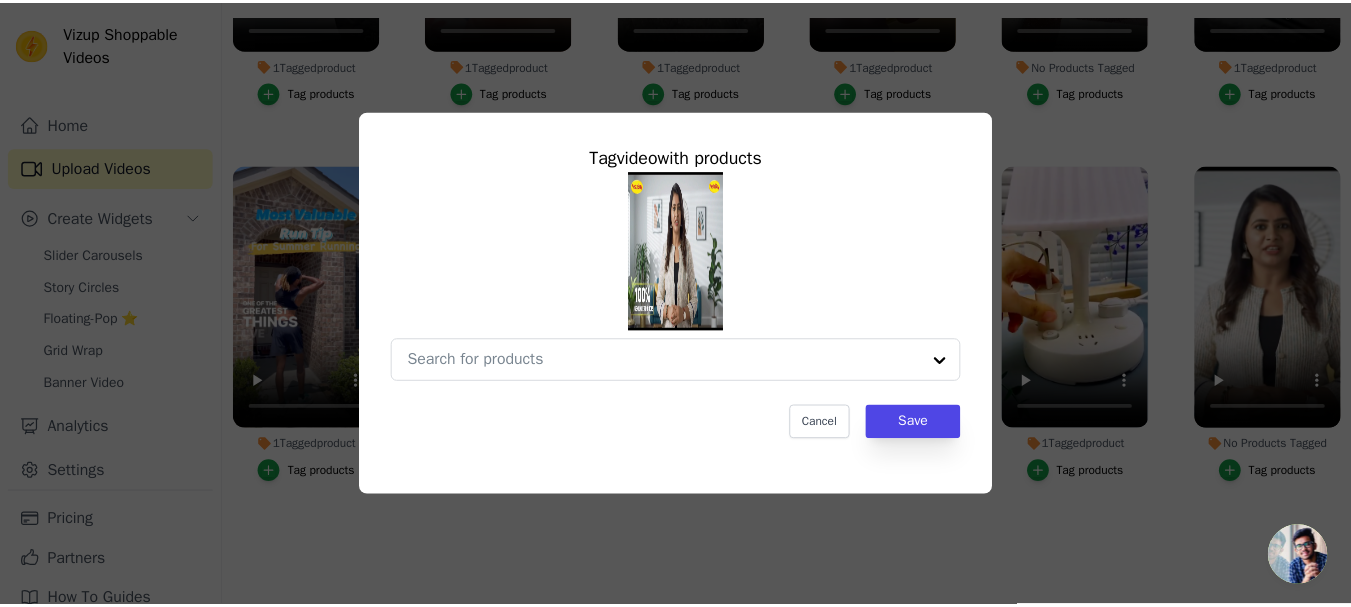 scroll, scrollTop: 204, scrollLeft: 0, axis: vertical 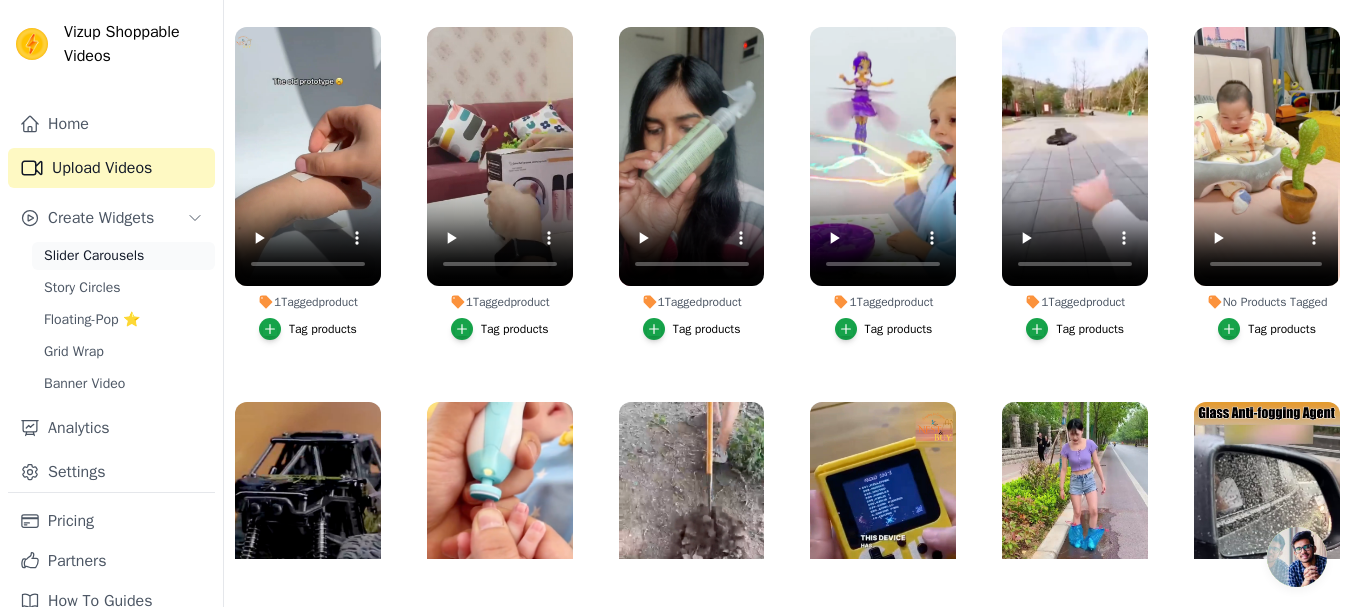 click on "Slider Carousels" at bounding box center (94, 256) 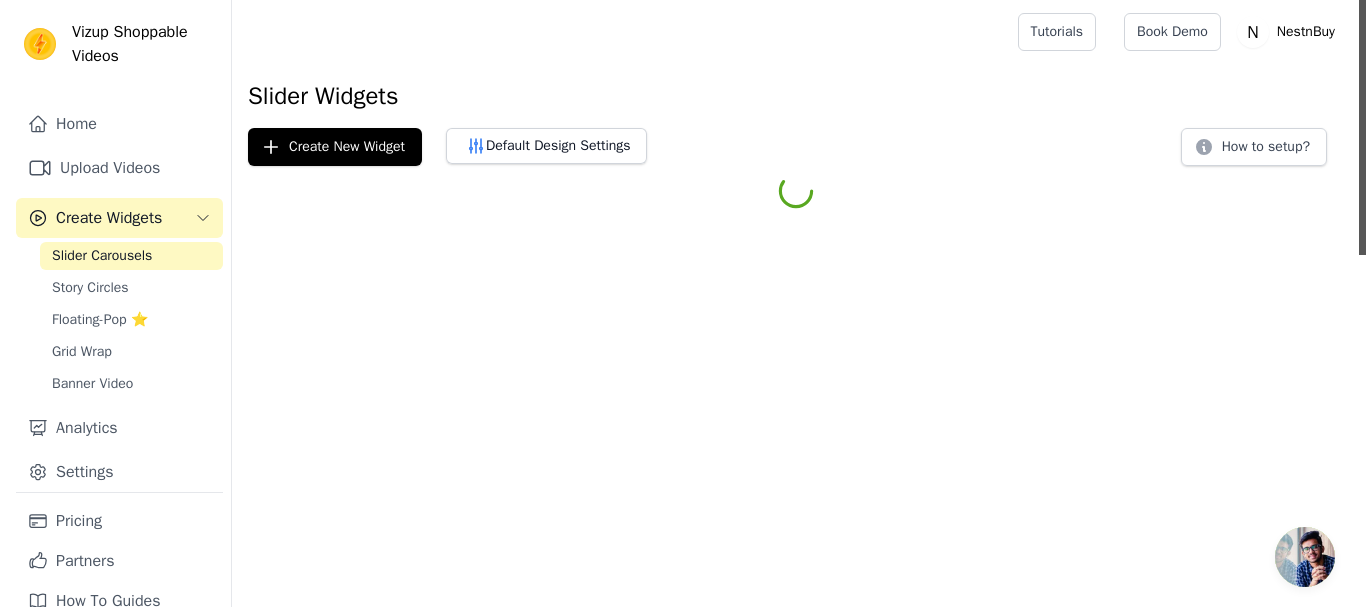 scroll, scrollTop: 0, scrollLeft: 0, axis: both 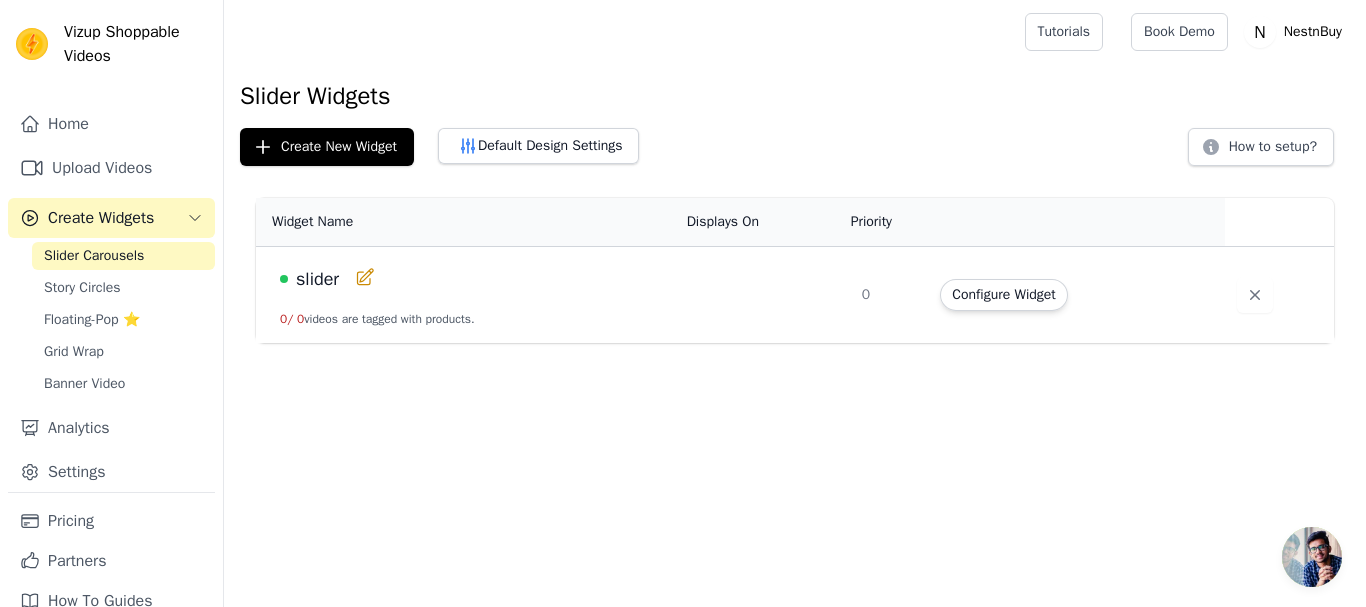 click at bounding box center (762, 295) 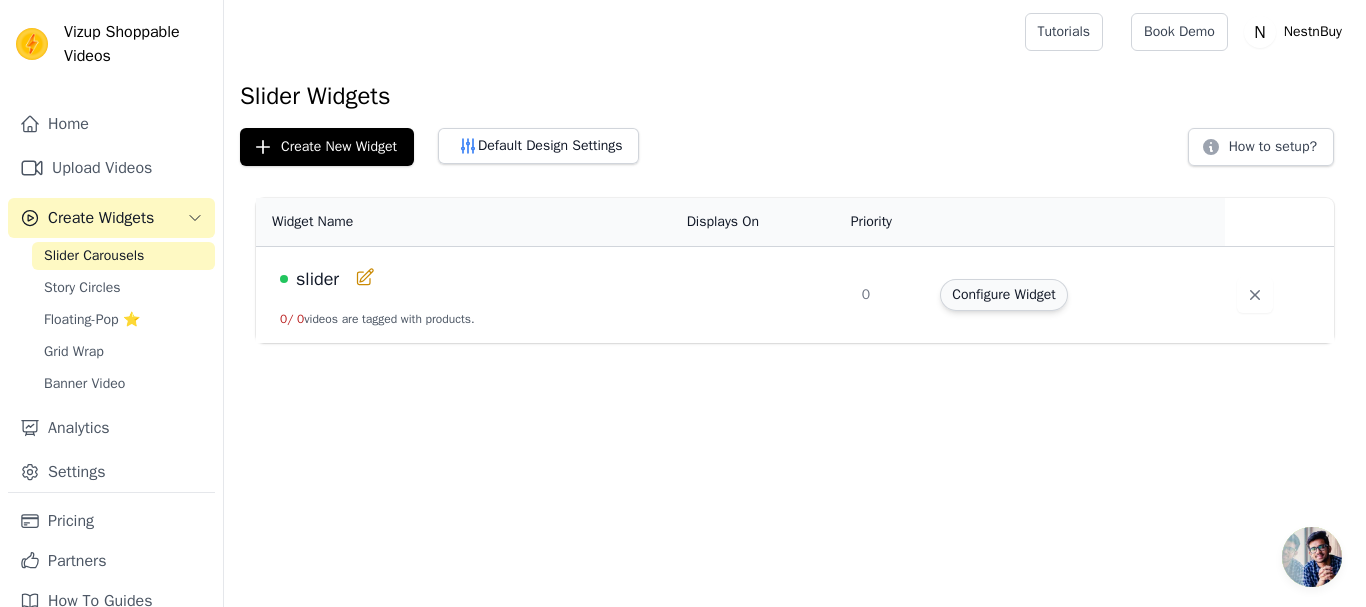 click on "Configure Widget" at bounding box center [1003, 295] 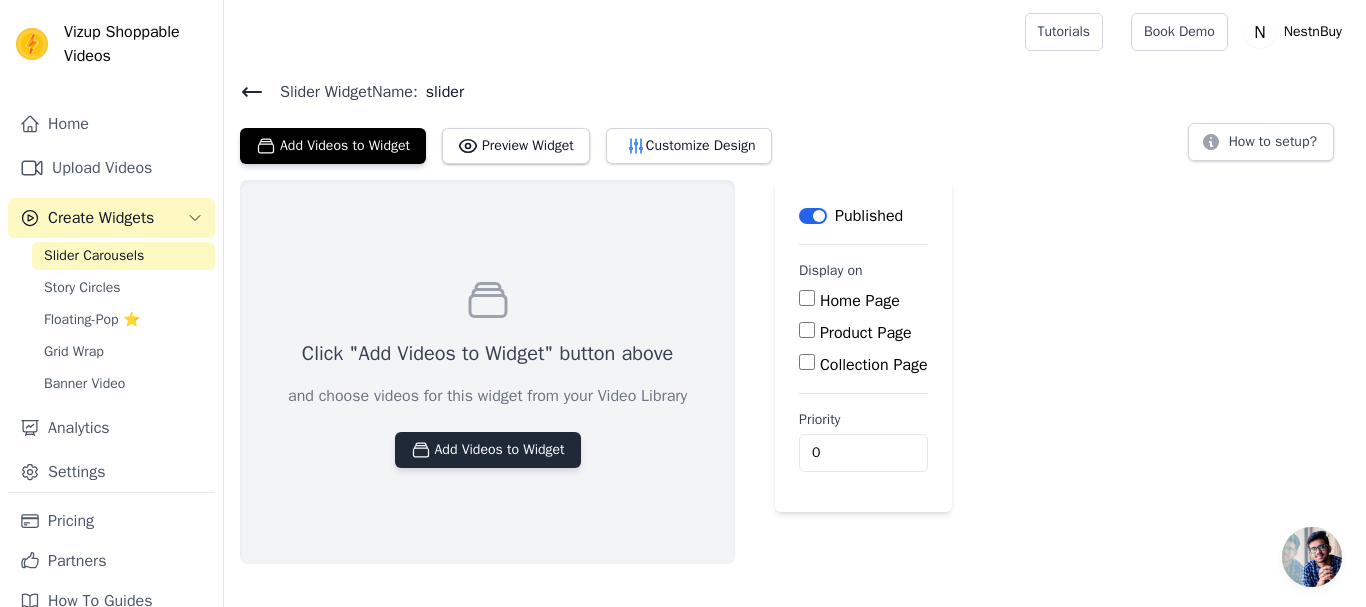 click on "Add Videos to Widget" at bounding box center (488, 450) 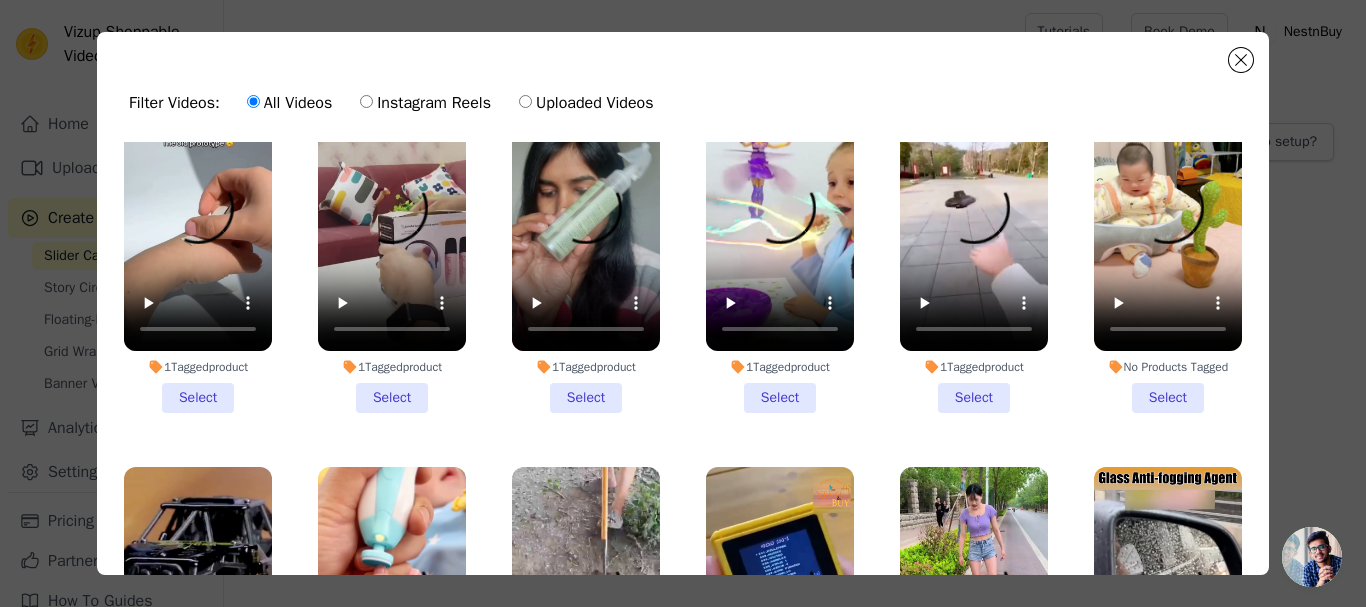 scroll, scrollTop: 100, scrollLeft: 0, axis: vertical 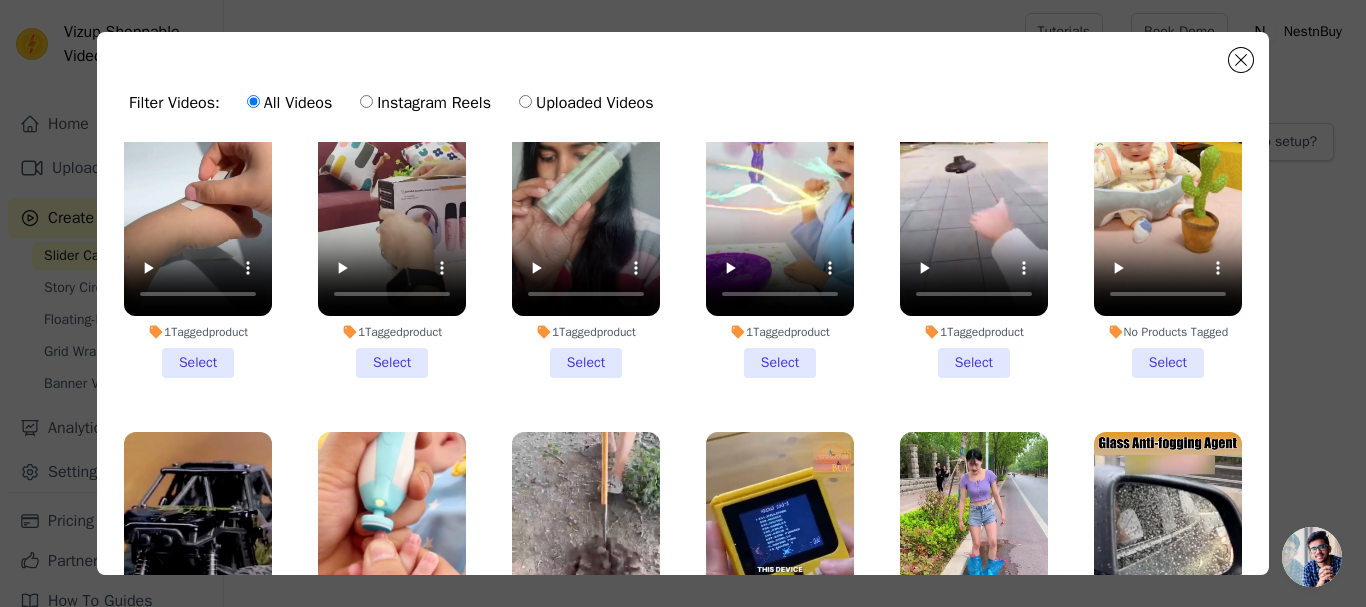 click on "1  Tagged  product     Select" at bounding box center (198, 215) 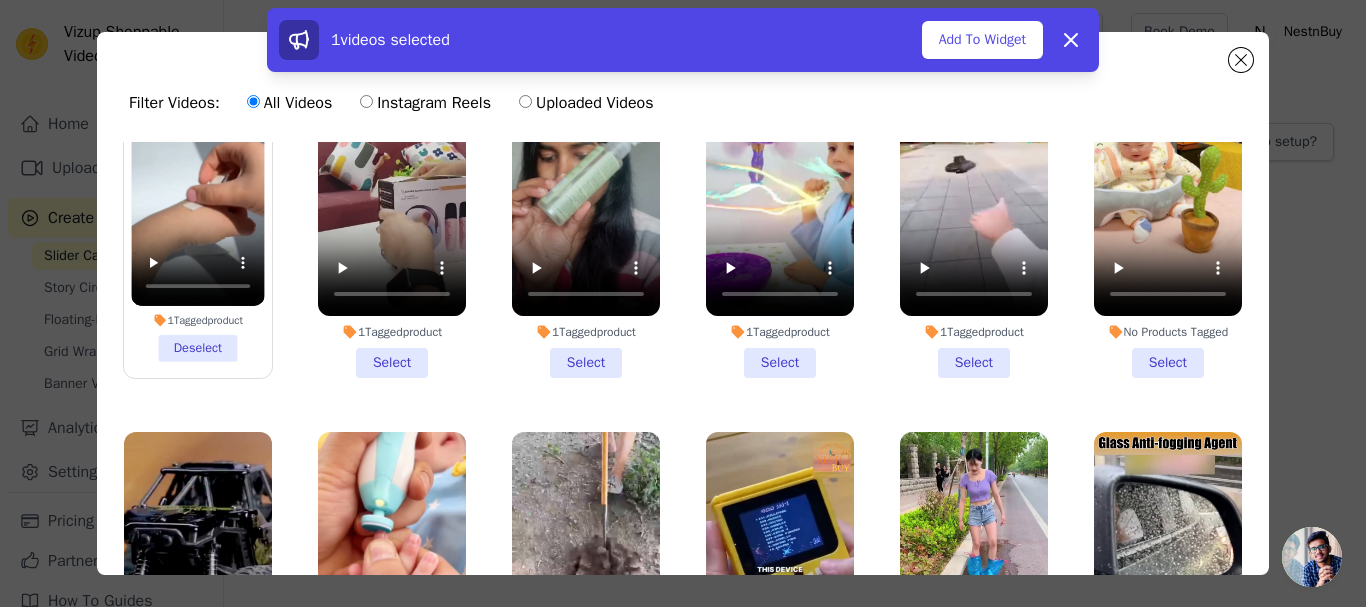 click on "1  Tagged  product     Select" at bounding box center (392, 215) 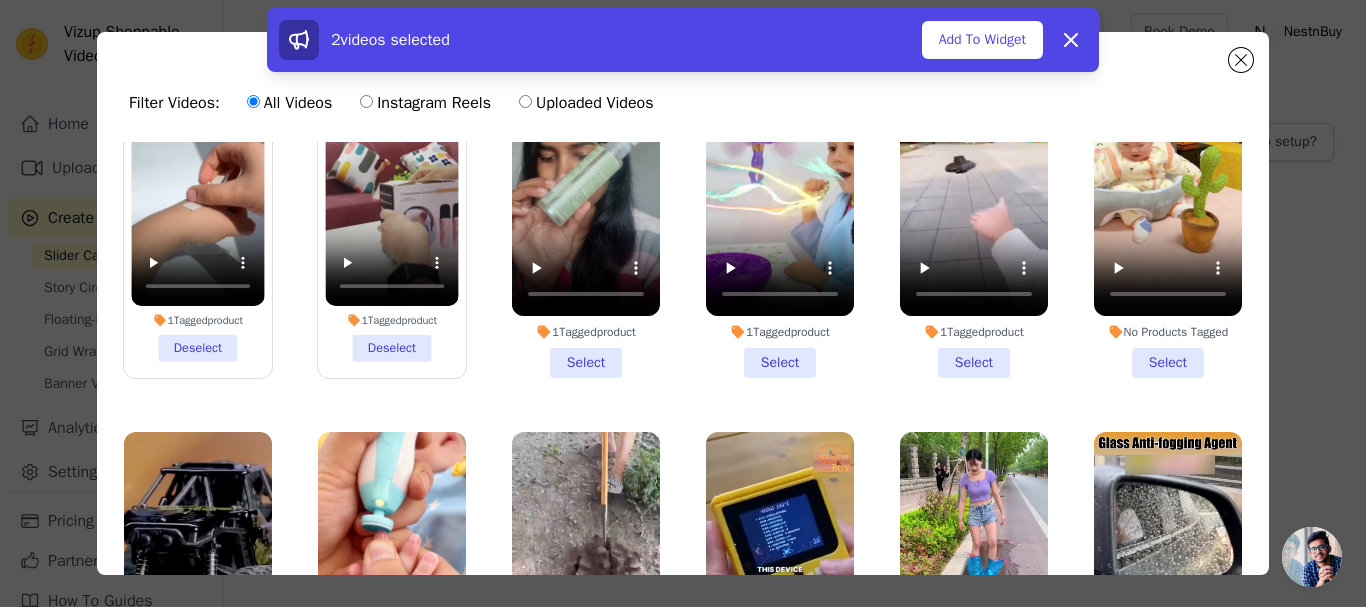 click on "1  Tagged  product     Select" at bounding box center [586, 215] 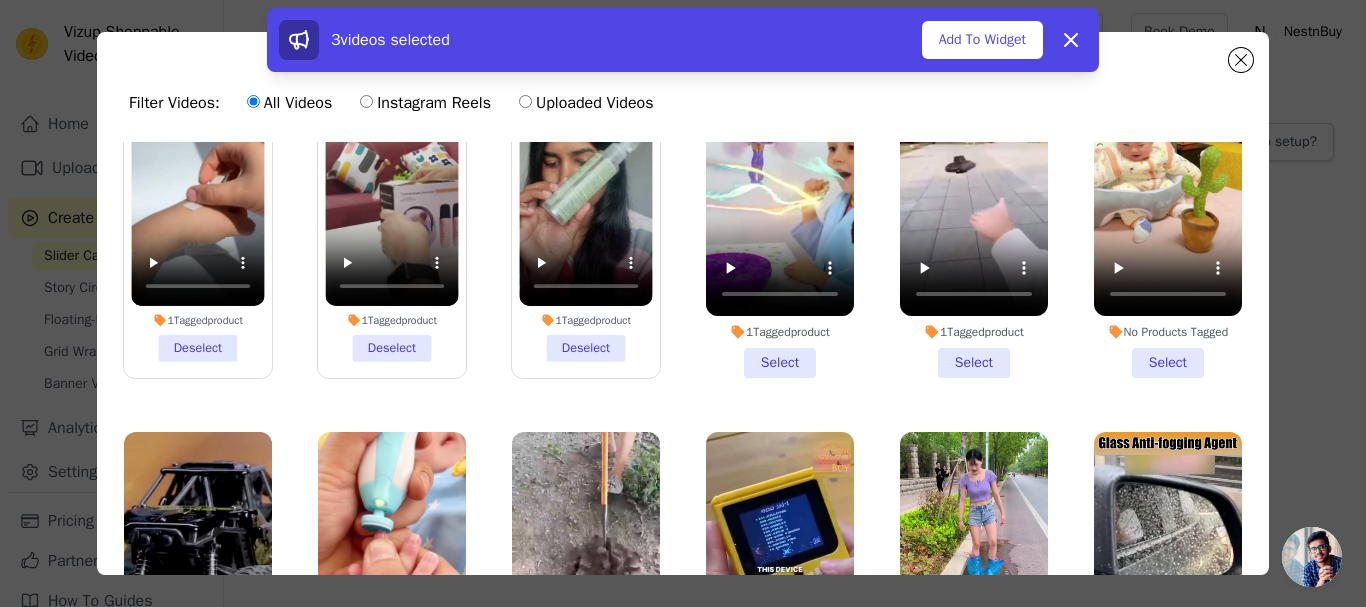 click on "1  Tagged  product     Select" at bounding box center (780, 215) 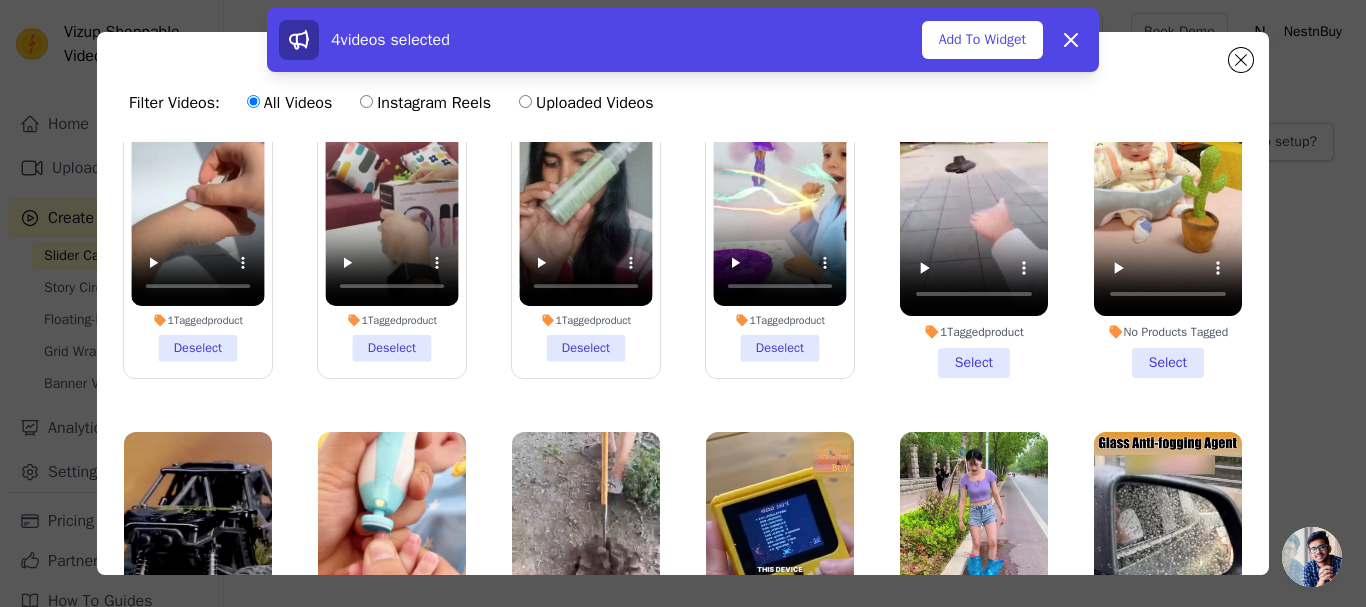 click on "1  Tagged  product     Select" at bounding box center [974, 215] 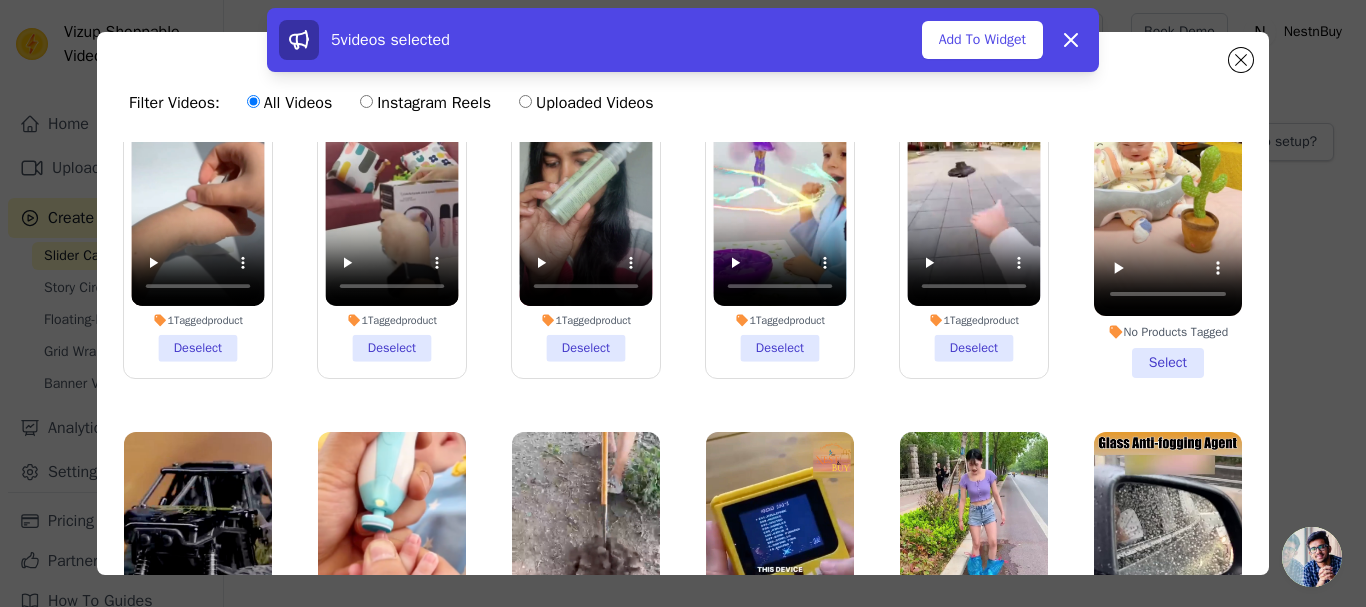 click on "No Products Tagged     Select" at bounding box center (1168, 215) 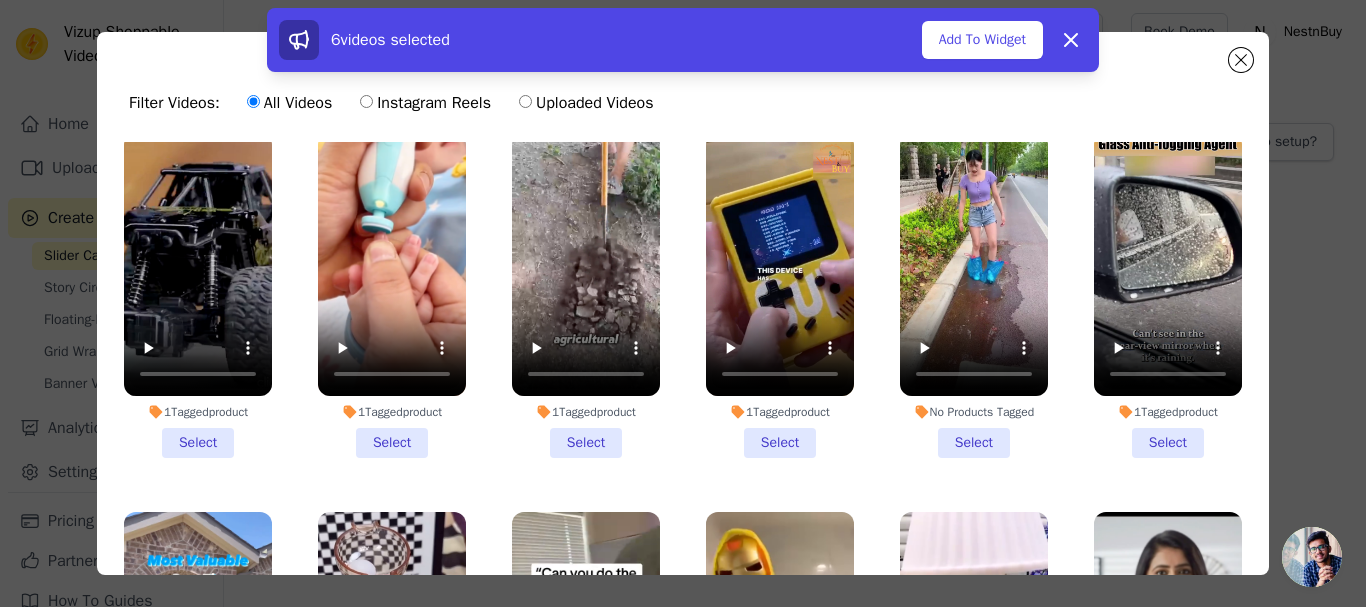 scroll, scrollTop: 400, scrollLeft: 0, axis: vertical 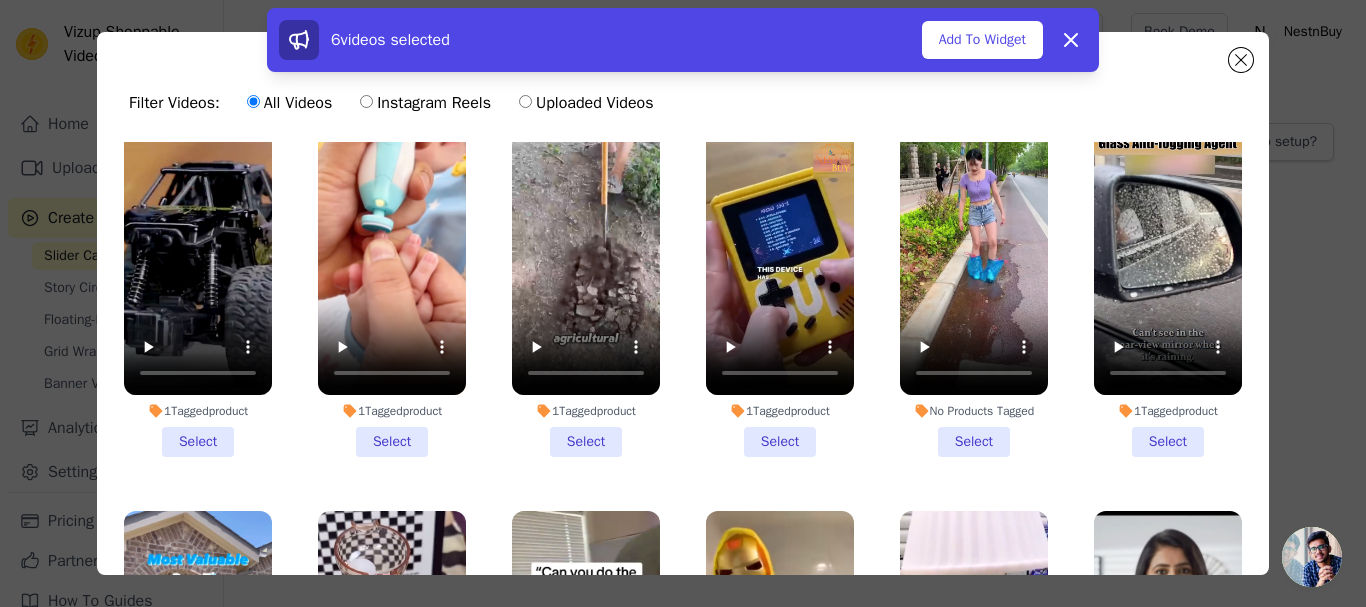 click on "1  Tagged  product     Select" at bounding box center [198, 294] 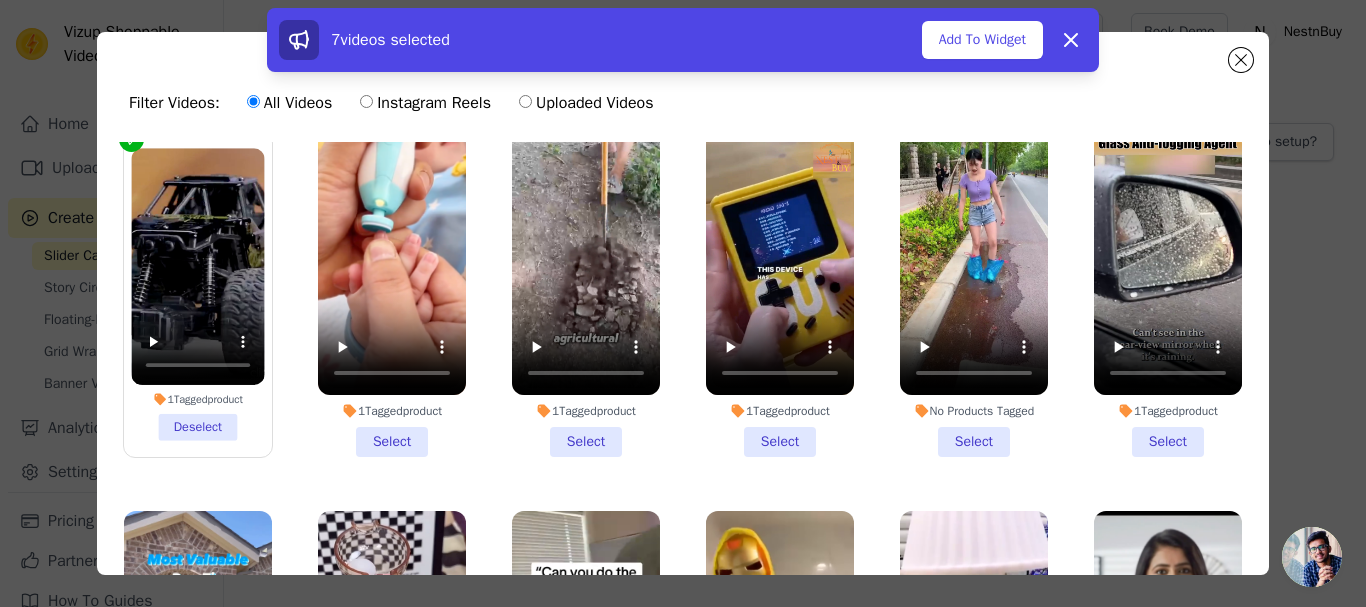 click on "1  Tagged  product     Select" at bounding box center [392, 294] 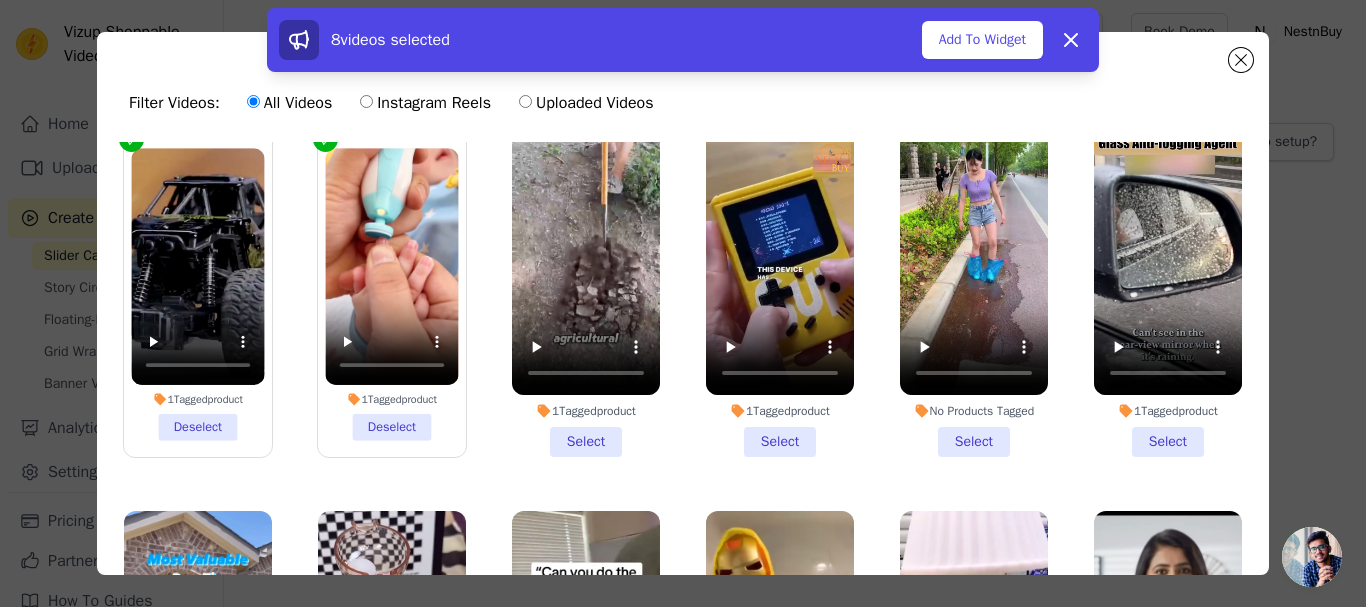 click on "1  Tagged  product     Select" at bounding box center [586, 294] 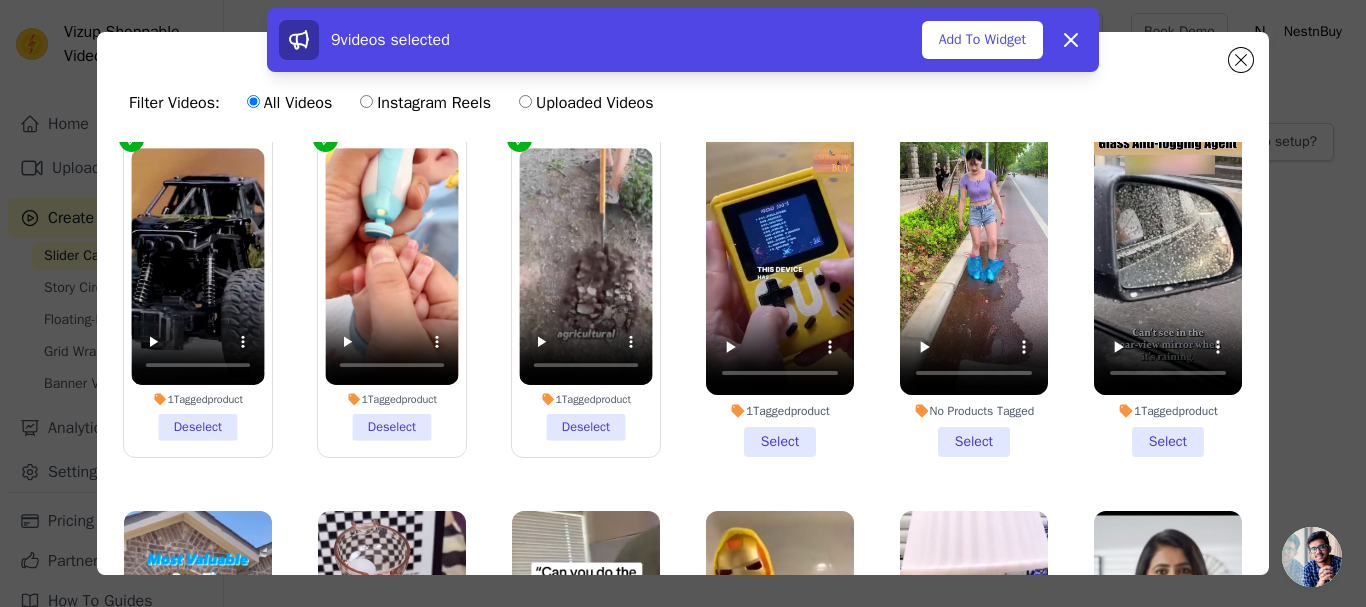 click on "1  Tagged  product     Select" at bounding box center (780, 294) 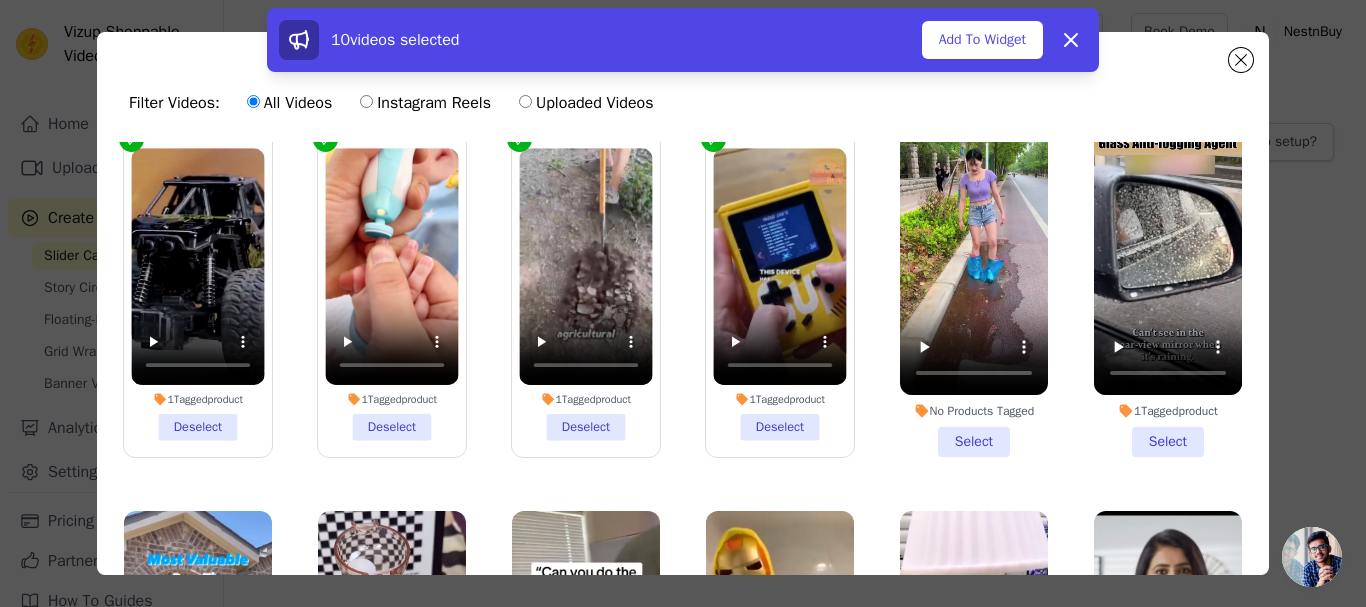 click on "No Products Tagged     Select" at bounding box center [974, 294] 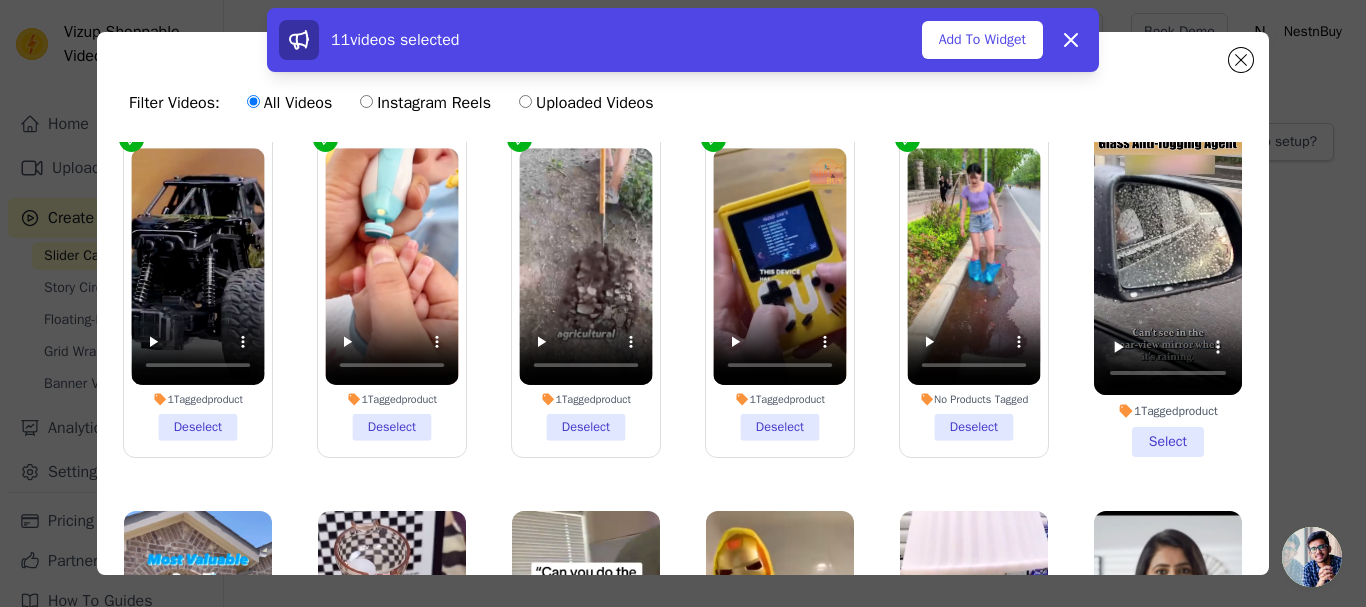 click on "1  Tagged  product     Select" at bounding box center [1168, 294] 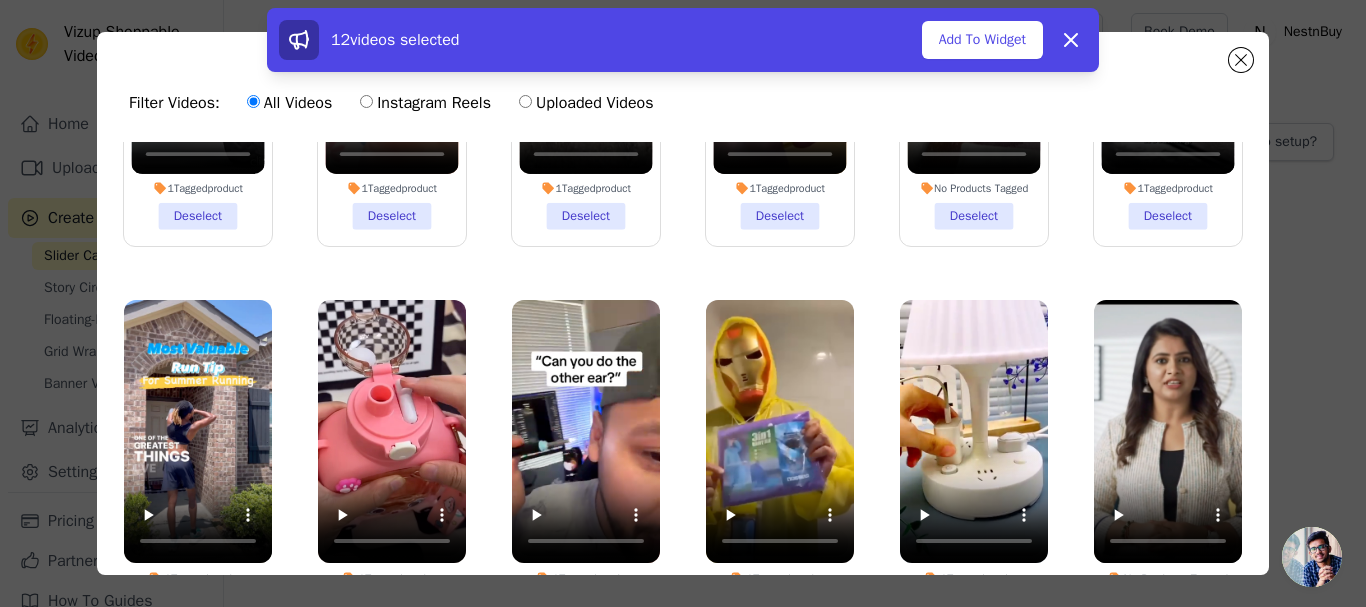 scroll, scrollTop: 614, scrollLeft: 0, axis: vertical 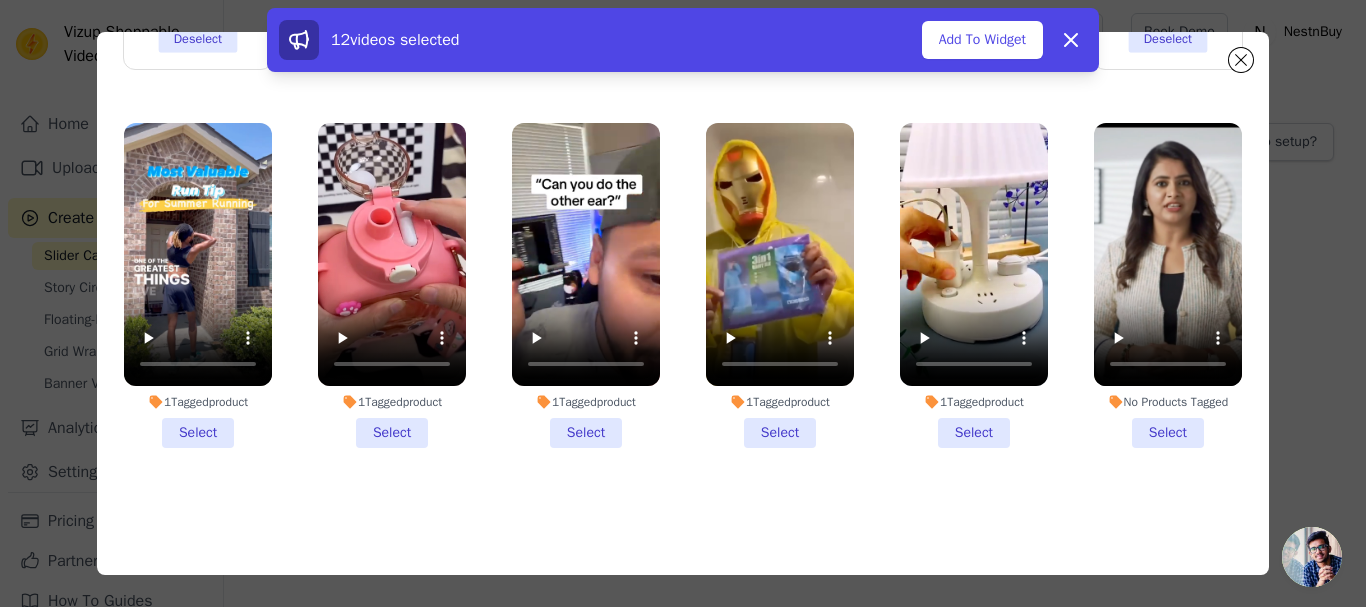 click on "1  Tagged  product     Select" at bounding box center [198, 285] 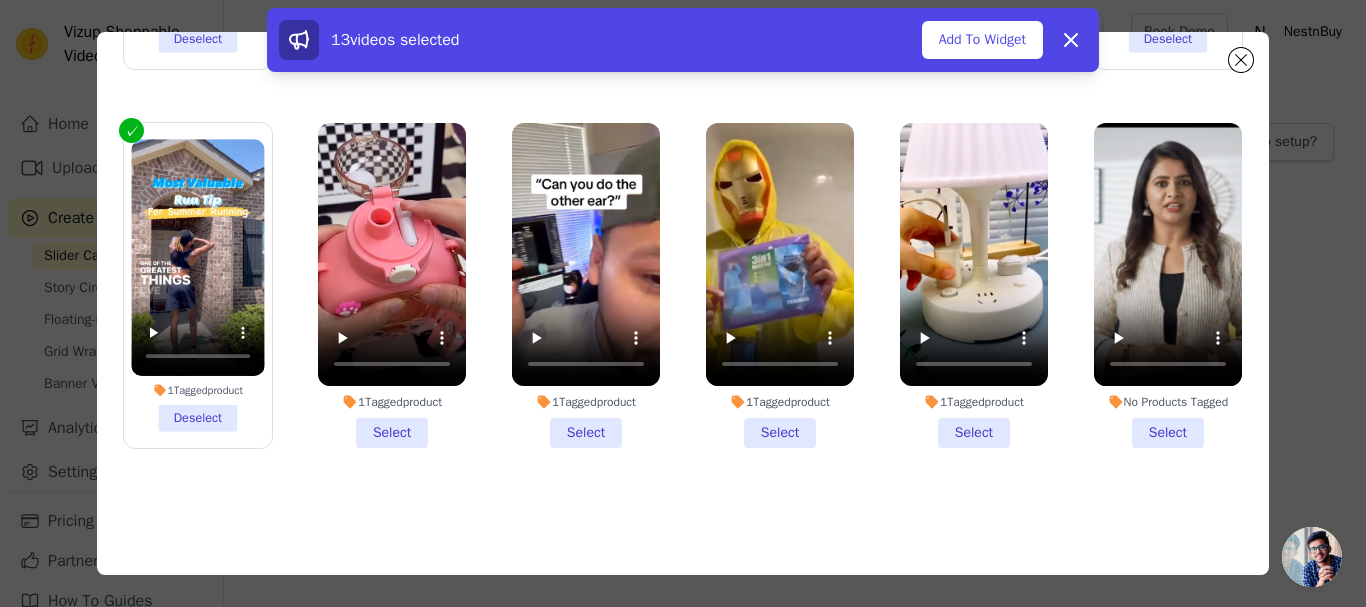 click on "1  Tagged  product     Select" at bounding box center [392, 285] 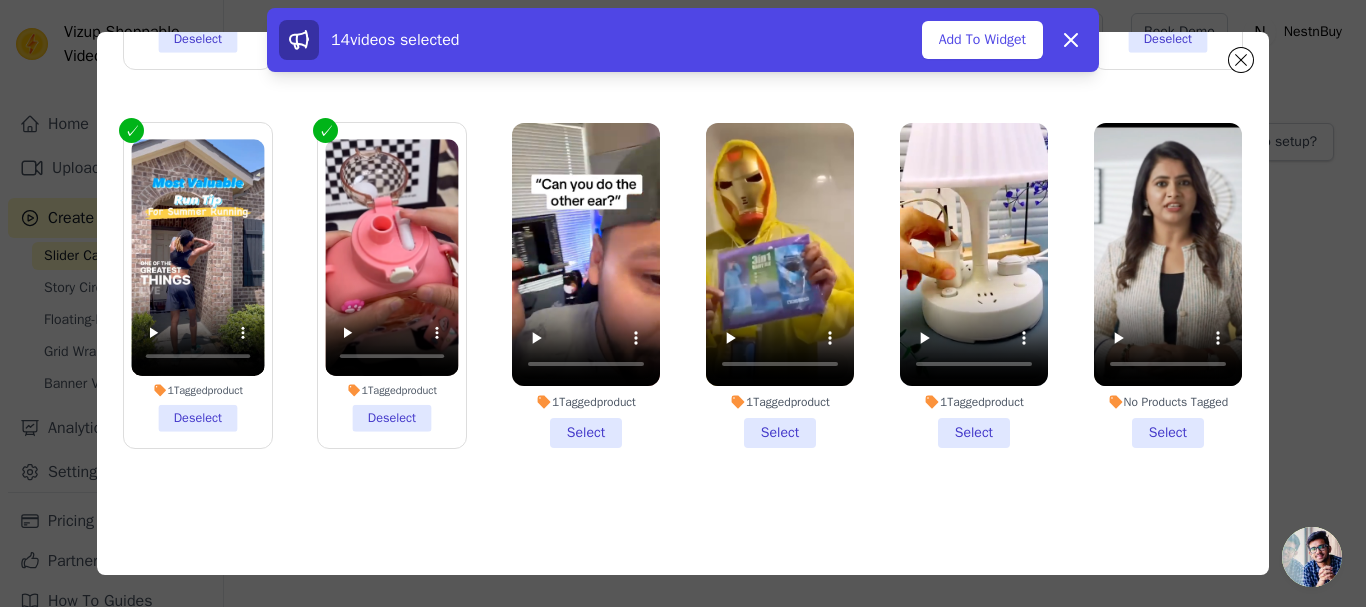 click on "1  Tagged  product     Select" at bounding box center (586, 285) 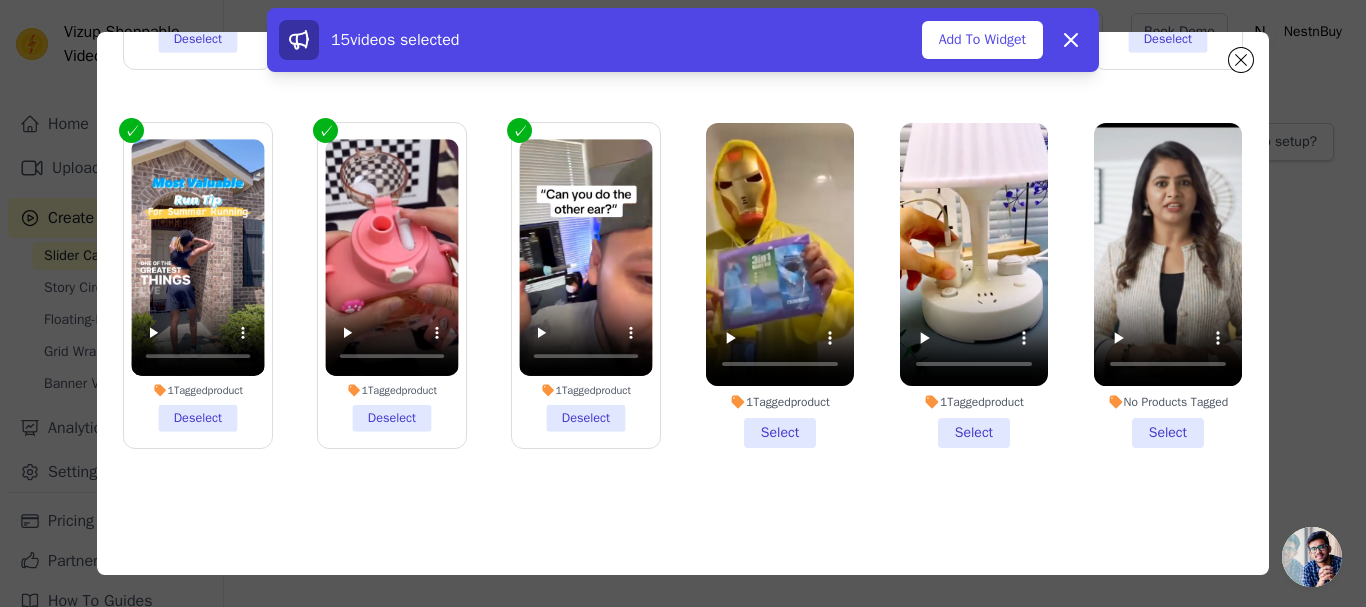 click on "1  Tagged  product     Select" at bounding box center [780, 285] 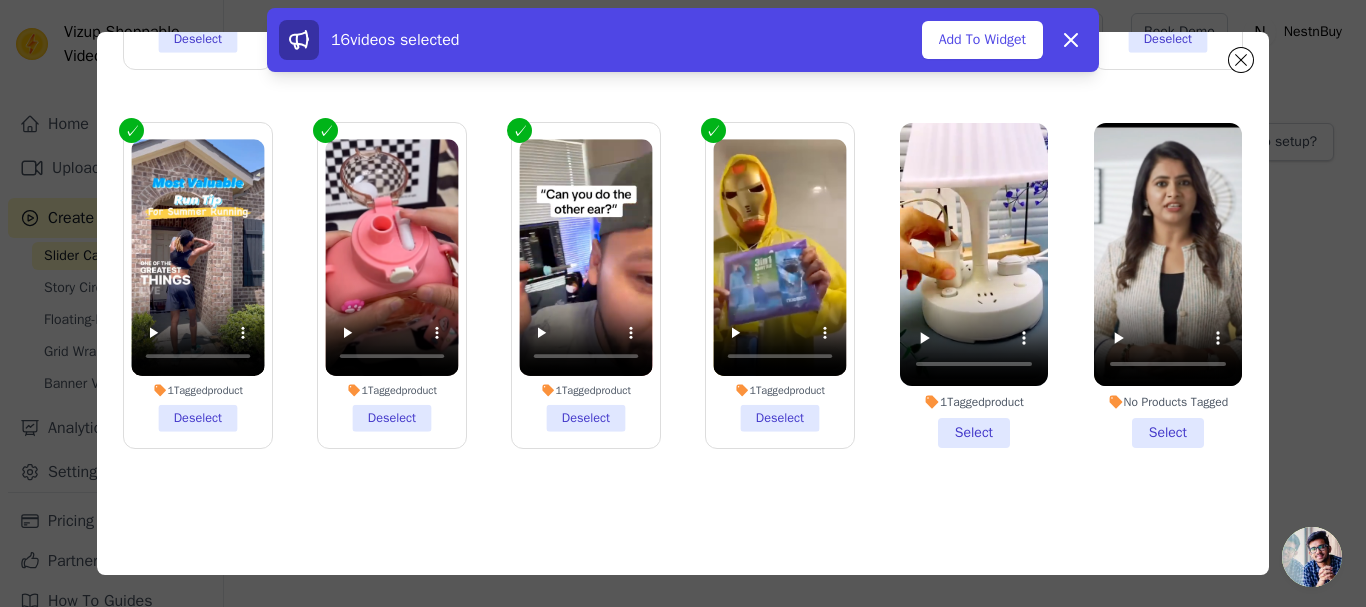 click on "1  Tagged  product     Select" at bounding box center (974, 285) 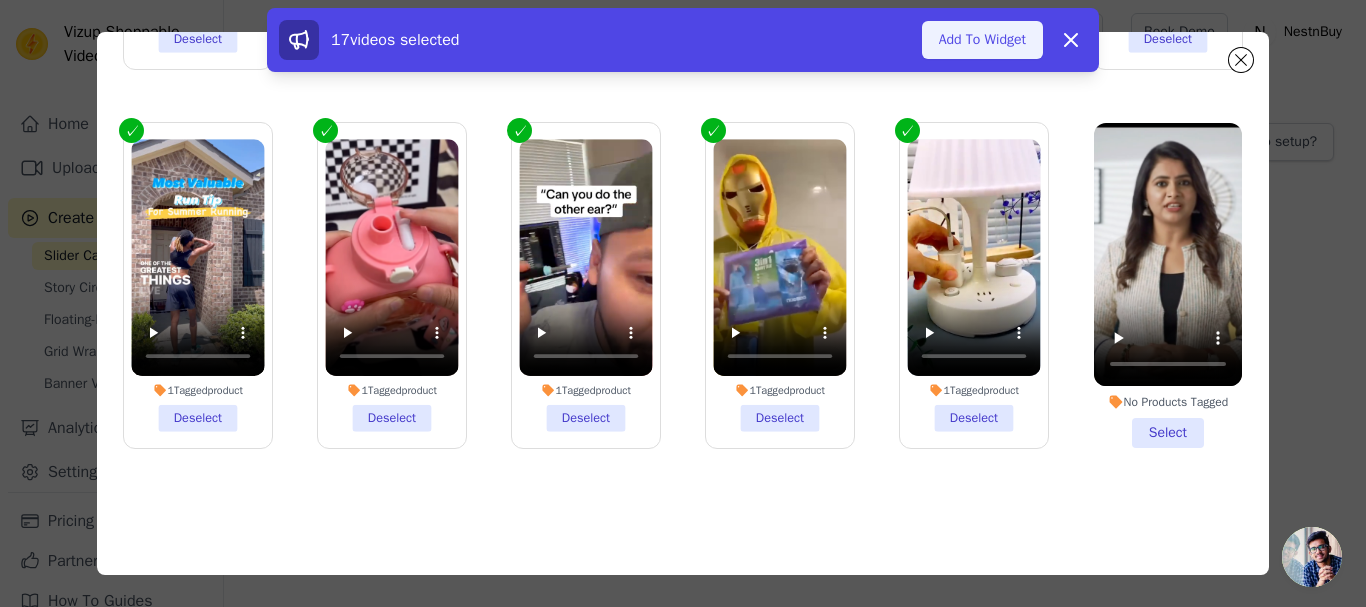 click on "Add To Widget" at bounding box center (982, 40) 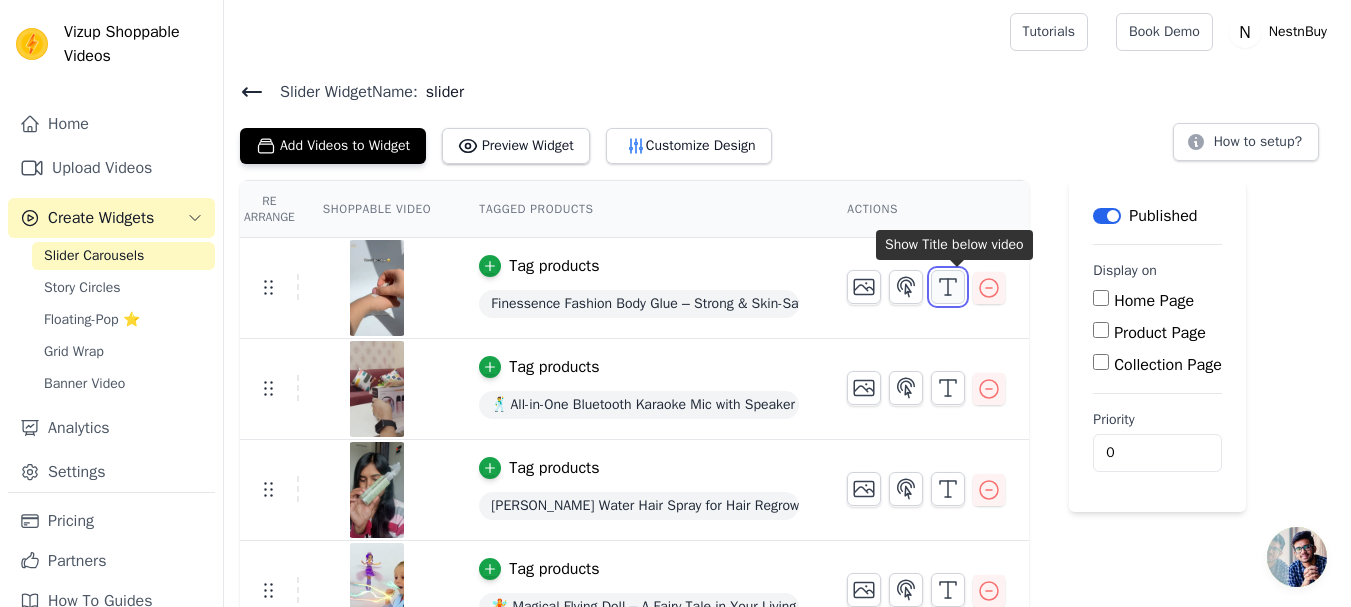 click 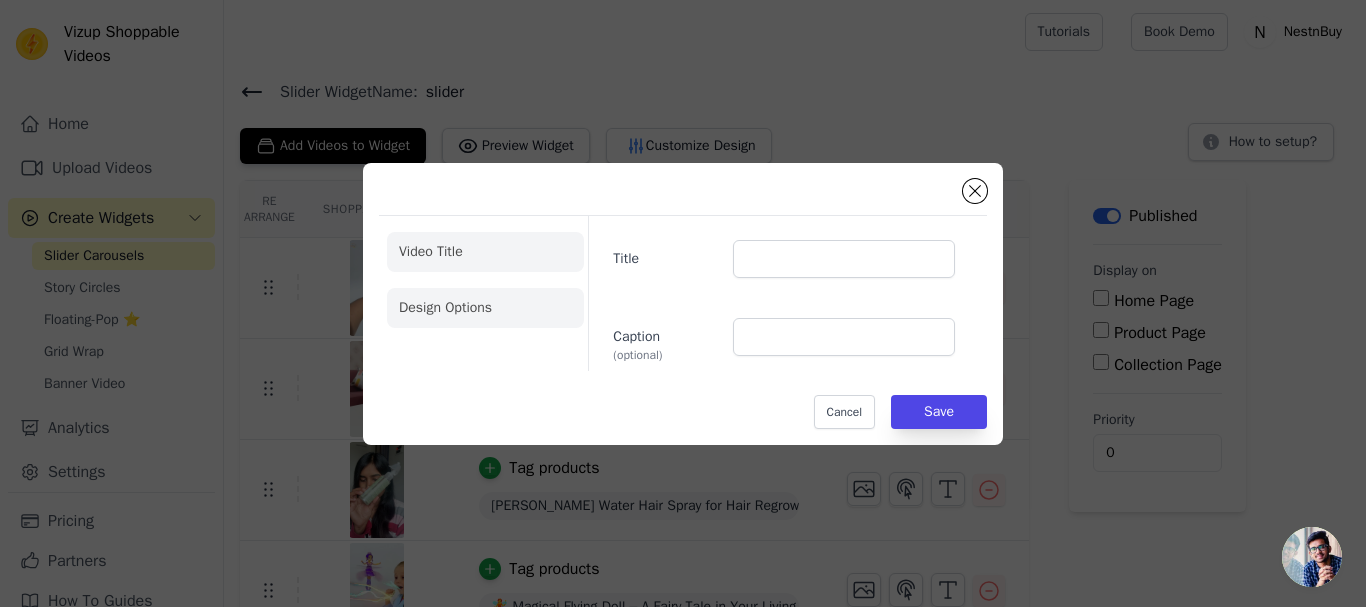 click on "Design Options" 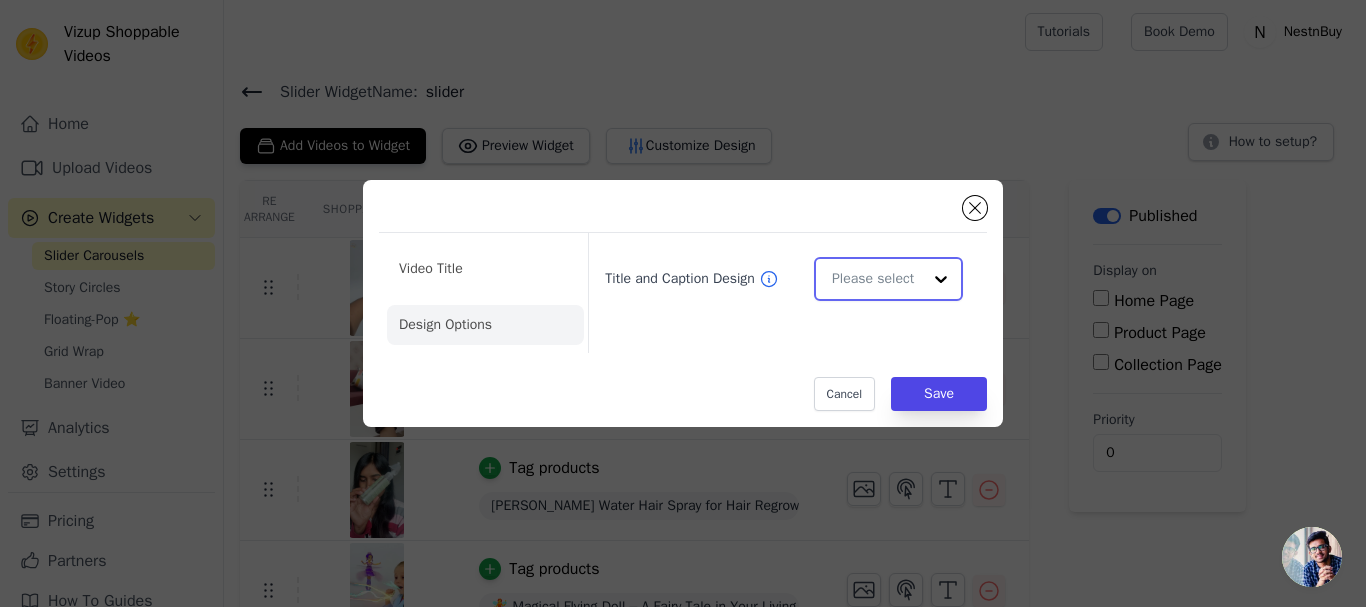 click on "Title and Caption Design" at bounding box center [876, 279] 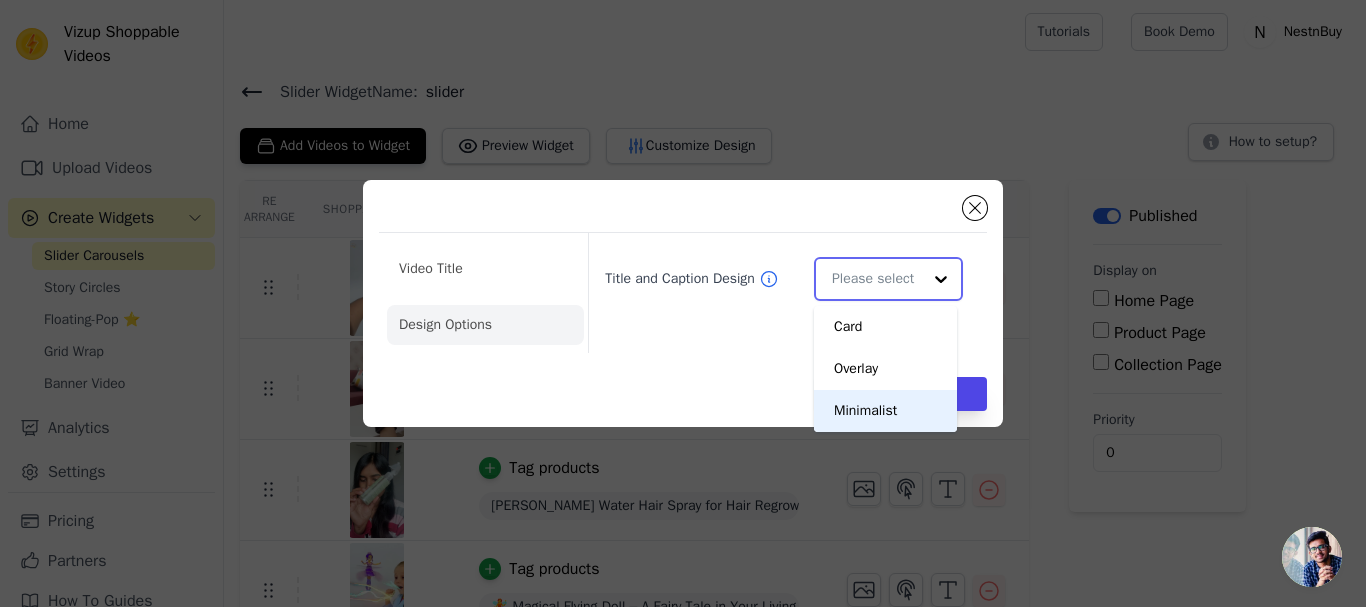 click on "Minimalist" at bounding box center [885, 411] 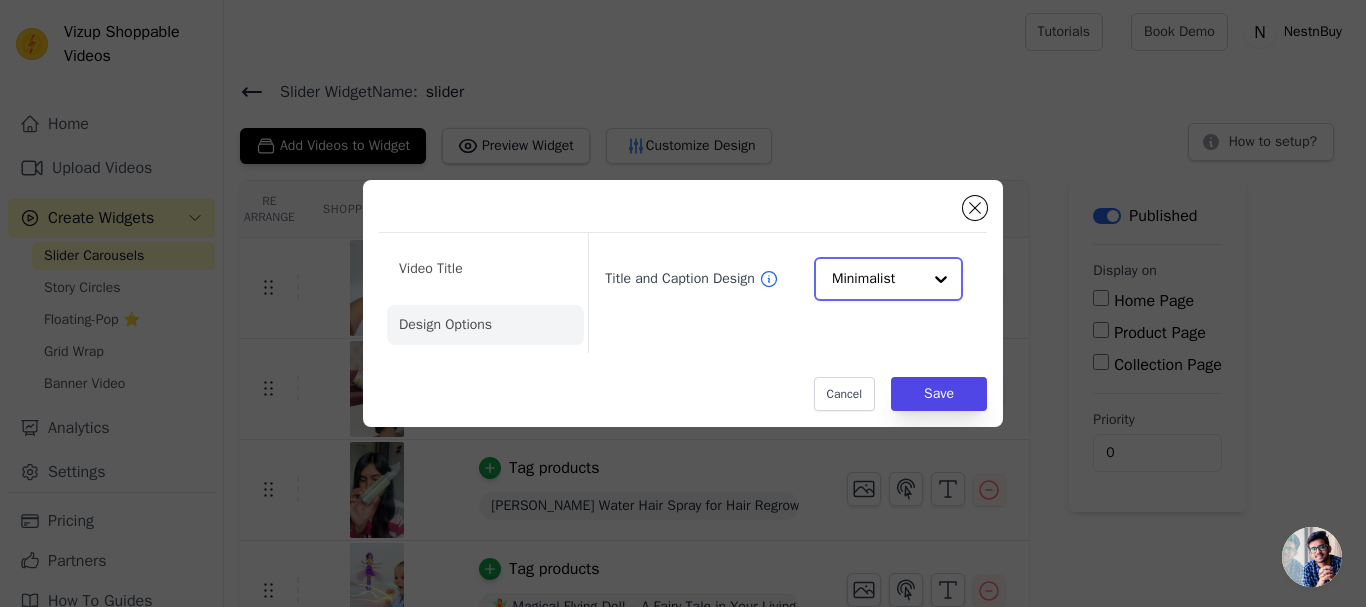 click on "Title and Caption Design" 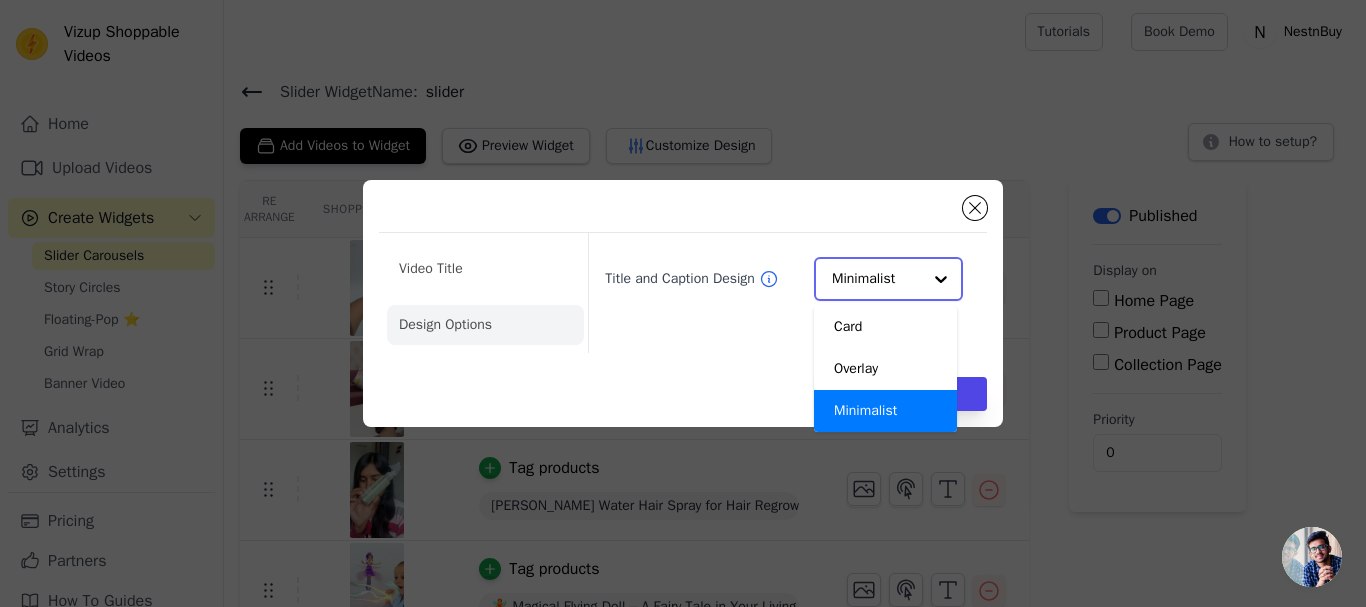 scroll, scrollTop: 0, scrollLeft: 0, axis: both 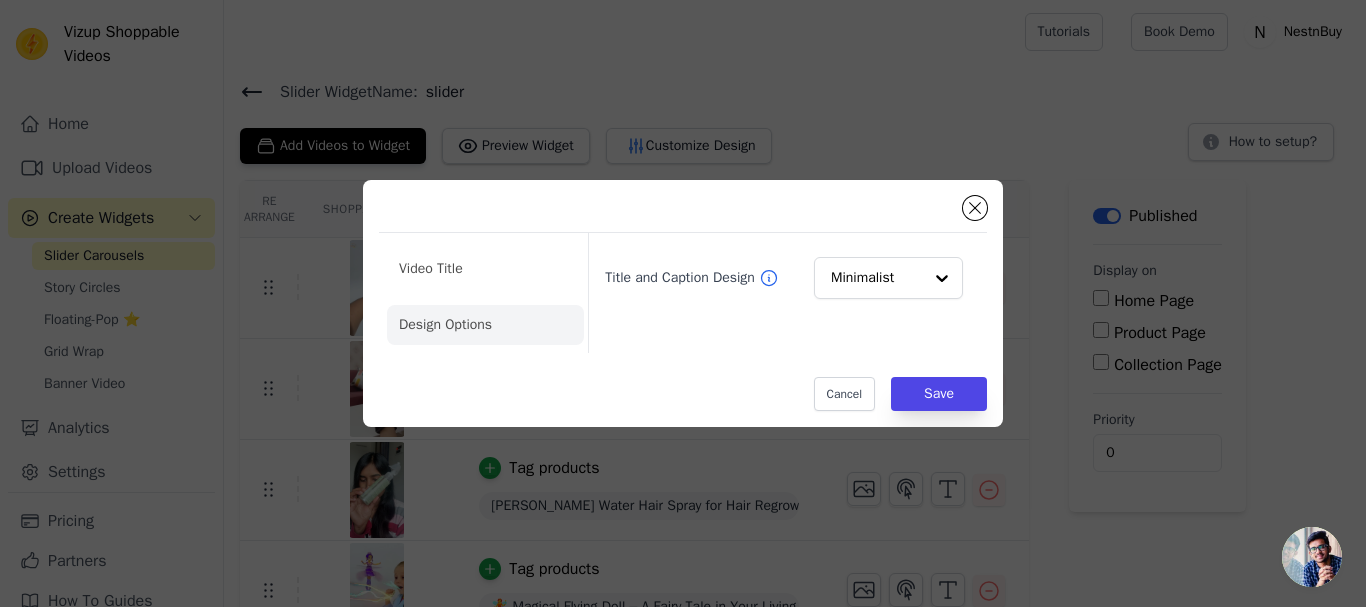 click 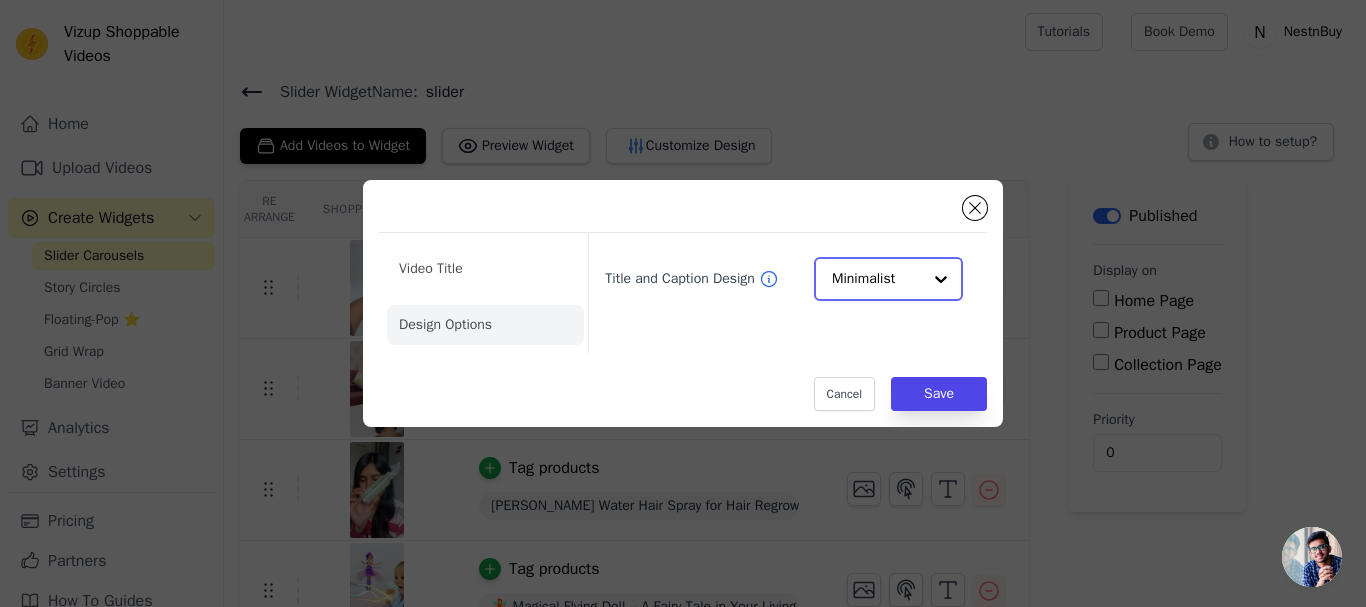 click on "Title and Caption Design" 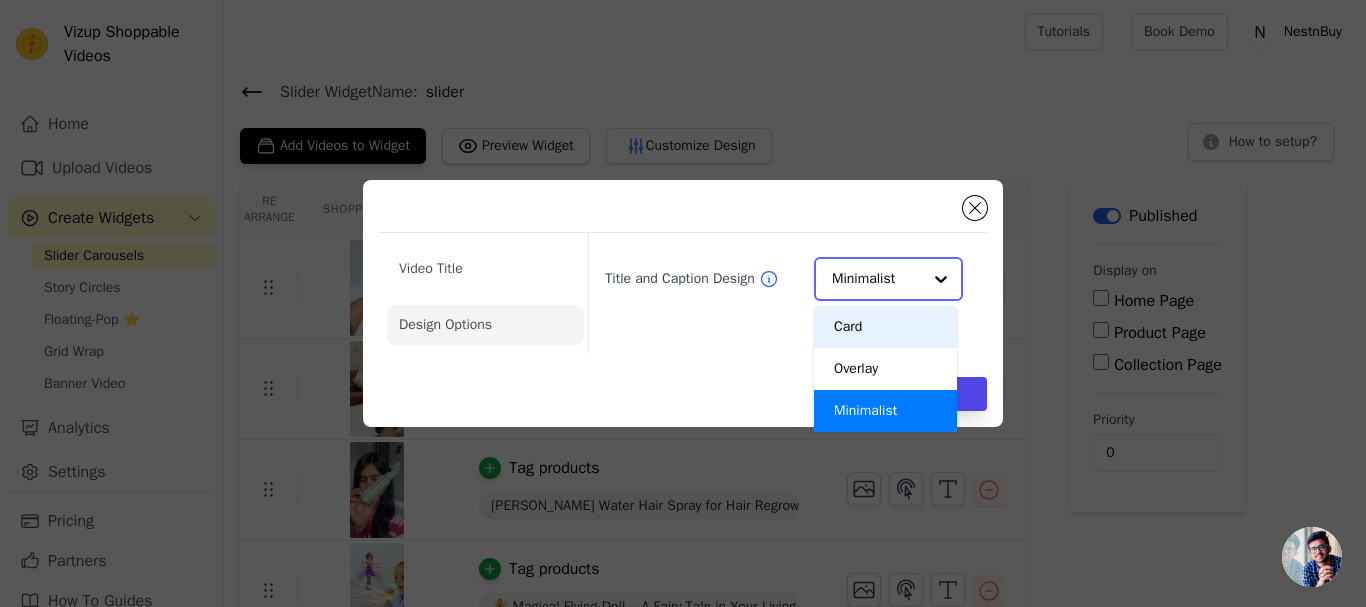 click on "Card" at bounding box center [885, 327] 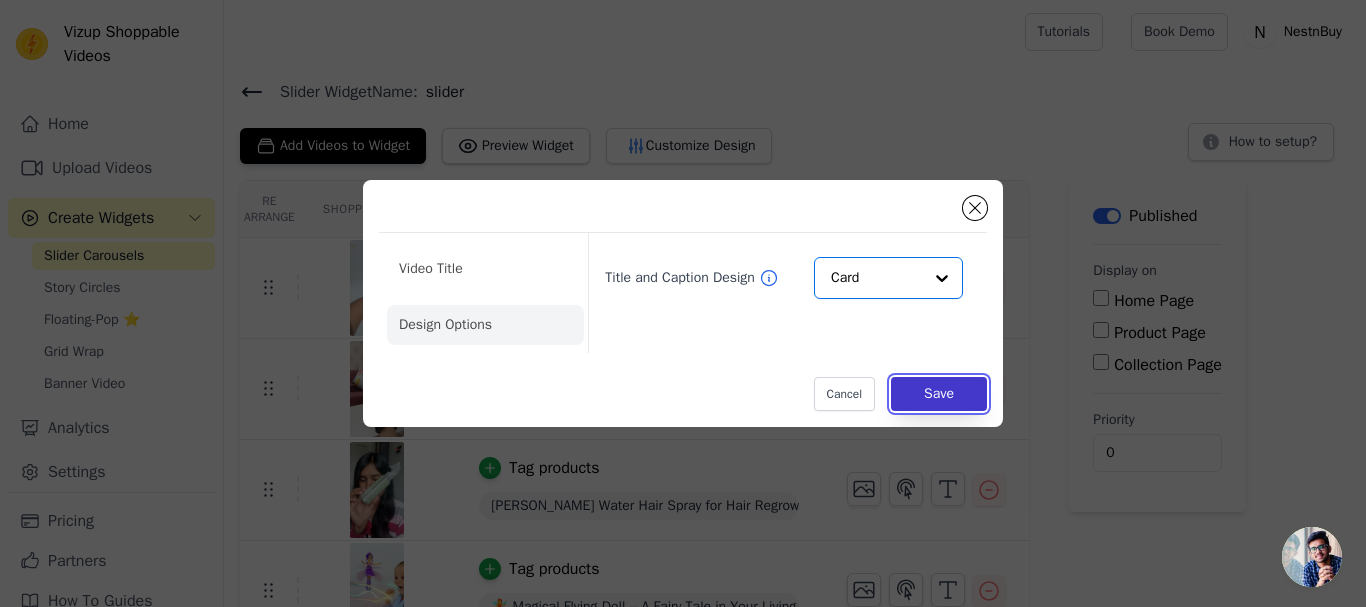 click on "Save" at bounding box center (939, 394) 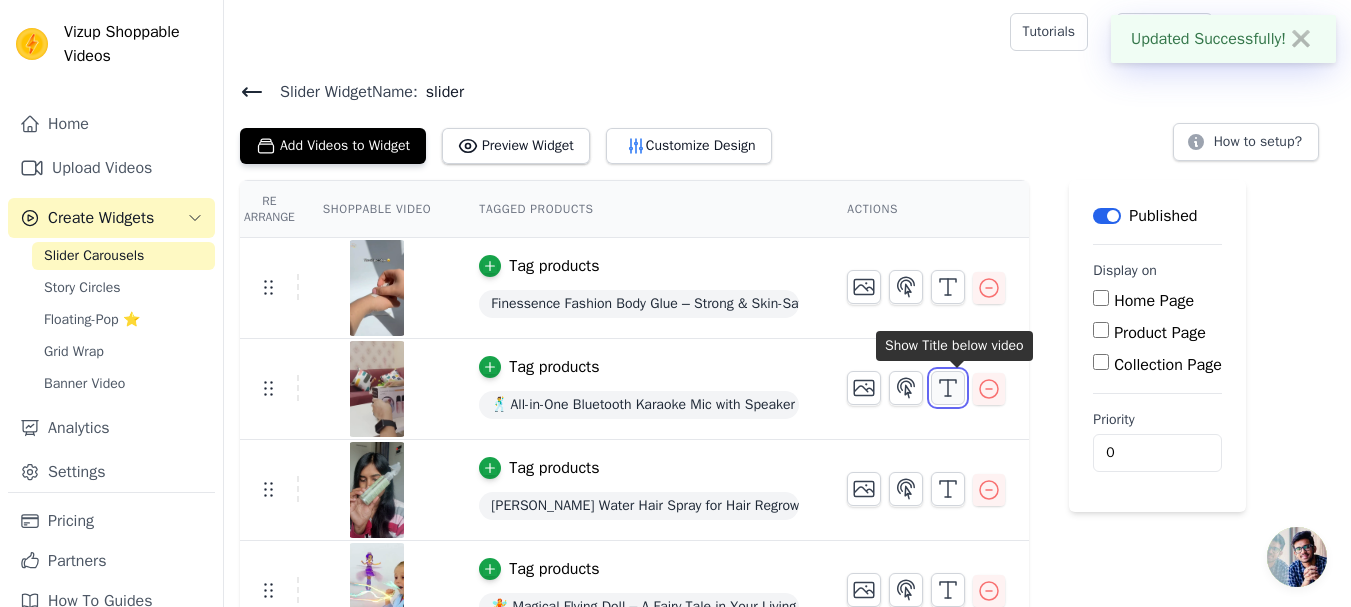 click 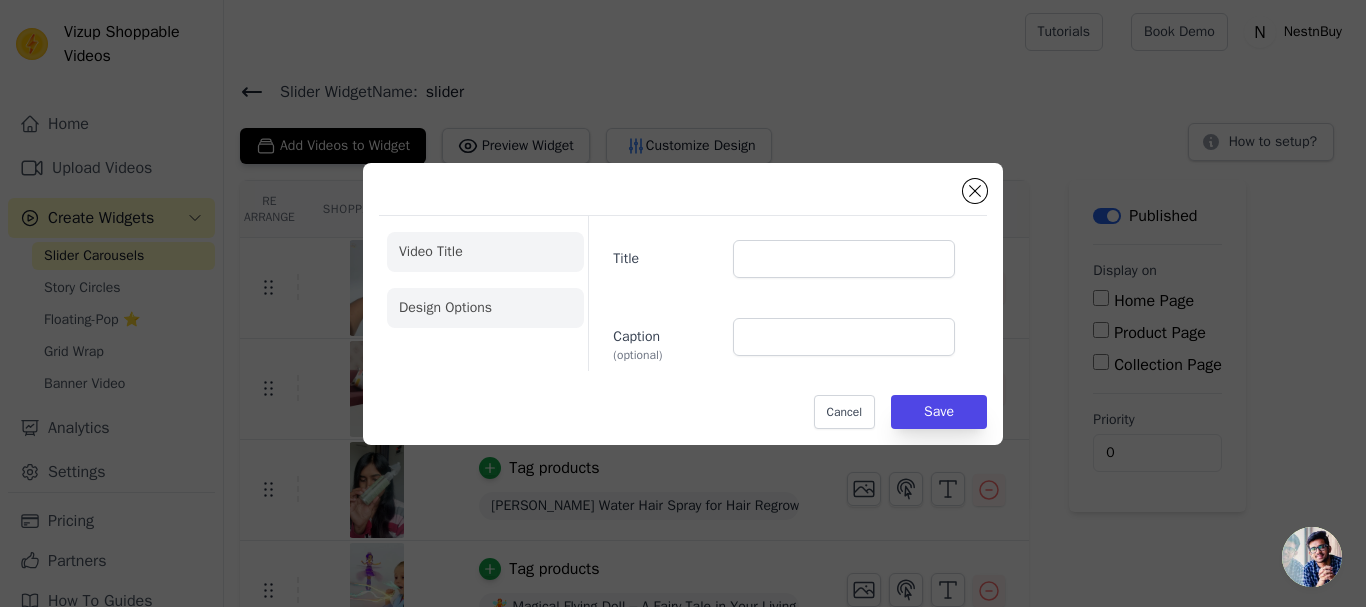 click on "Design Options" 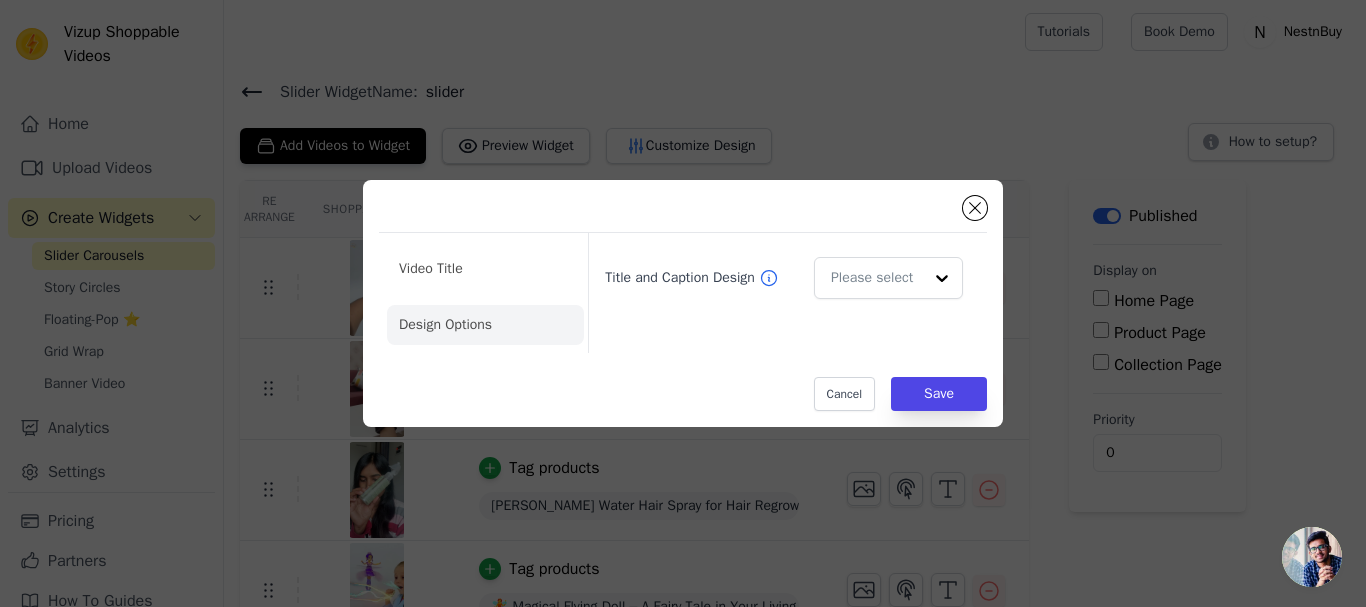 click on "Video Title Design Options   Title and Caption Design                         Cancel   Save" at bounding box center (683, 303) 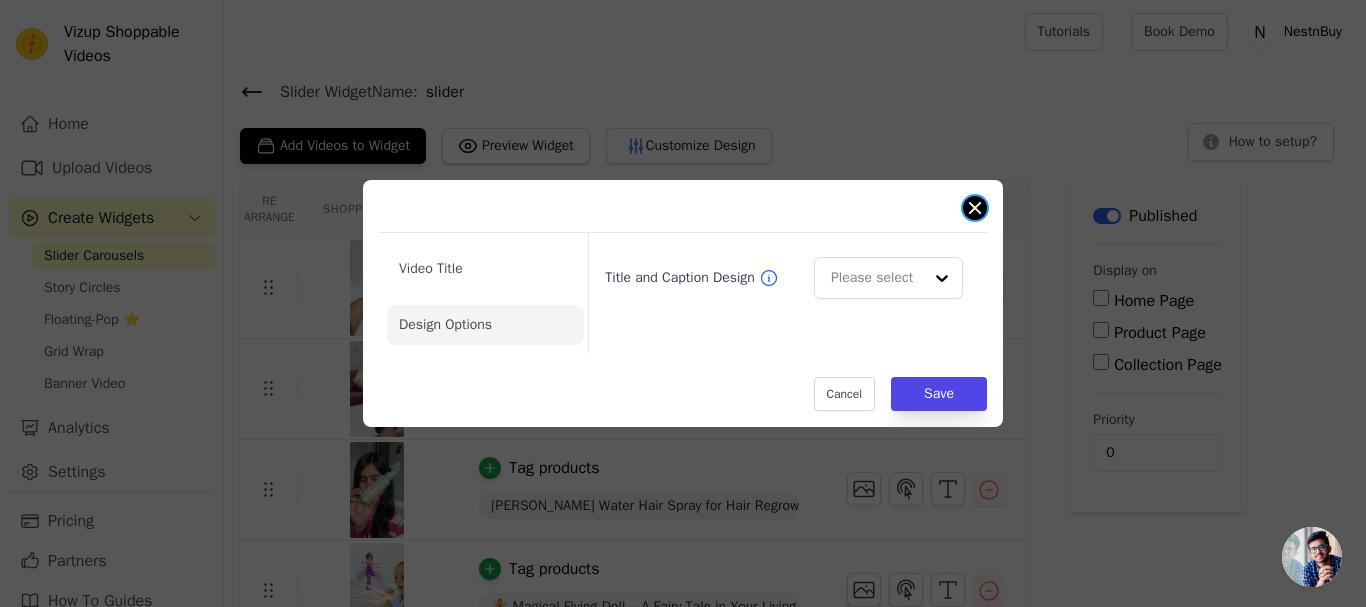 click at bounding box center [975, 208] 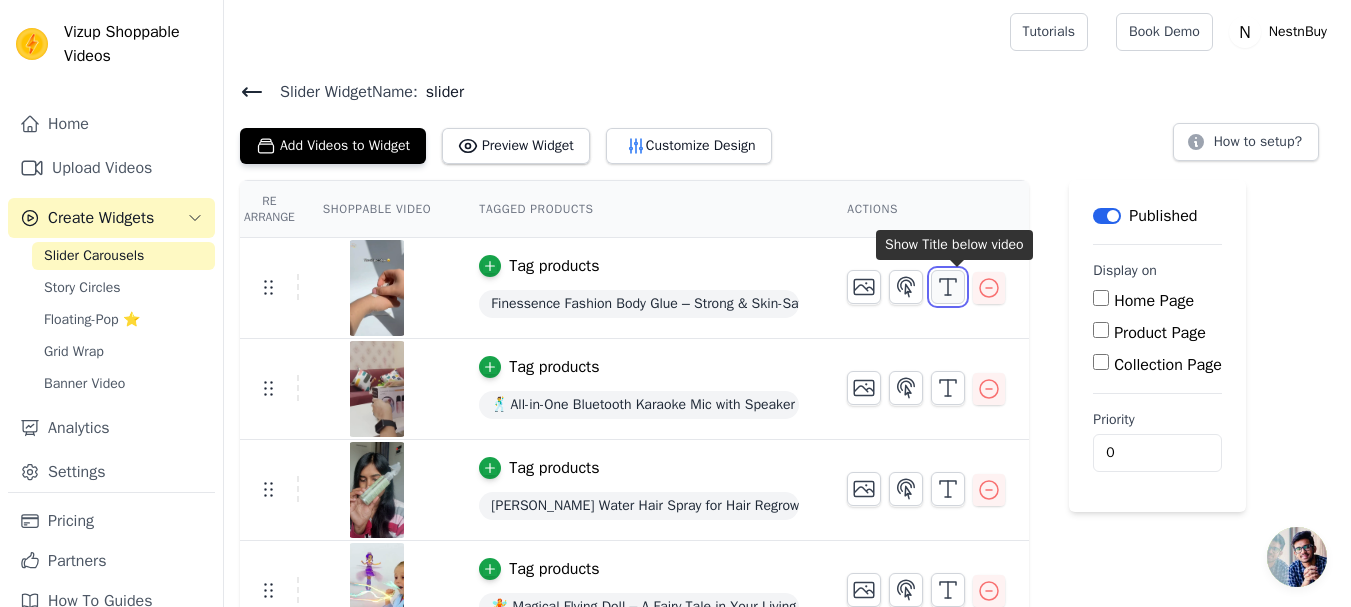 click 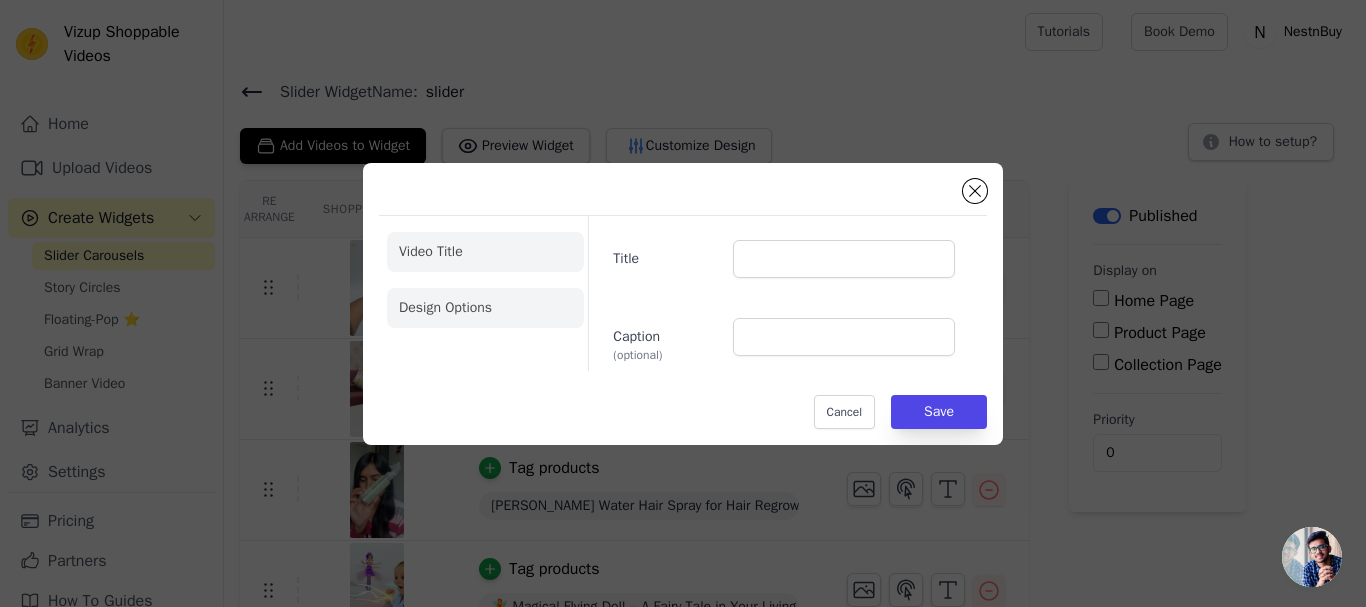 click on "Design Options" 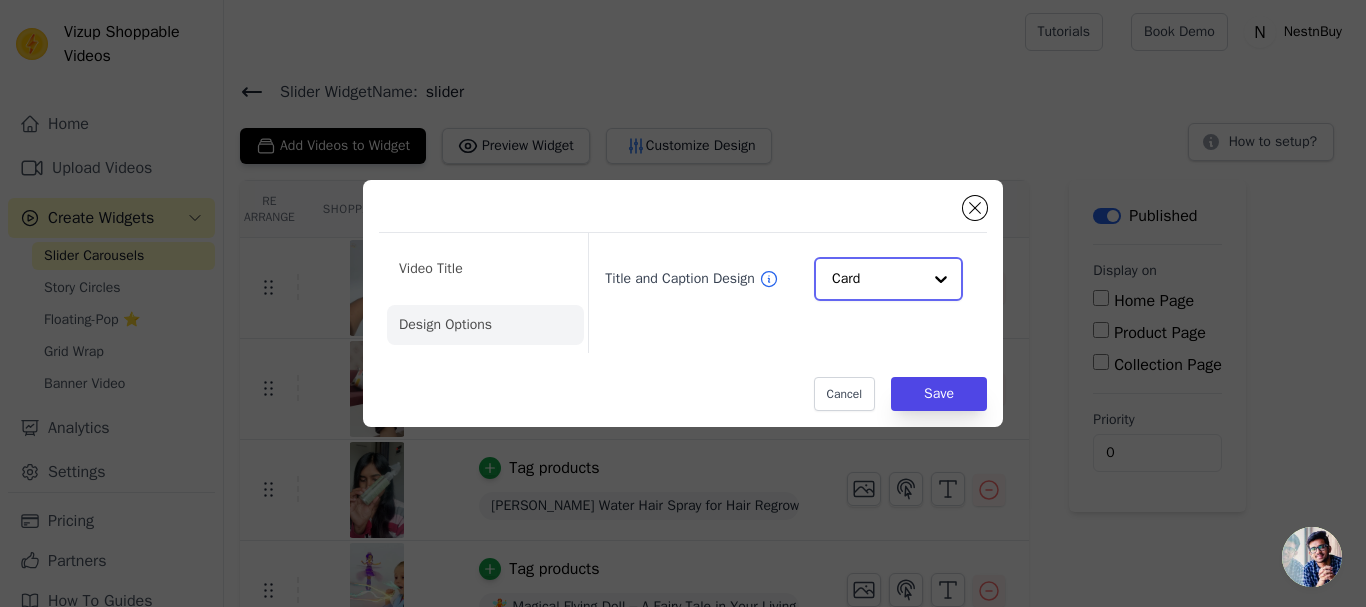 click on "Title and Caption Design" 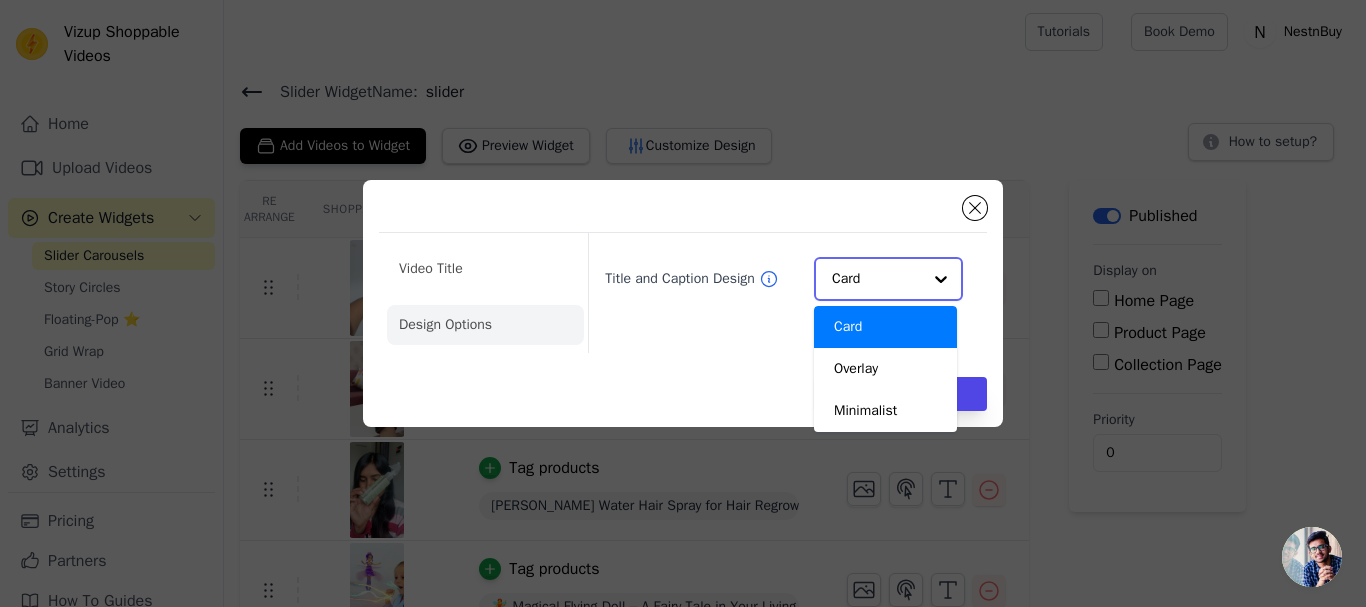 scroll, scrollTop: 0, scrollLeft: 0, axis: both 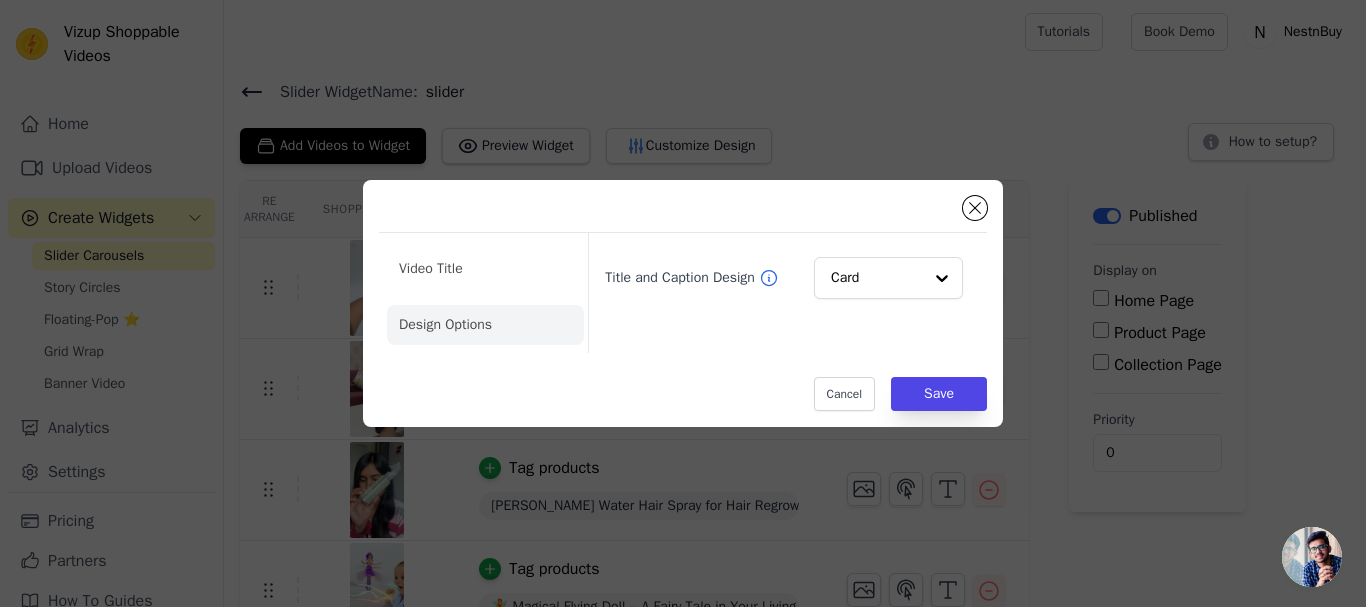 click on "Title and Caption Design           Card" at bounding box center [779, 293] 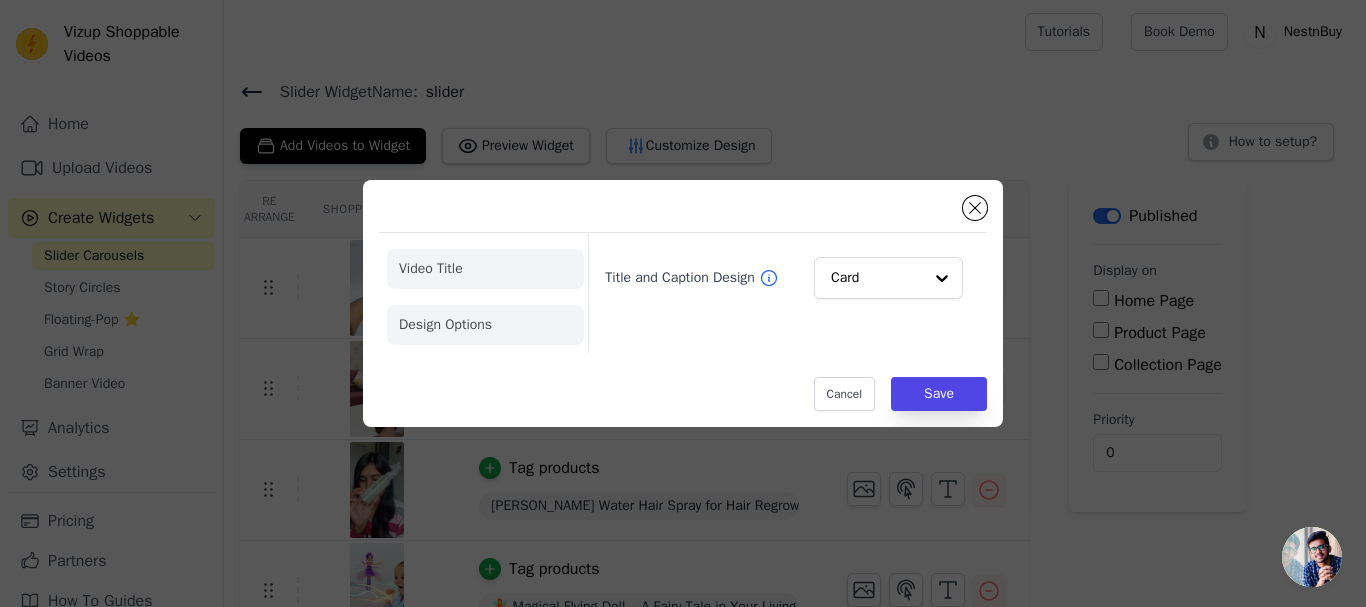 click on "Video Title" 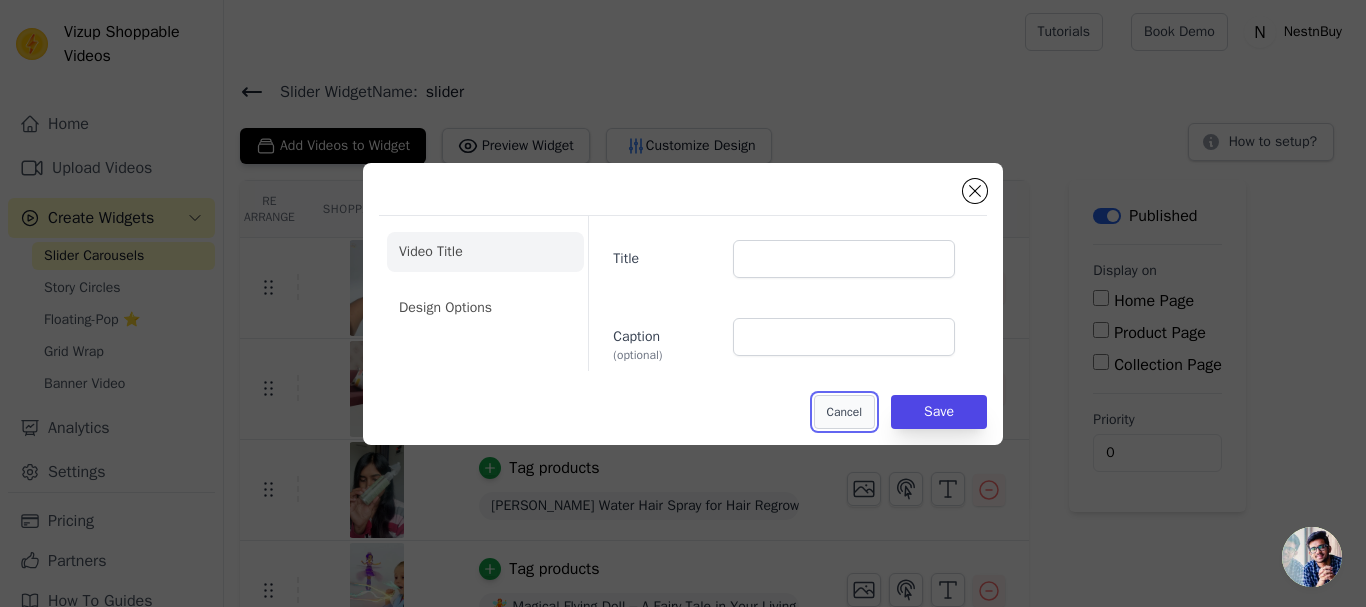 click on "Cancel" at bounding box center [844, 412] 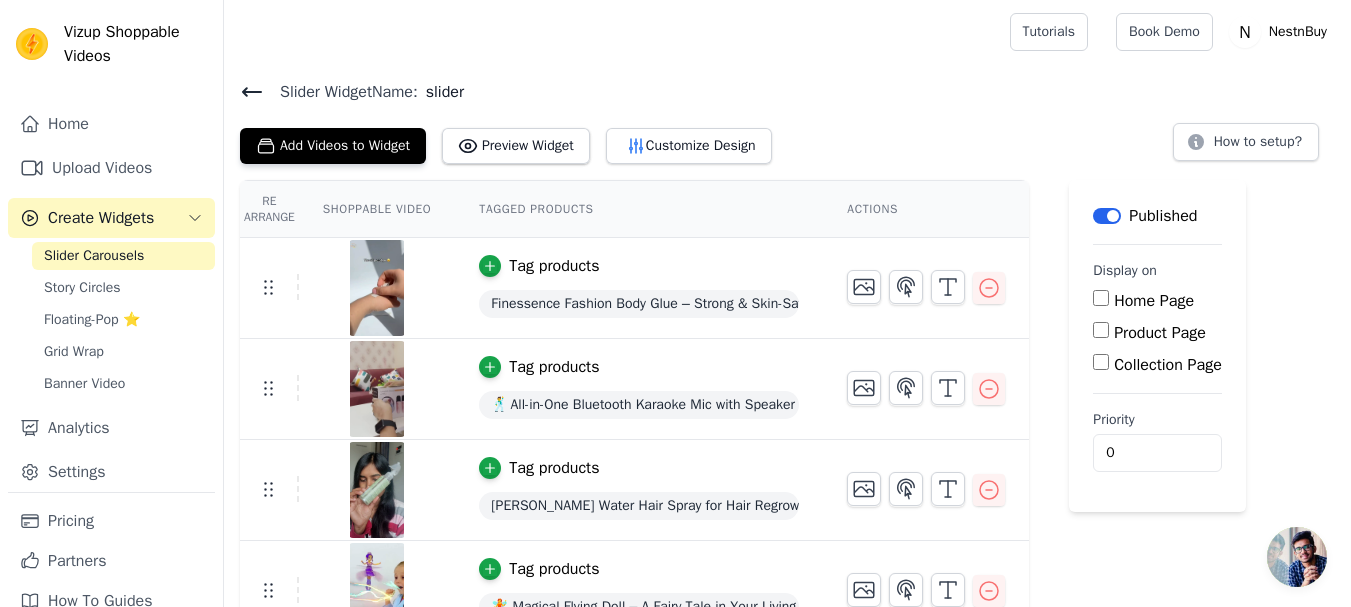 click on "Home Page" at bounding box center [1154, 301] 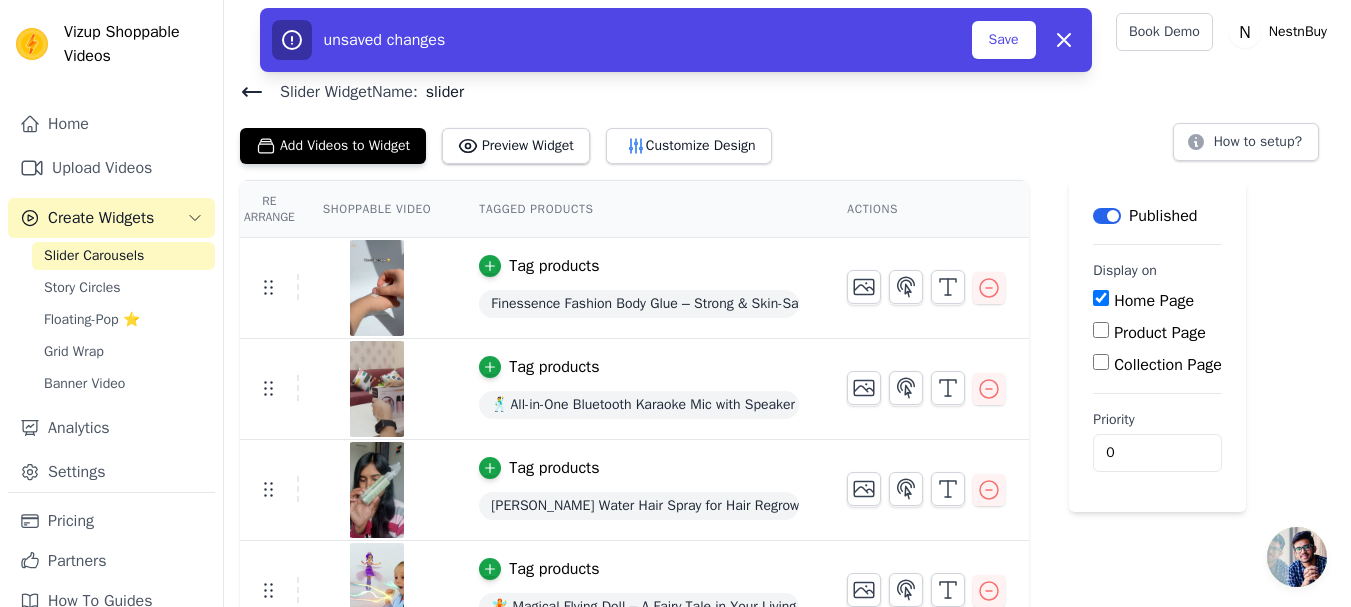click on "Collection Page" at bounding box center [1168, 365] 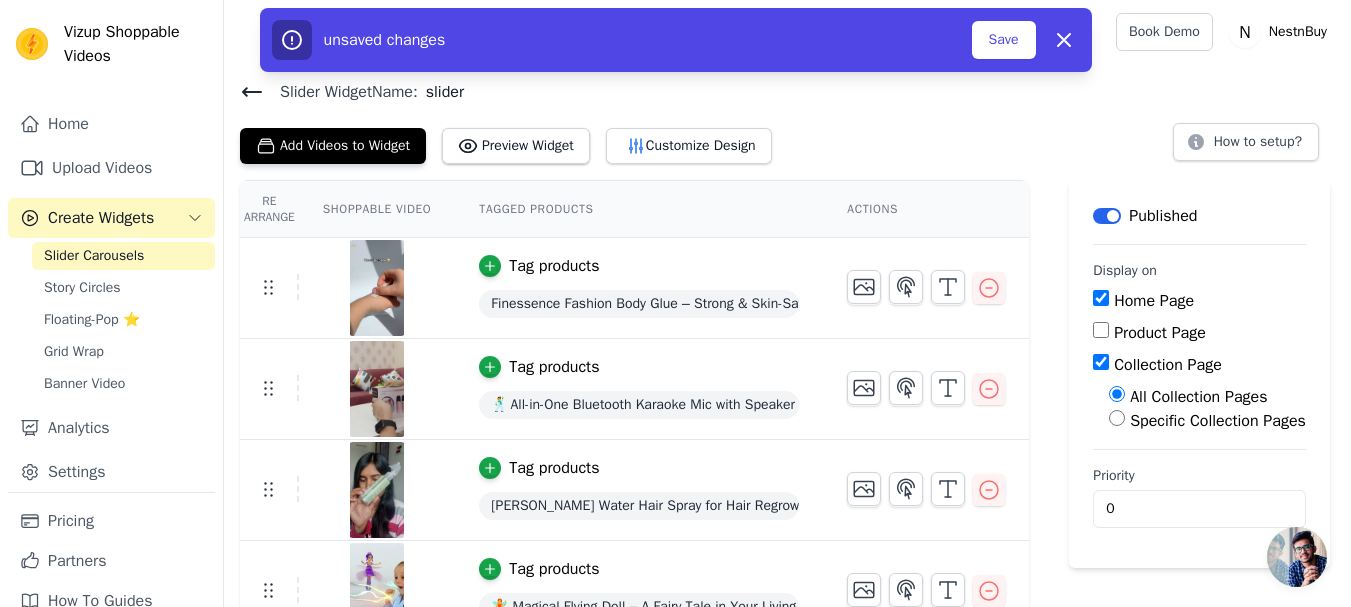 click on "Product Page" at bounding box center [1199, 333] 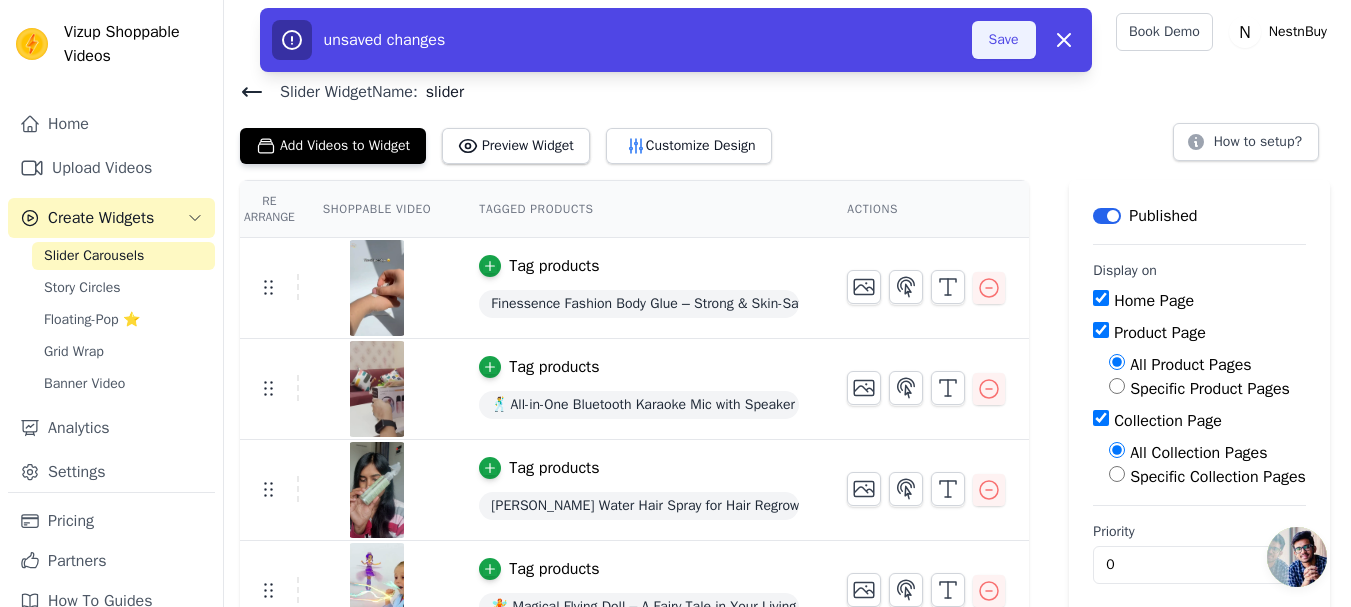 click on "Save" at bounding box center [1004, 40] 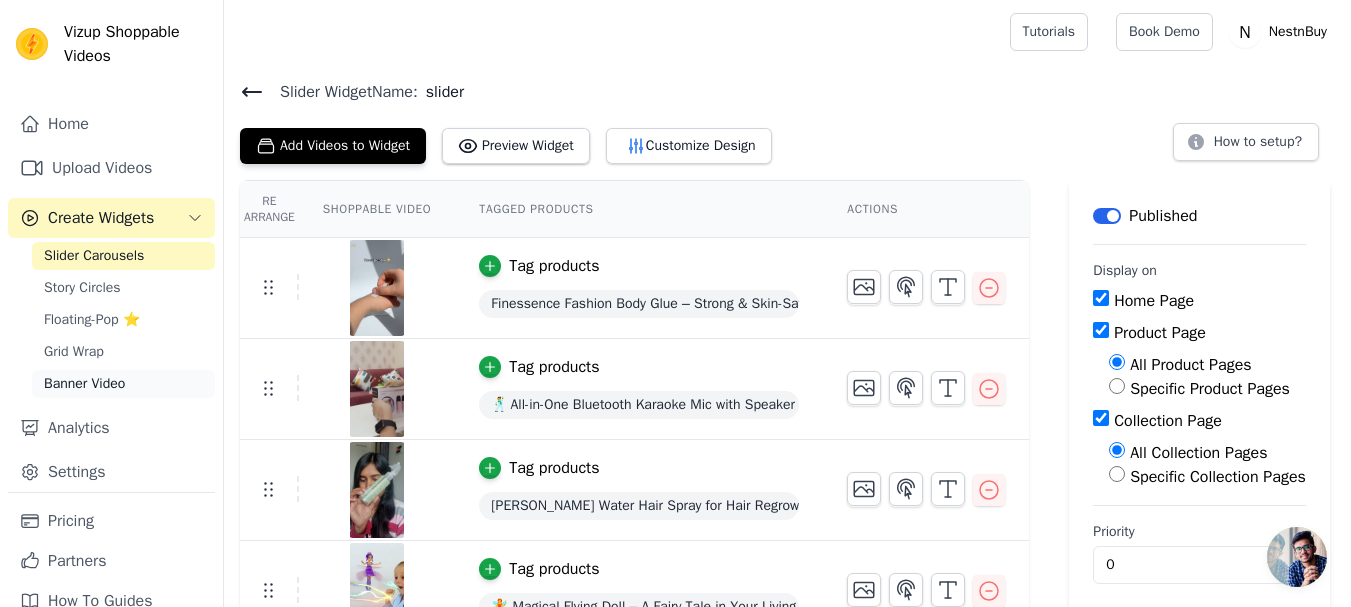 click on "Banner Video" at bounding box center [84, 384] 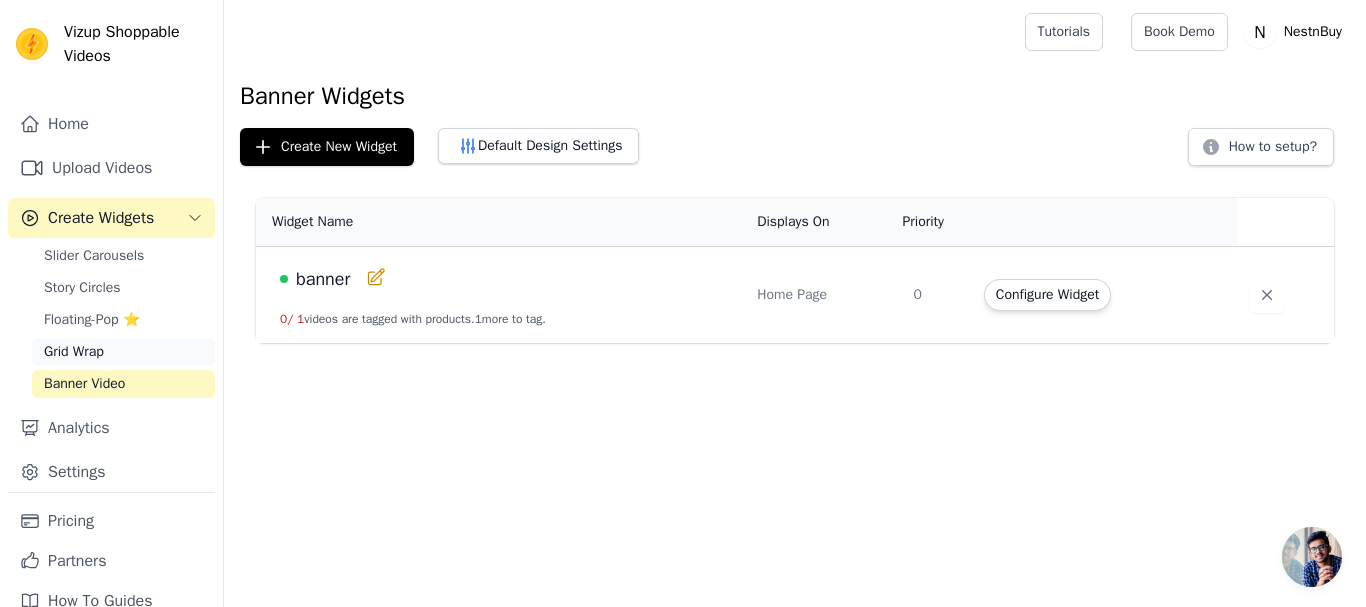 click on "Grid Wrap" at bounding box center [74, 352] 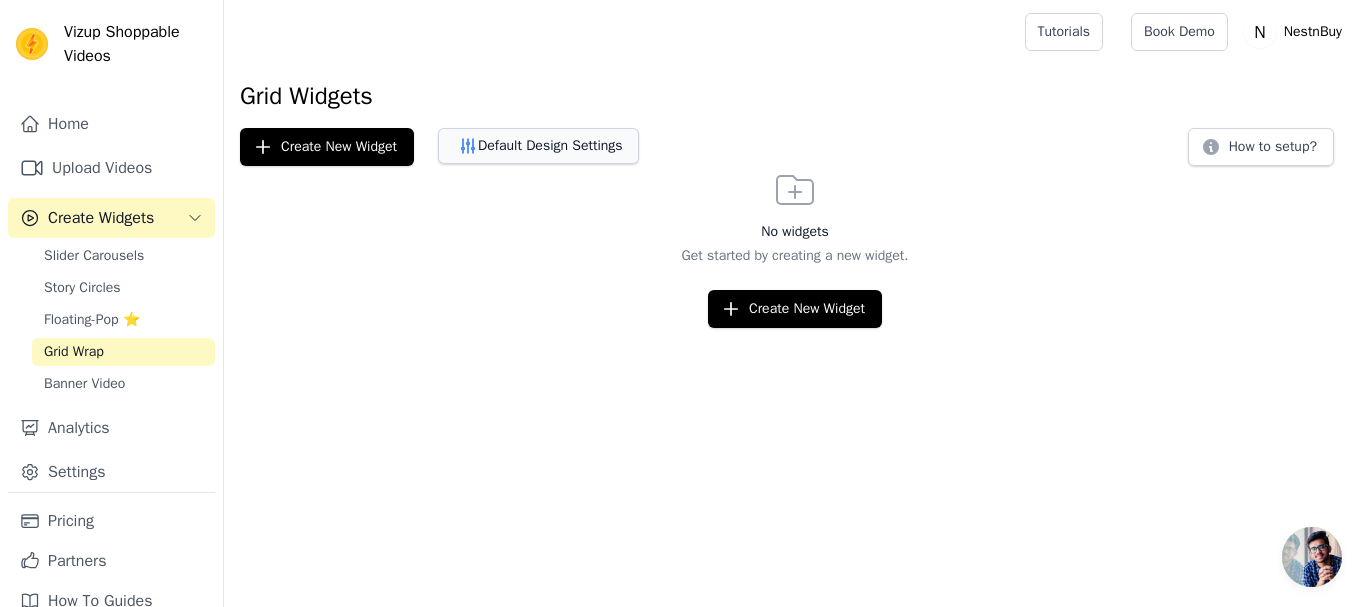 click on "Default Design Settings" at bounding box center (538, 146) 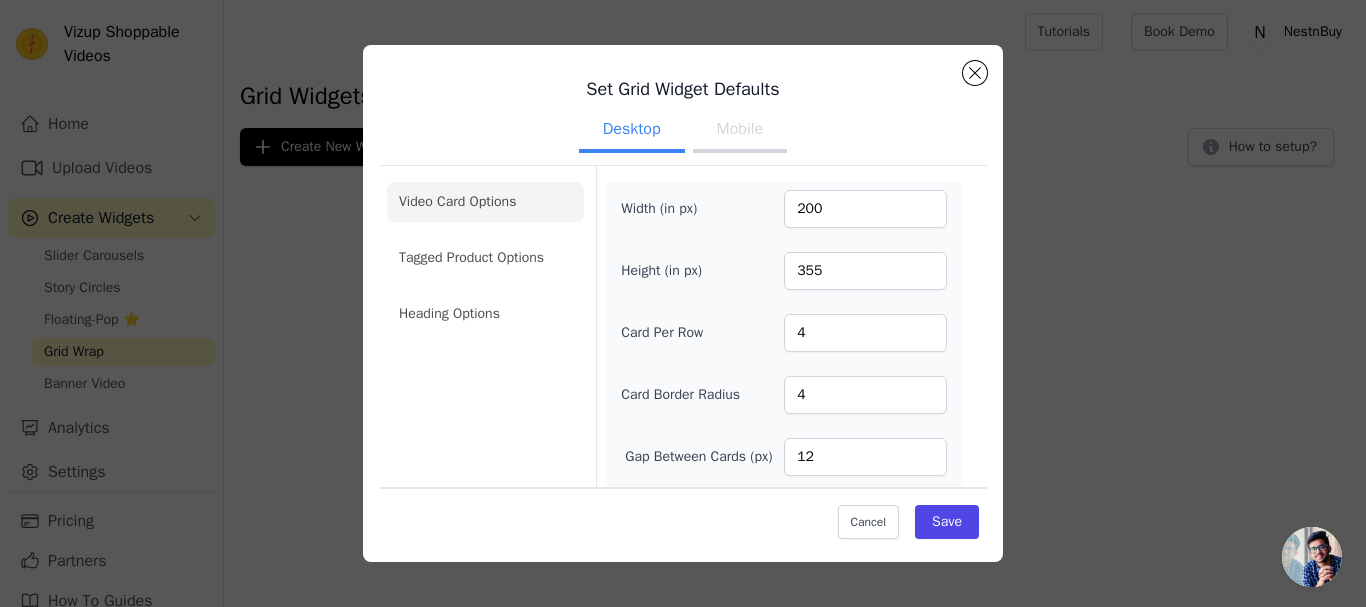 click on "Mobile" at bounding box center [740, 131] 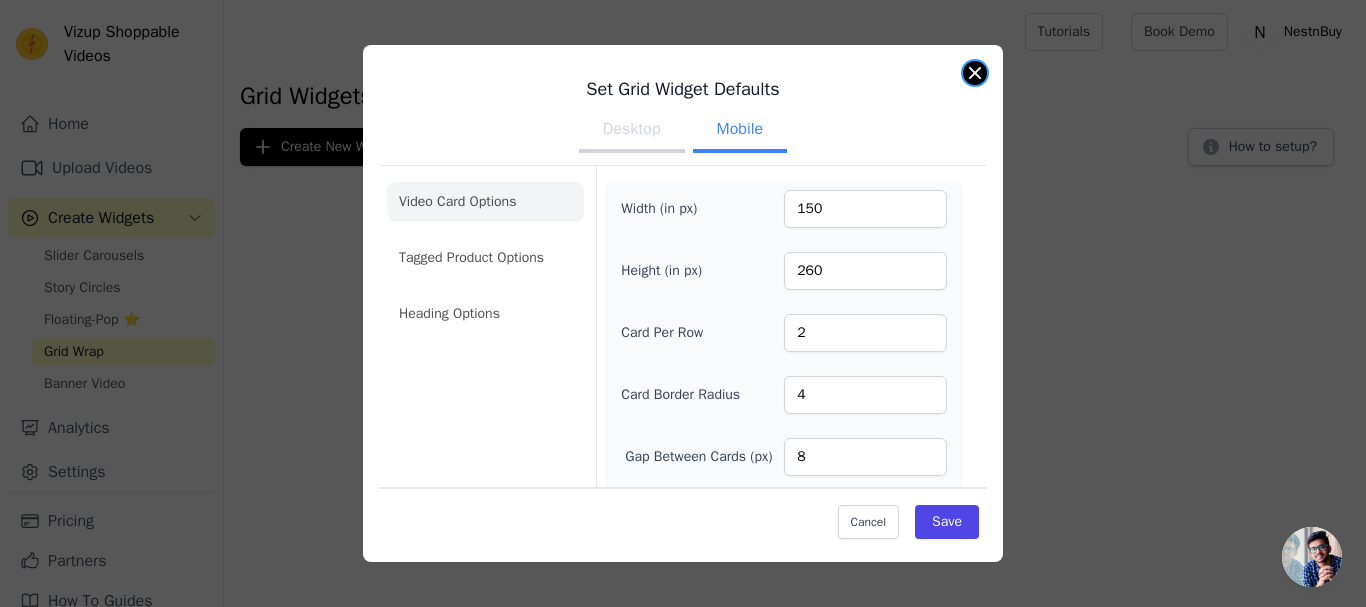 click at bounding box center (975, 73) 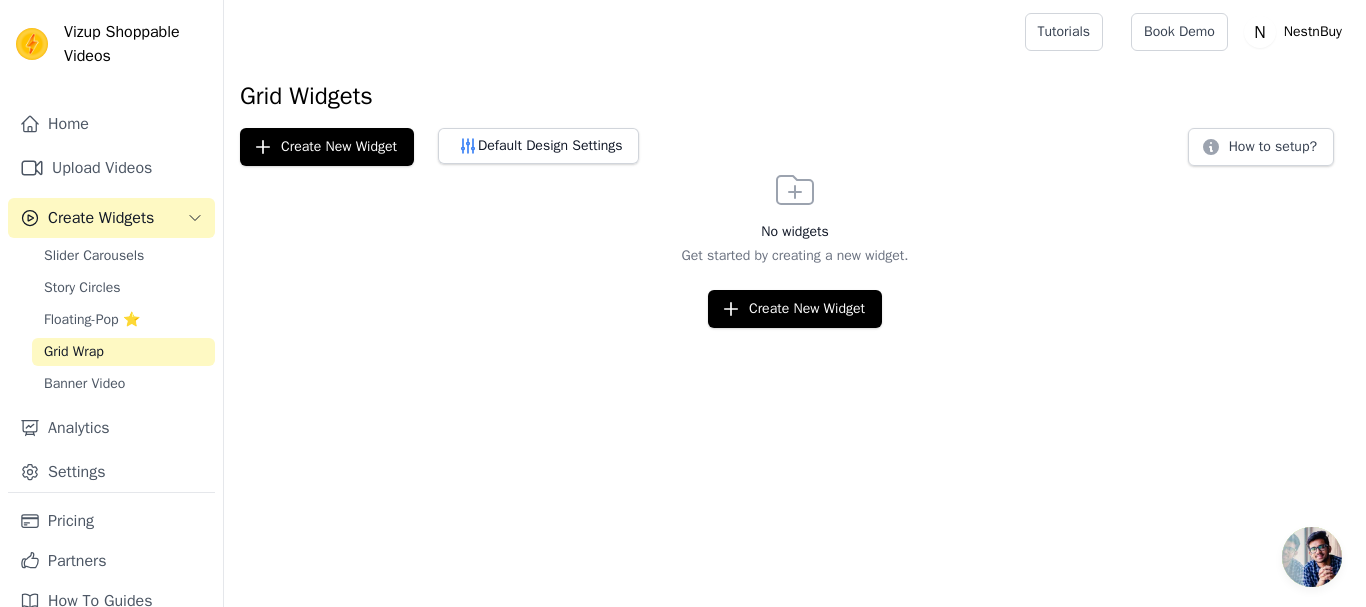 click on "Vizup Shoppable Videos" at bounding box center (135, 44) 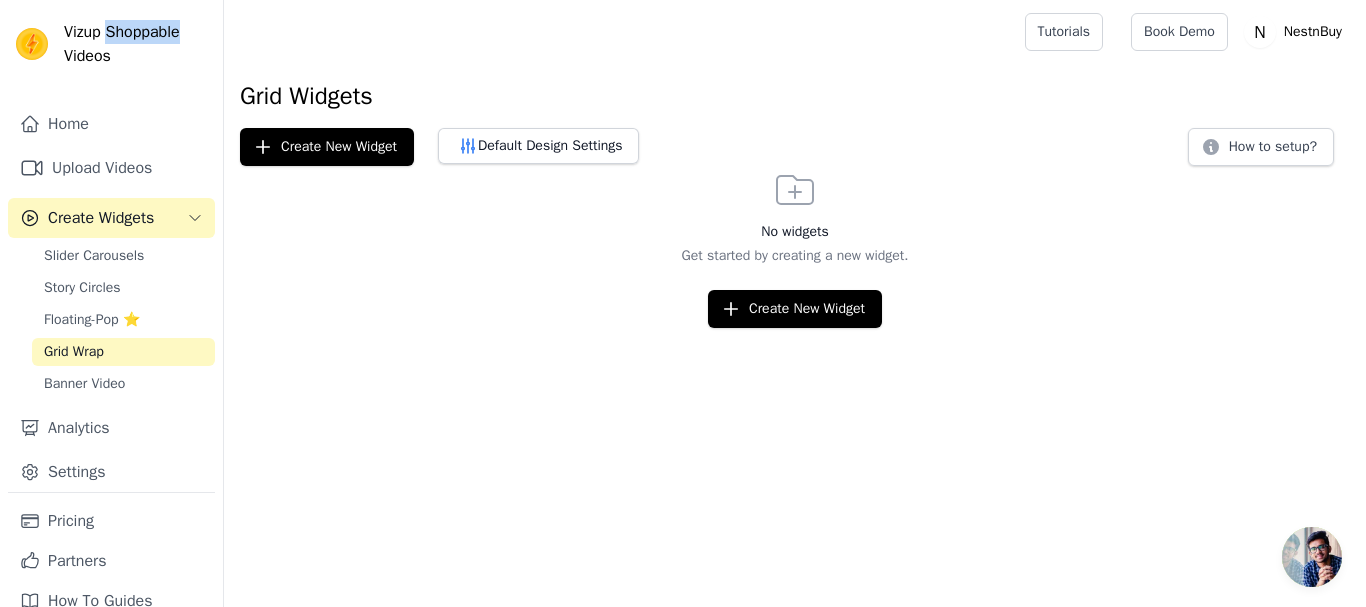click on "Vizup Shoppable Videos" at bounding box center (135, 44) 